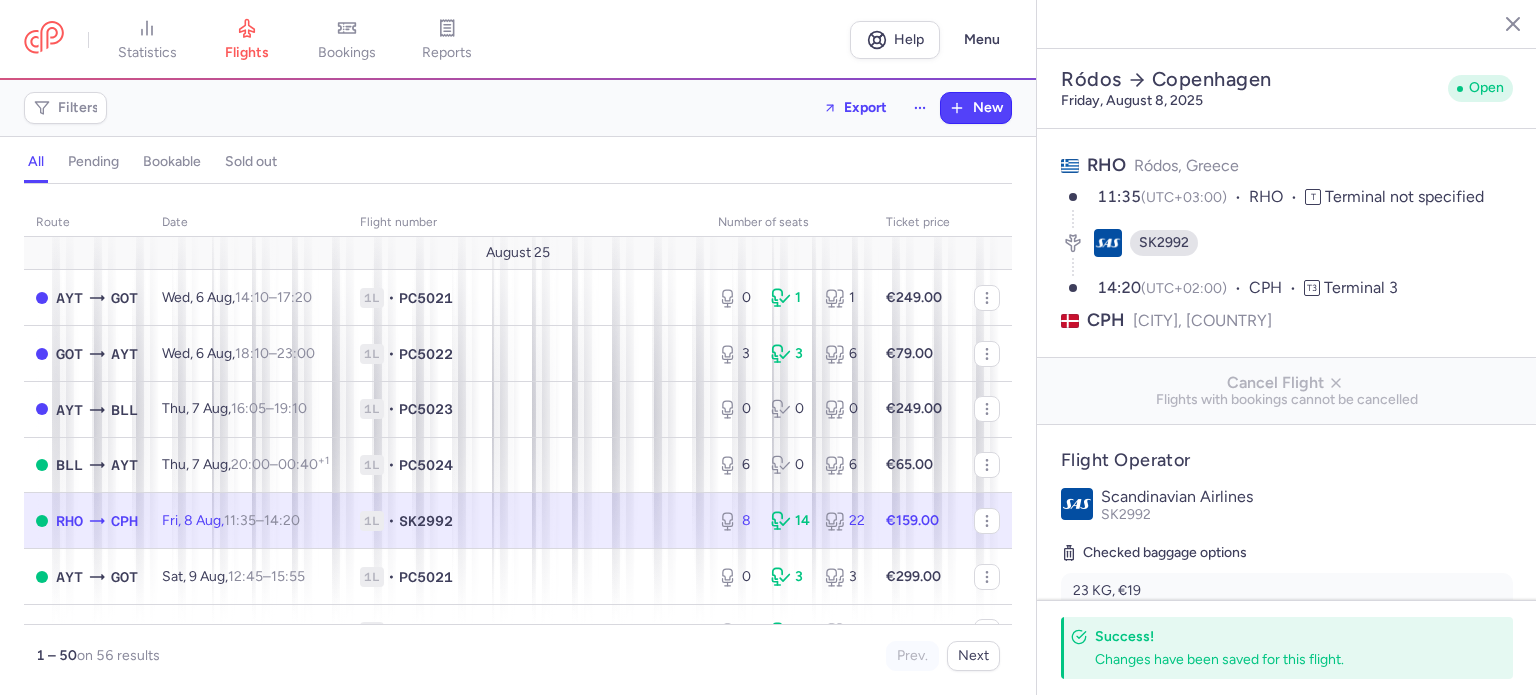 select on "hours" 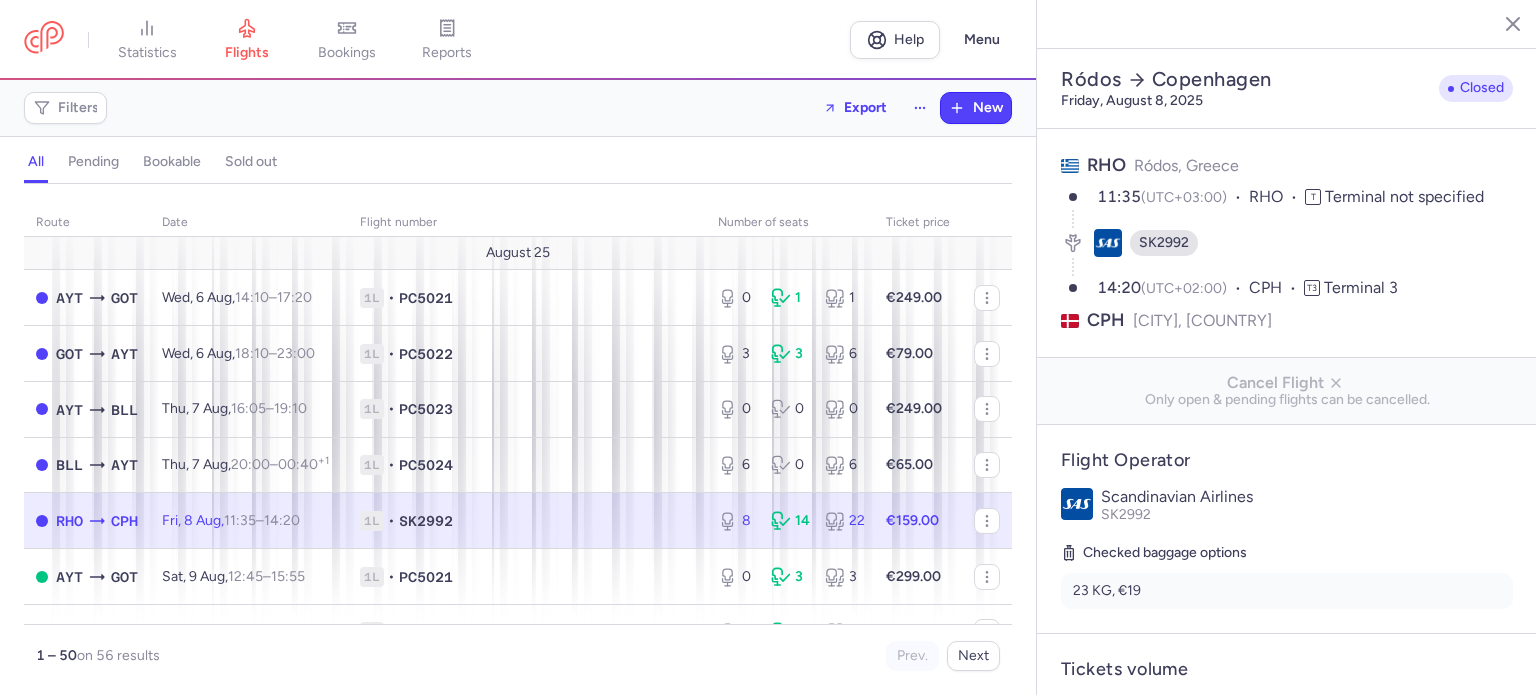 select on "days" 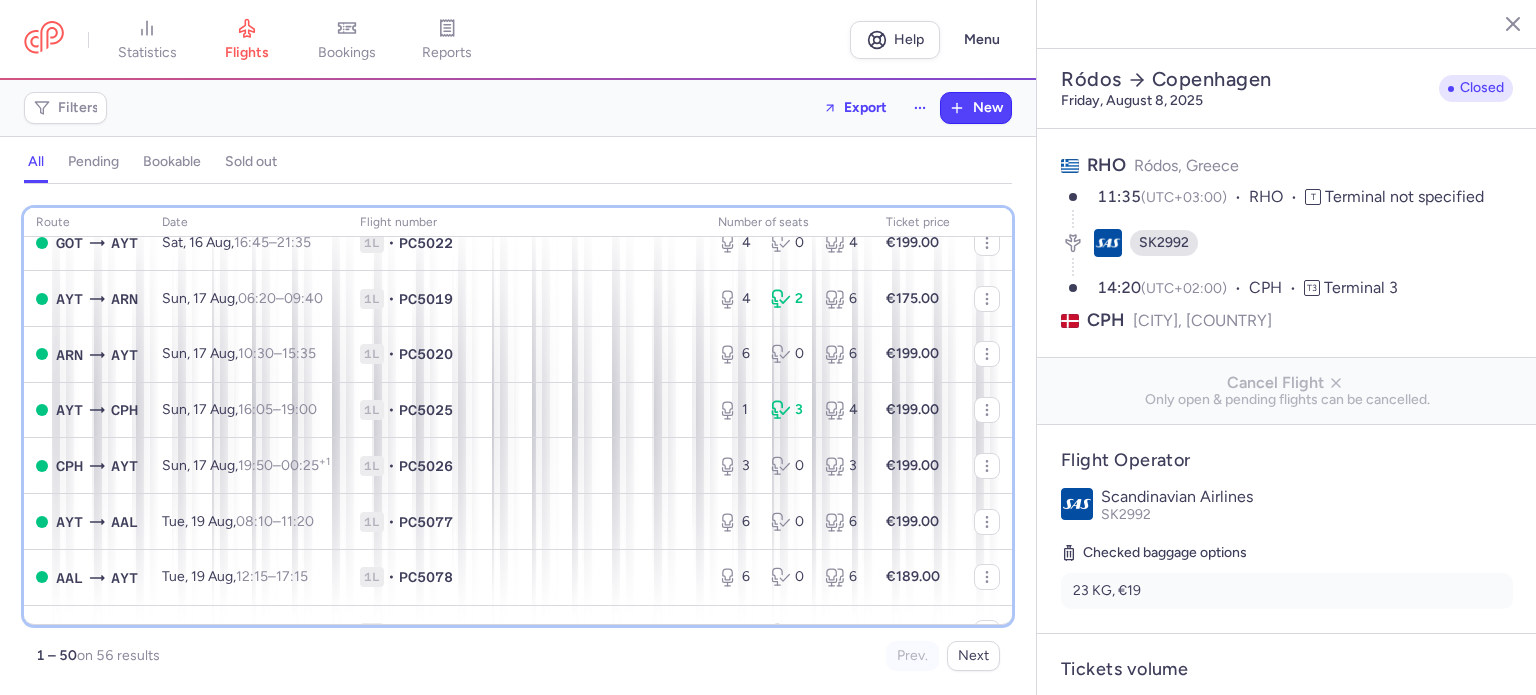 scroll, scrollTop: 1176, scrollLeft: 0, axis: vertical 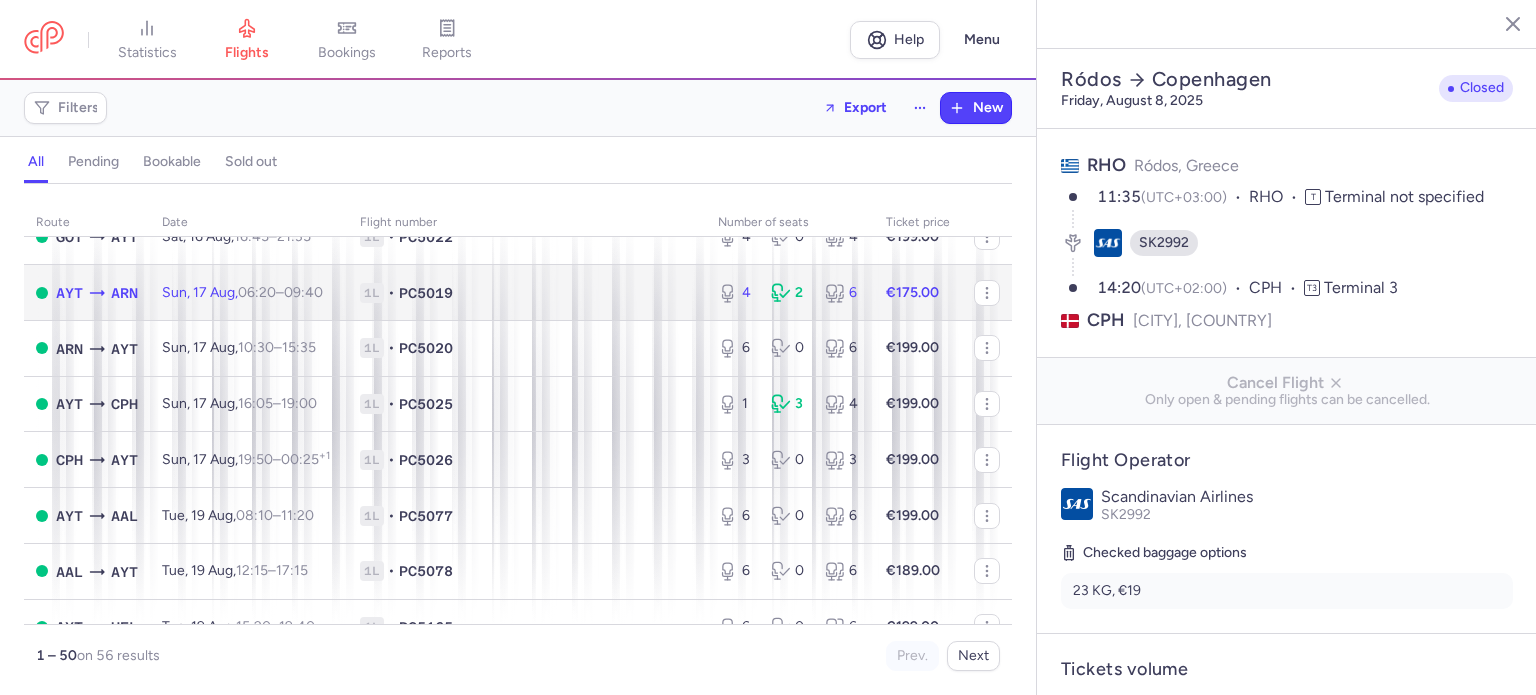 click on "€175.00" at bounding box center [912, 292] 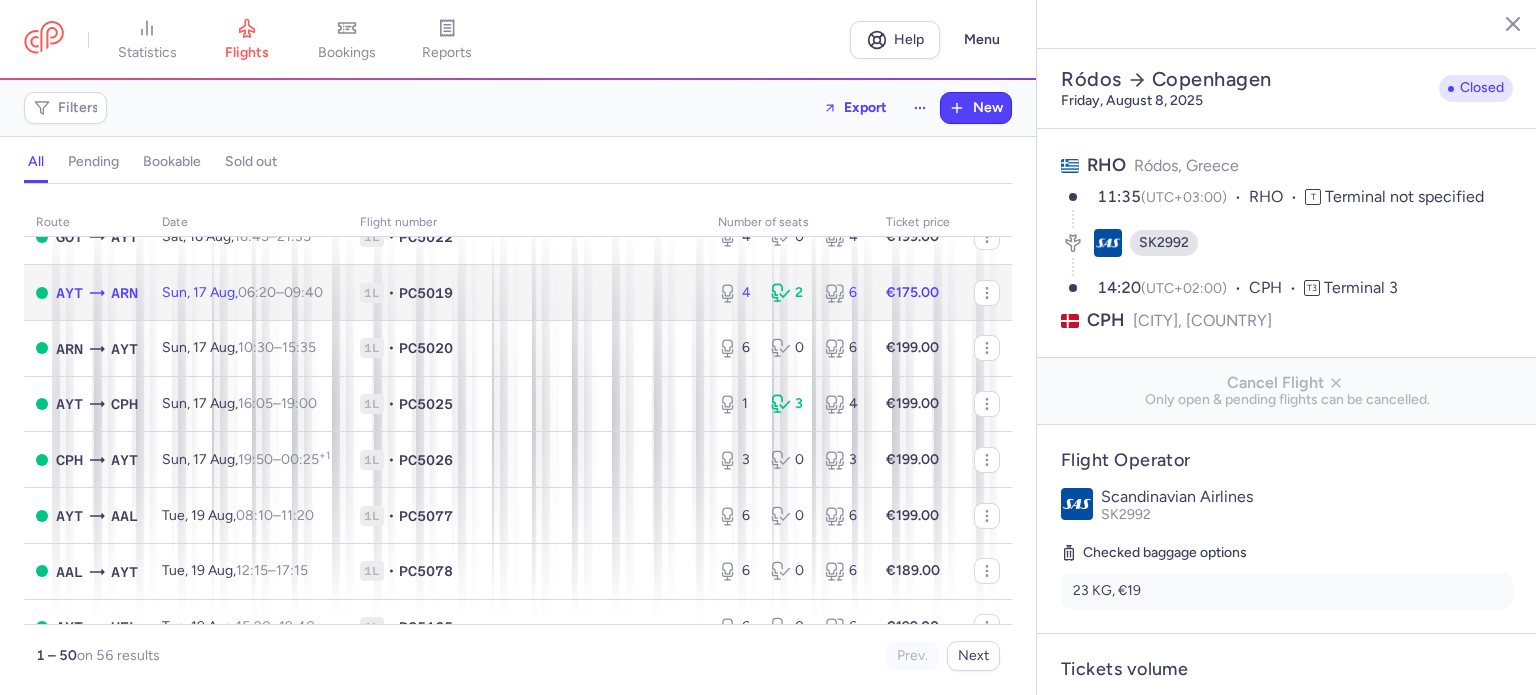 click on "€175.00" at bounding box center (912, 292) 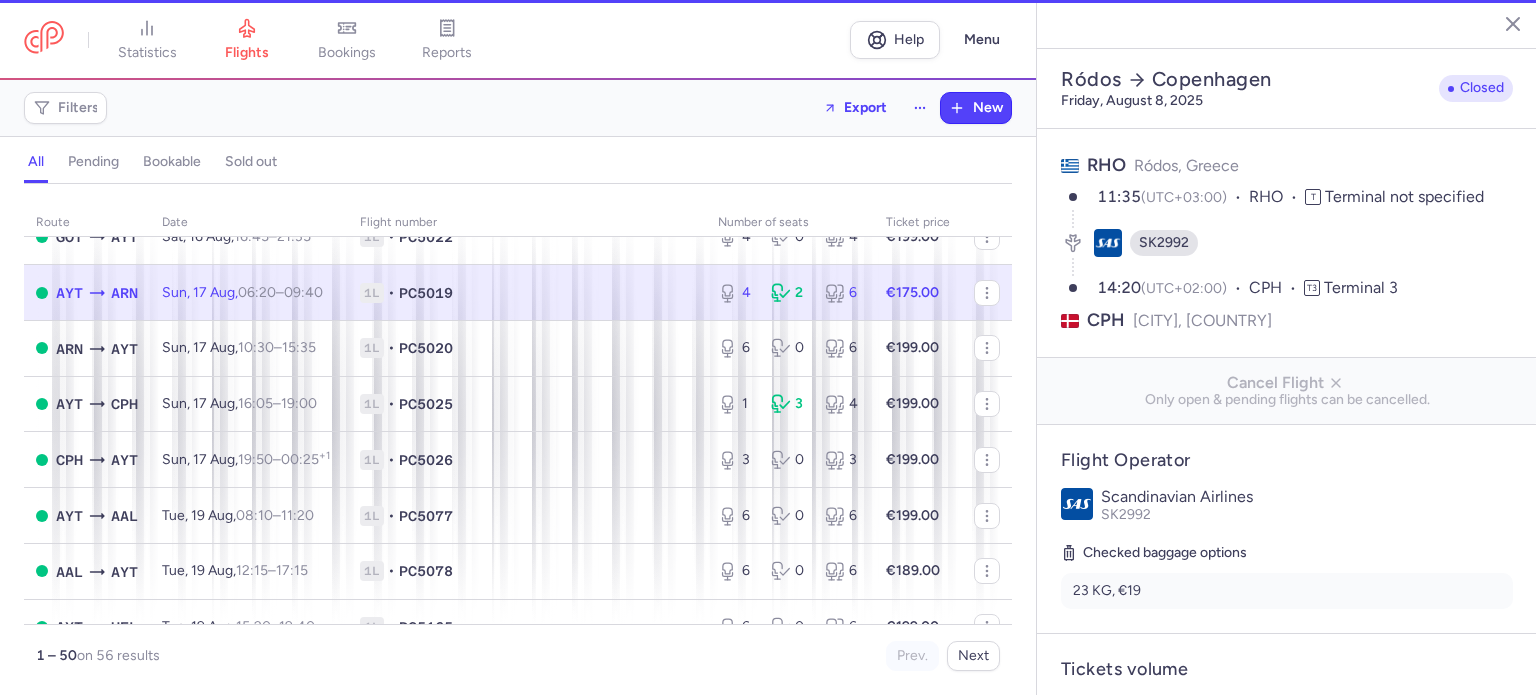 type on "4" 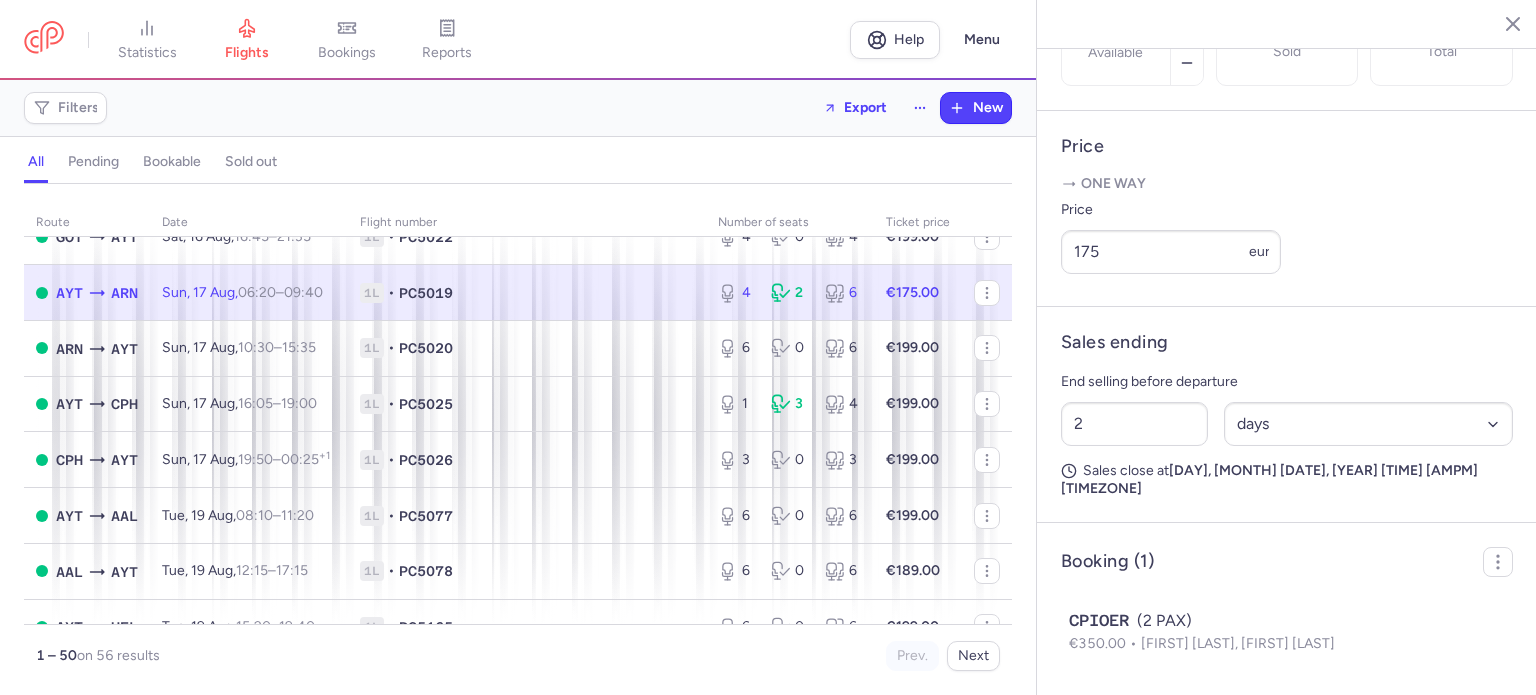 scroll, scrollTop: 716, scrollLeft: 0, axis: vertical 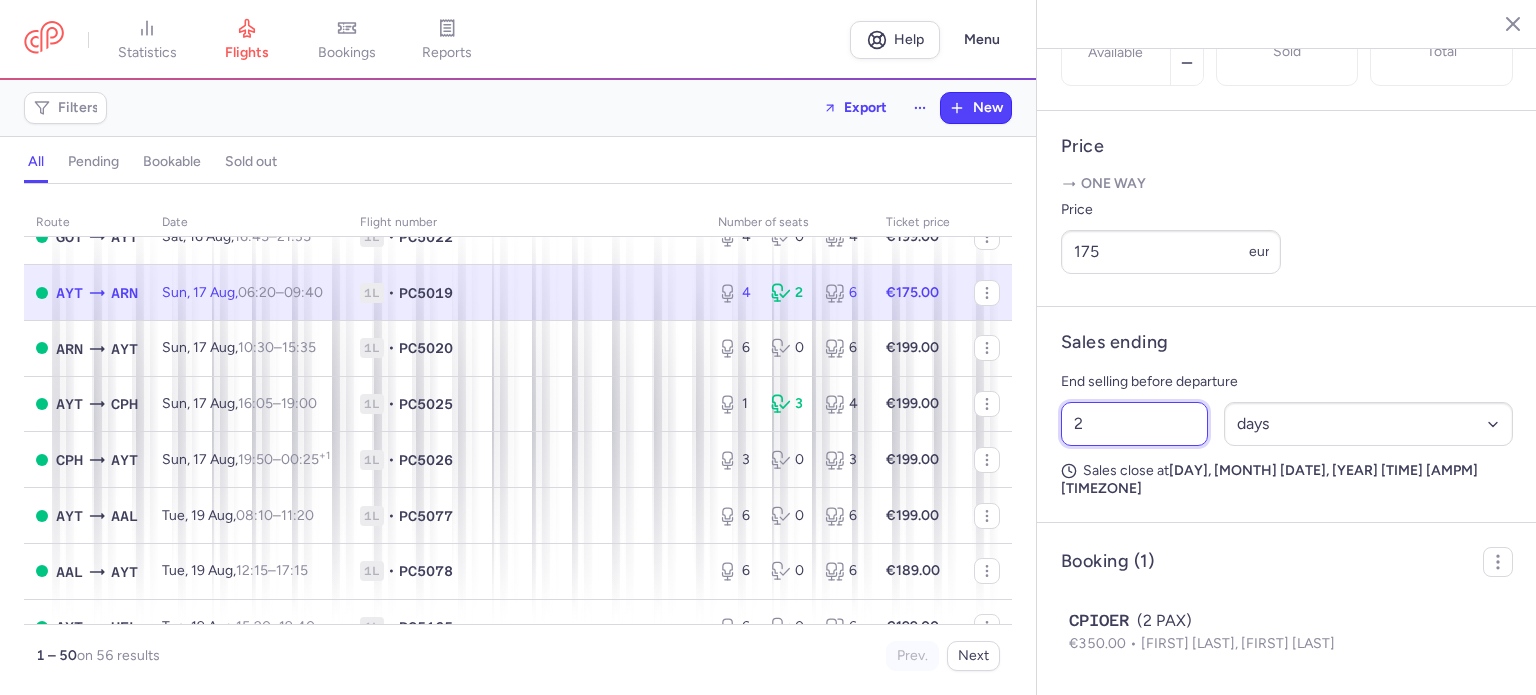 click on "2" at bounding box center (1134, 424) 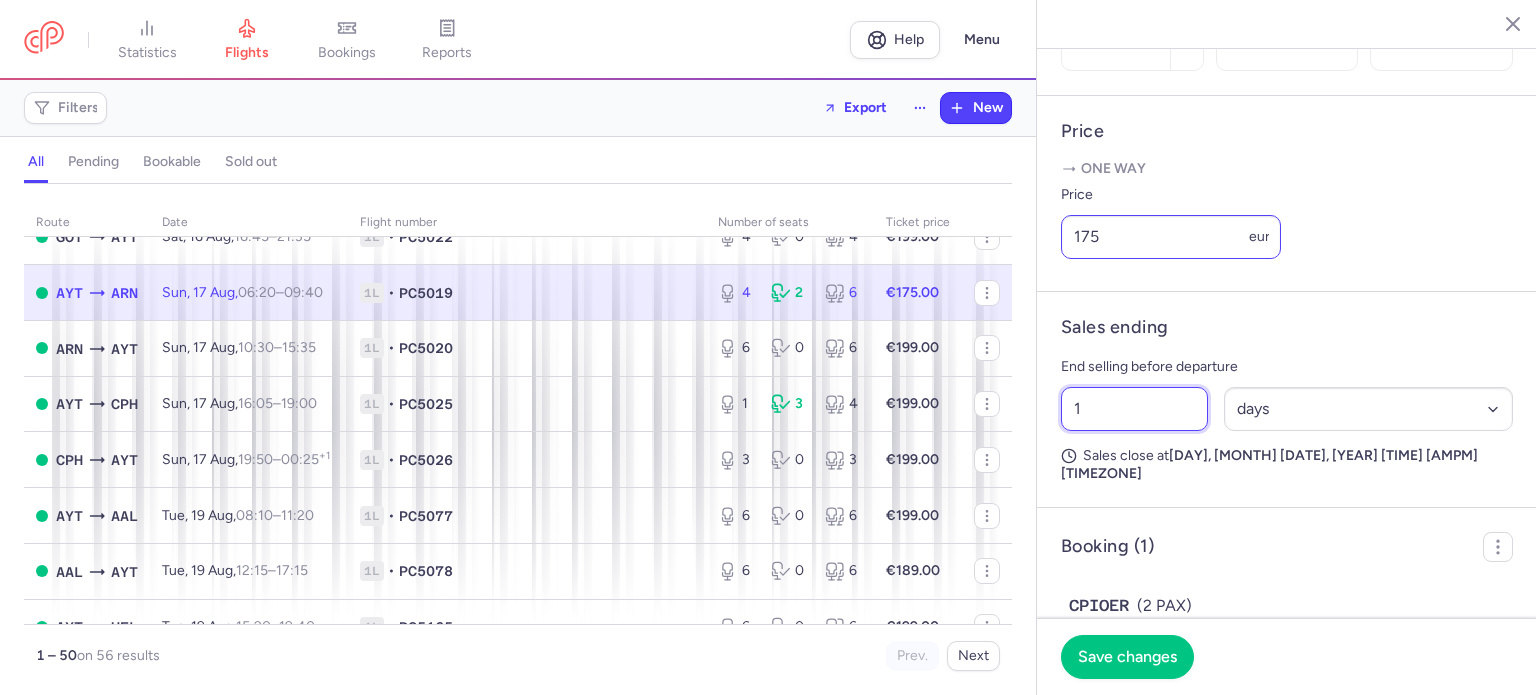 type on "1" 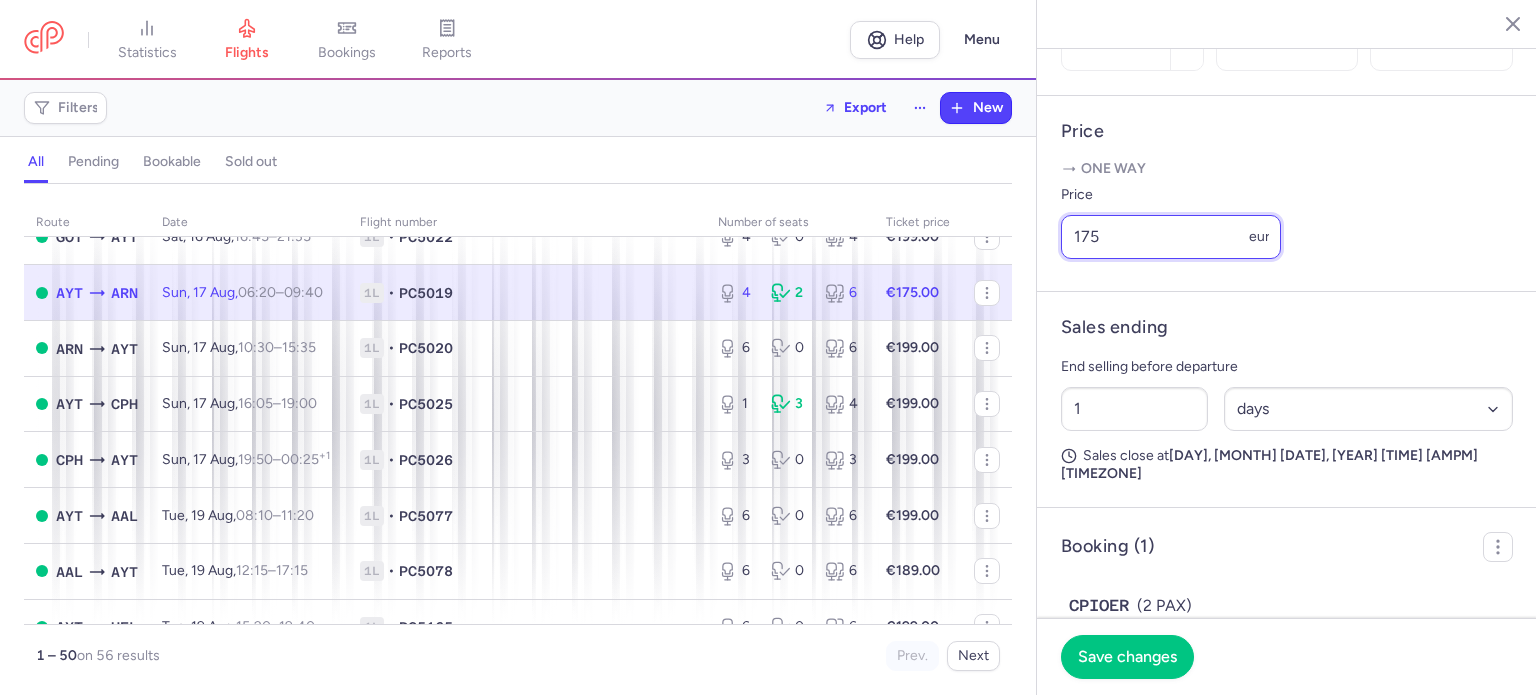 click on "175" at bounding box center [1171, 237] 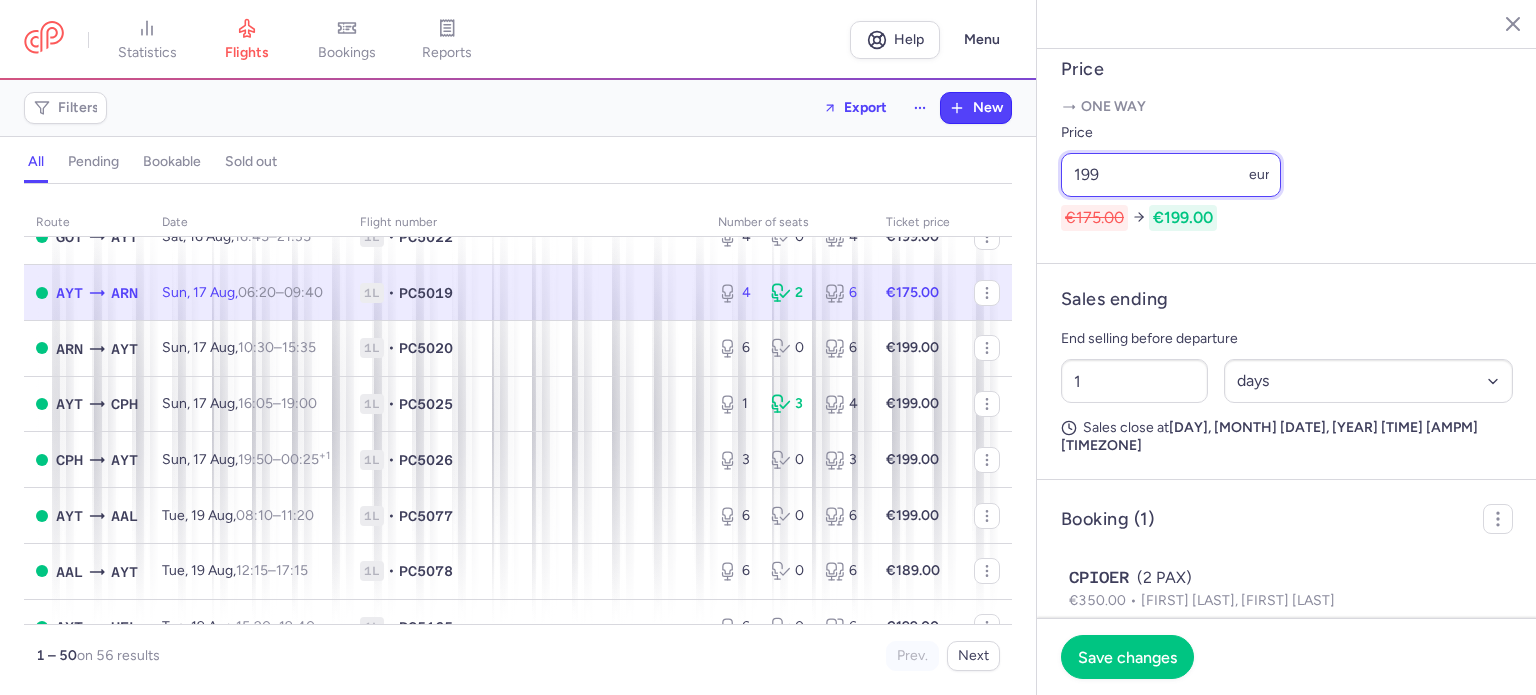 scroll, scrollTop: 846, scrollLeft: 0, axis: vertical 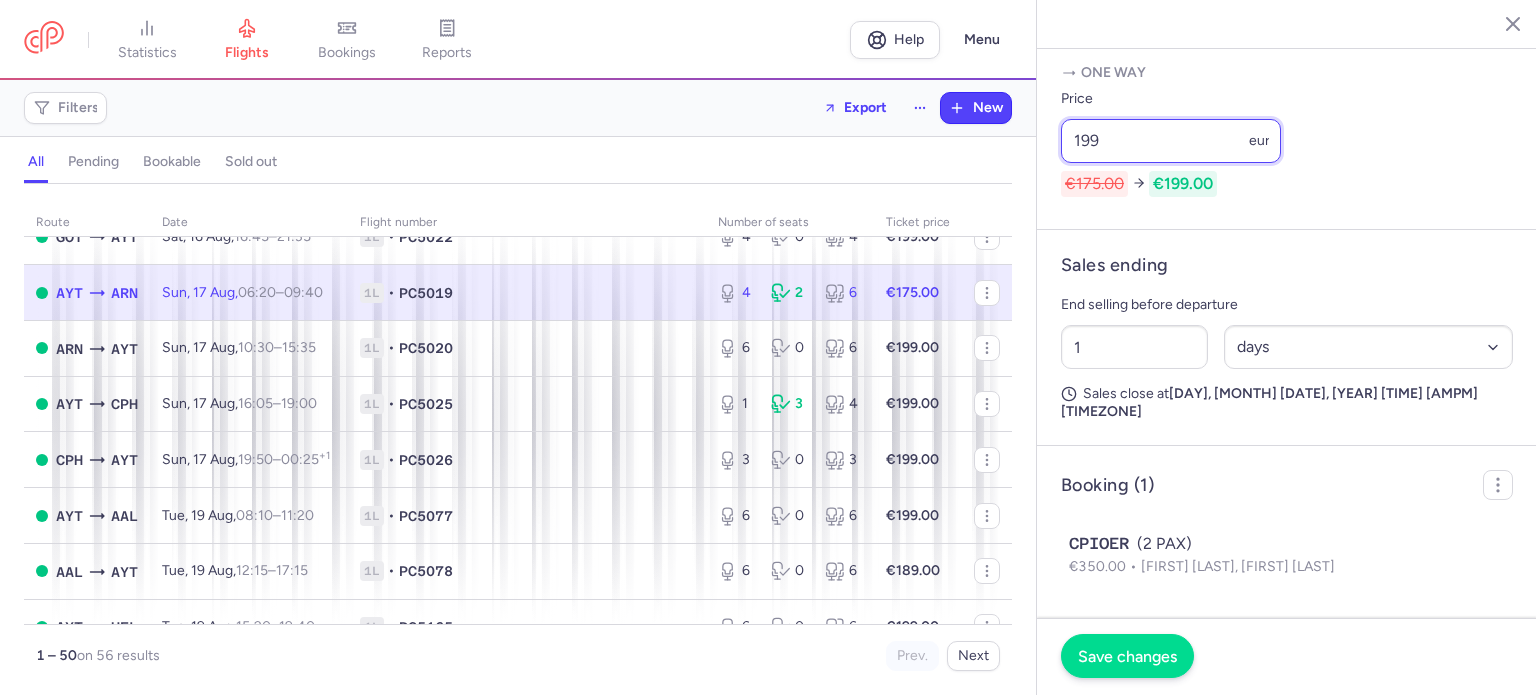 type on "199" 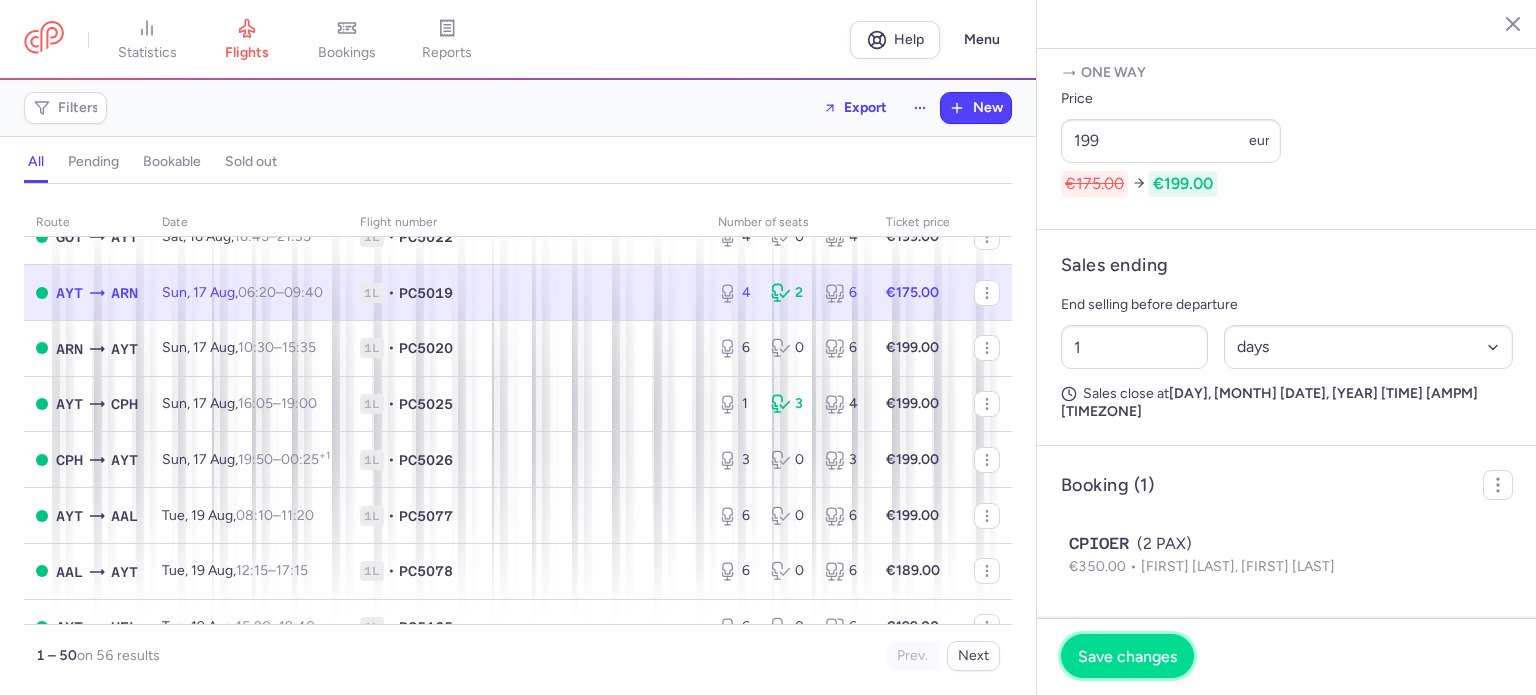 click on "Save changes" at bounding box center [1127, 656] 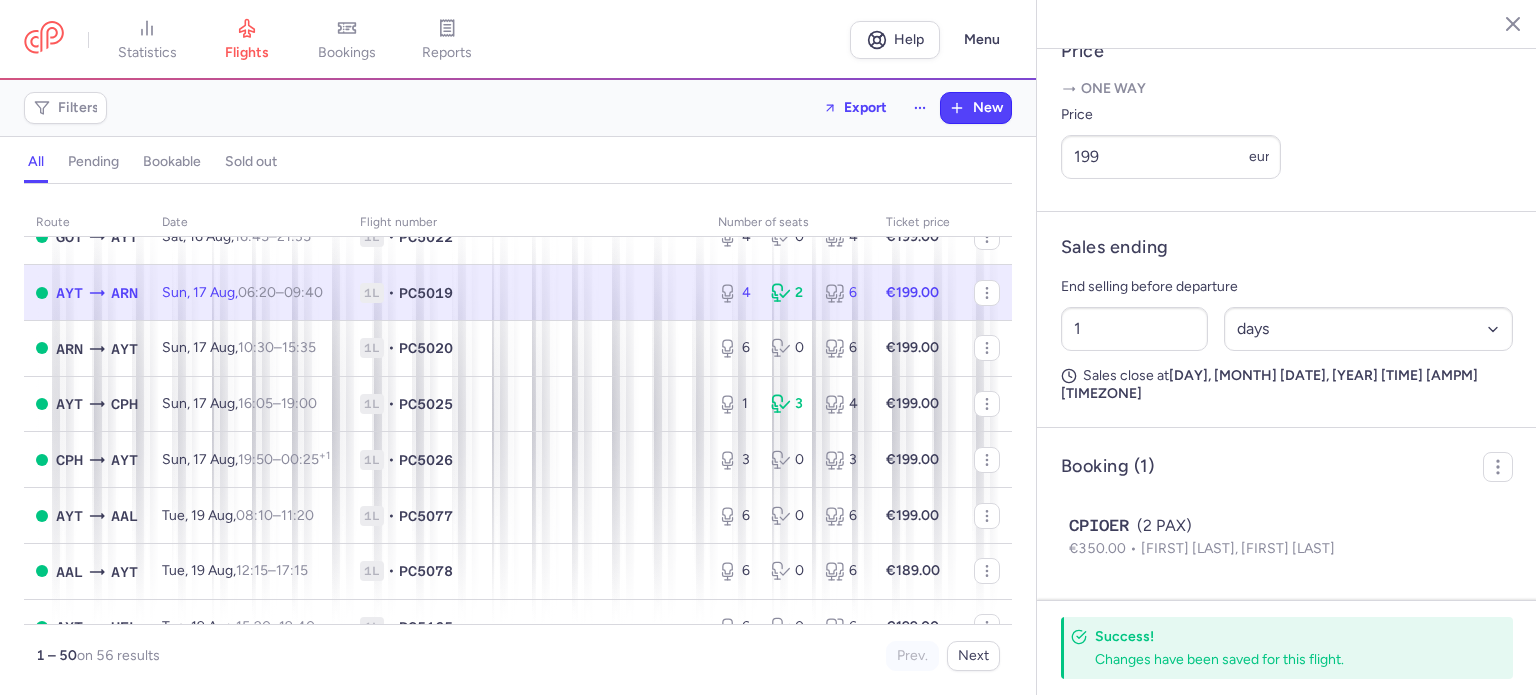 scroll, scrollTop: 788, scrollLeft: 0, axis: vertical 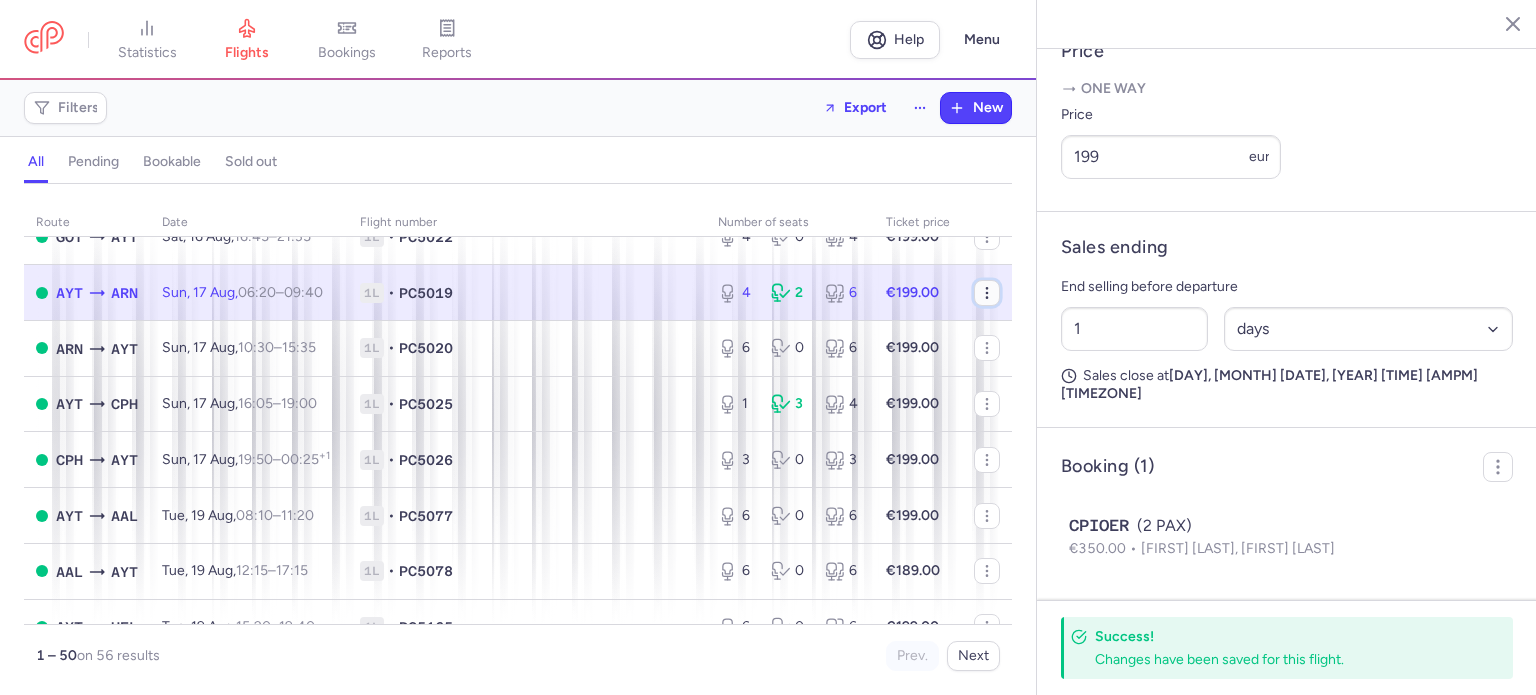 click 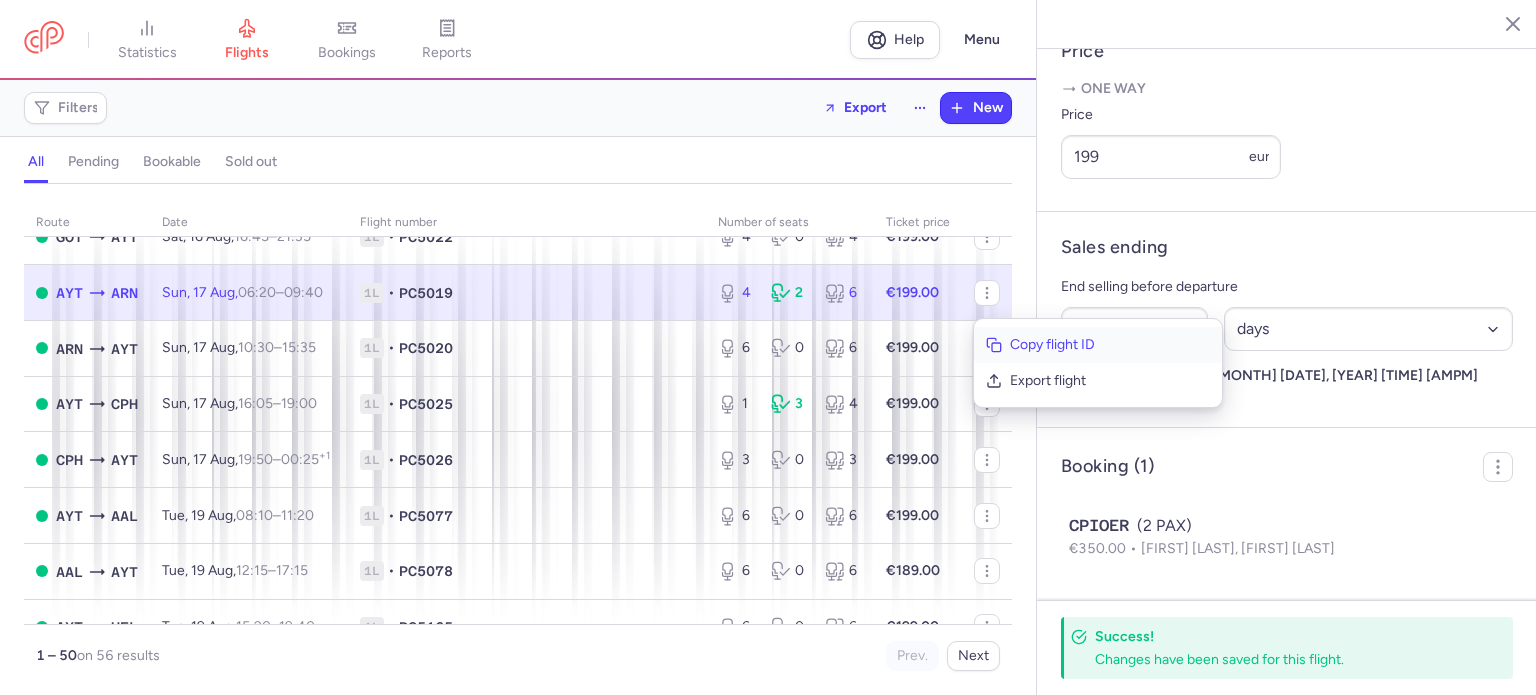 click on "Copy flight ID" at bounding box center (1110, 345) 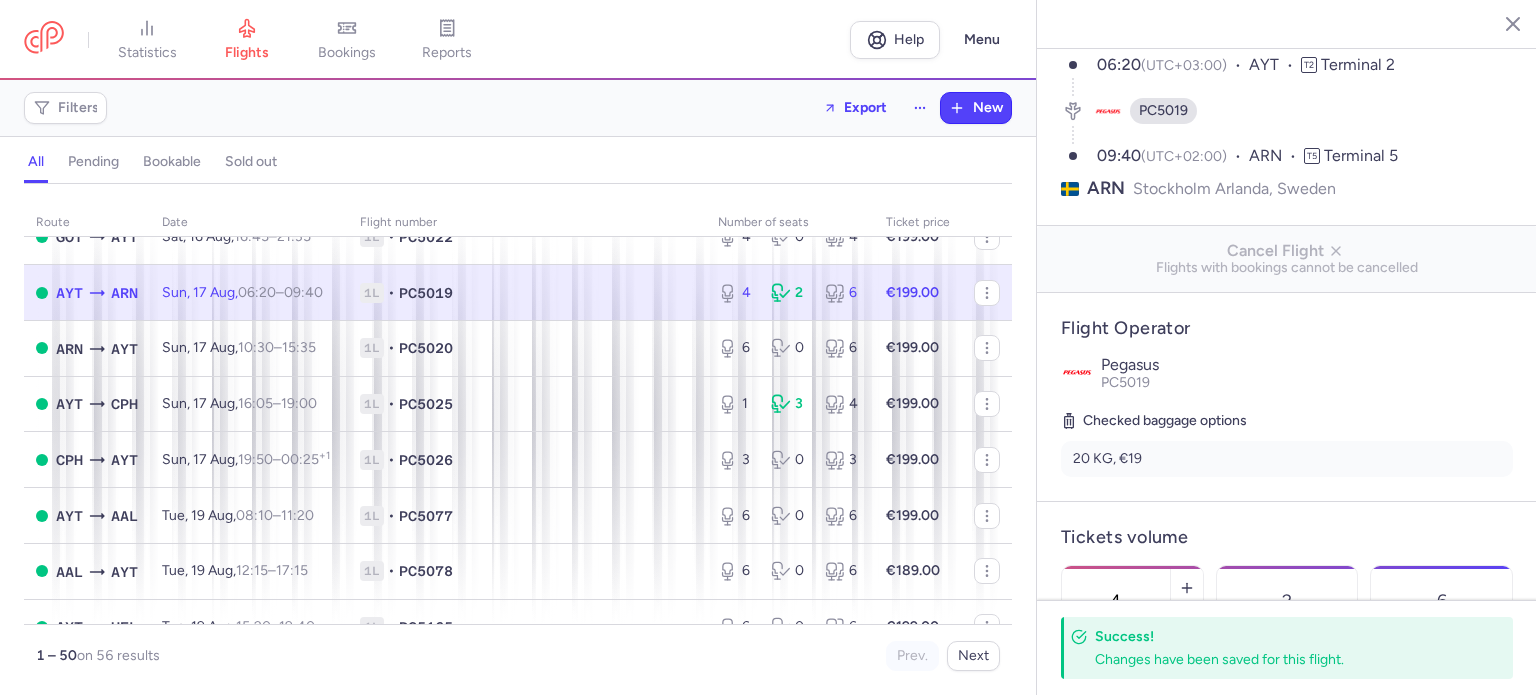 scroll, scrollTop: 0, scrollLeft: 0, axis: both 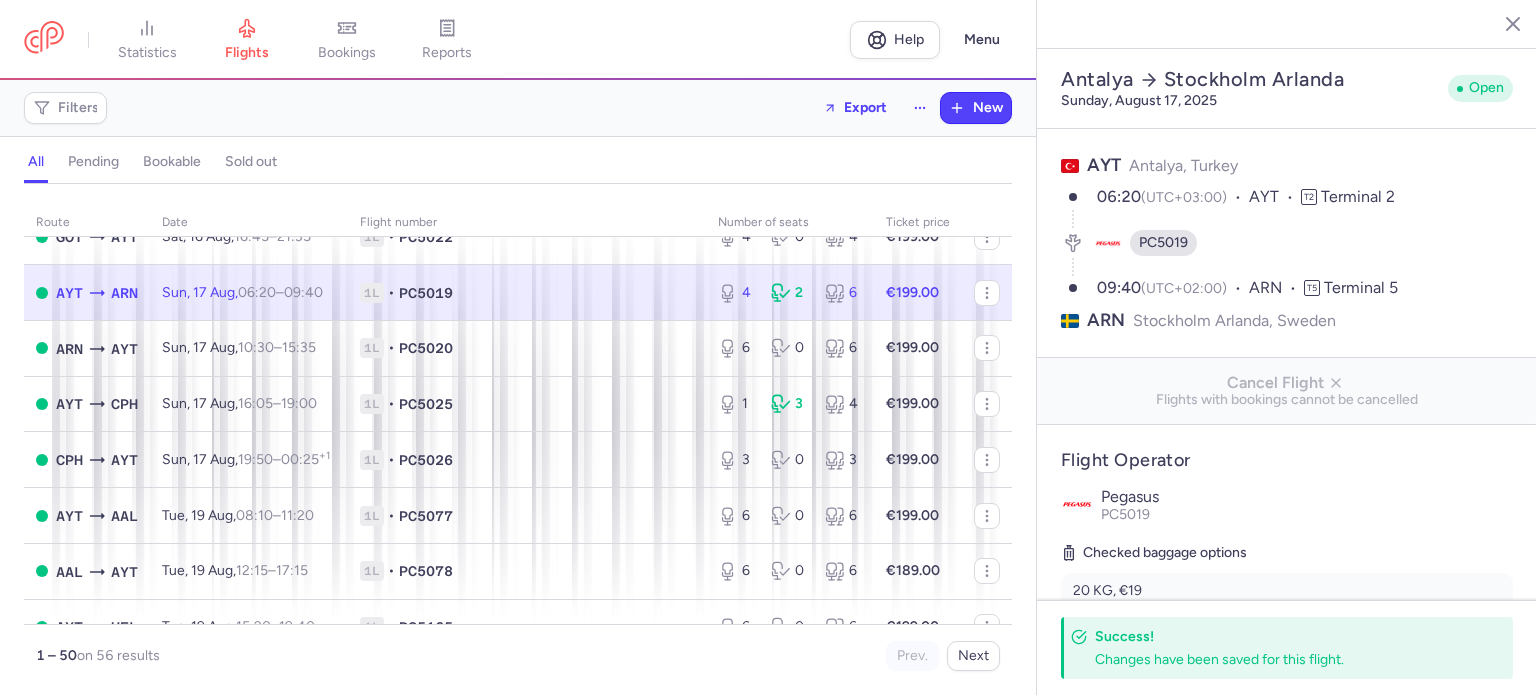 click on "AYT" at bounding box center (1275, 197) 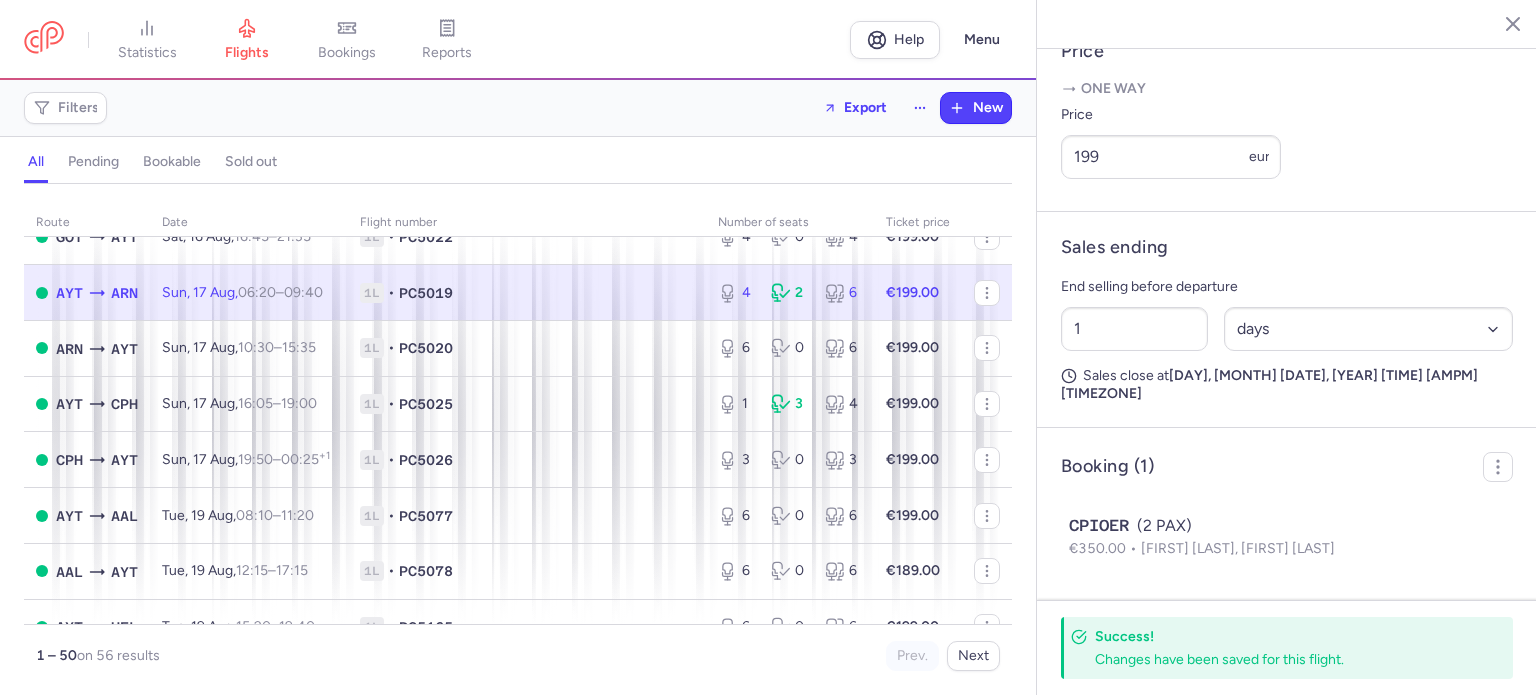 scroll, scrollTop: 830, scrollLeft: 0, axis: vertical 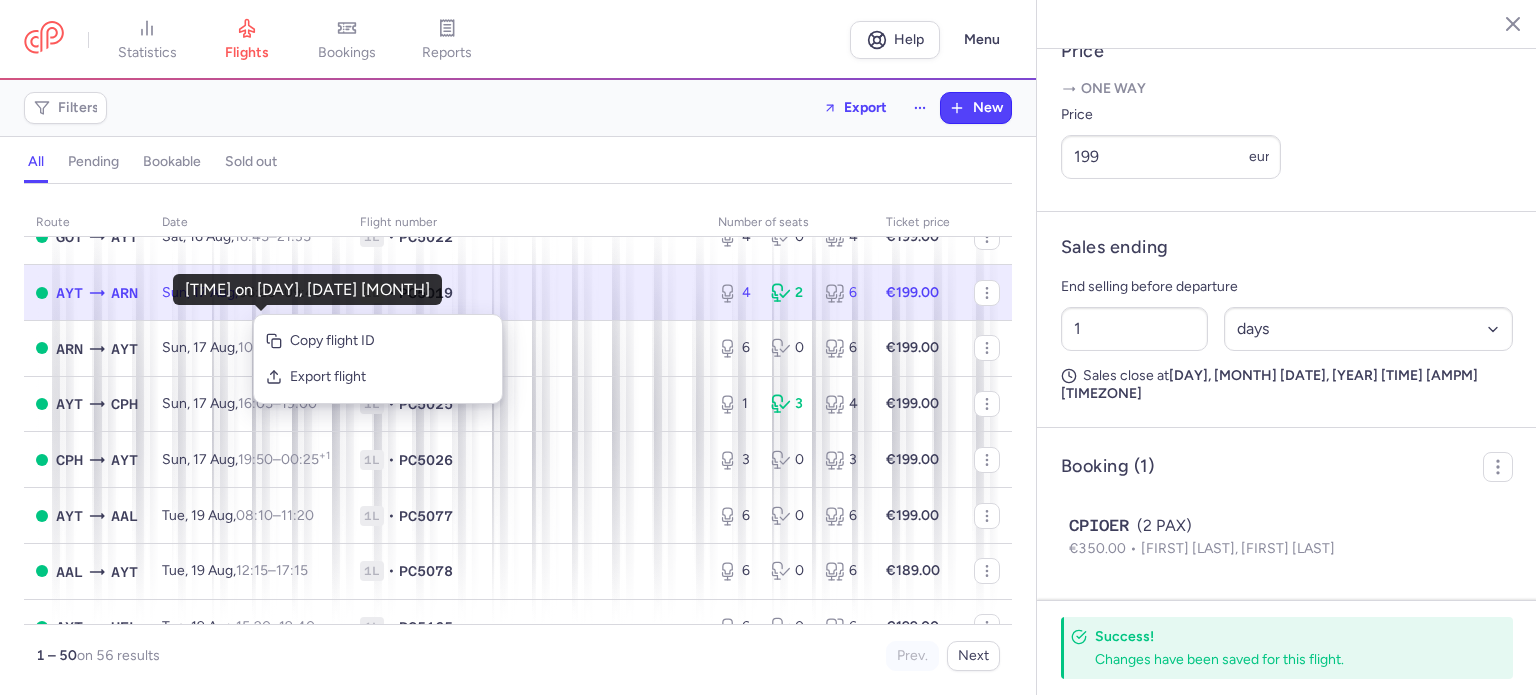 click on "06:20" at bounding box center [257, 292] 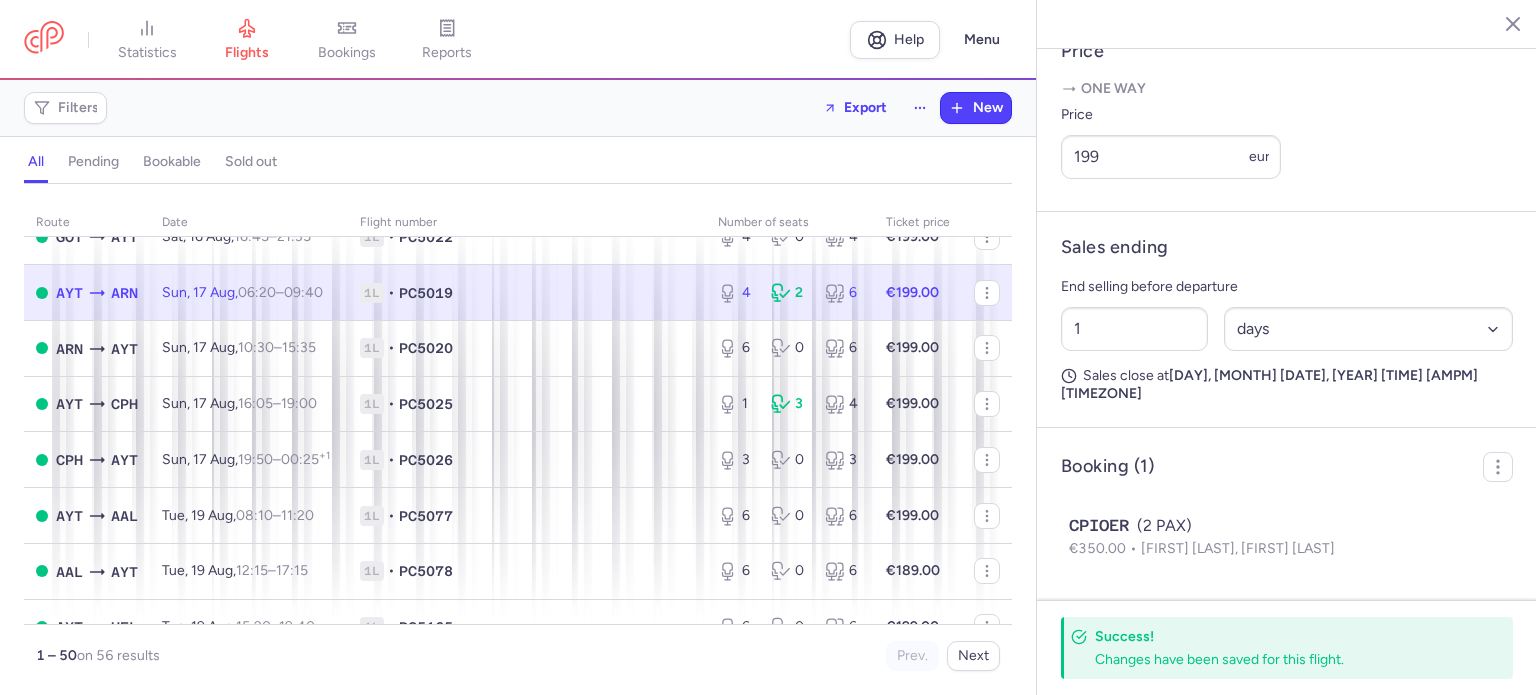 click on "06:20" at bounding box center [257, 292] 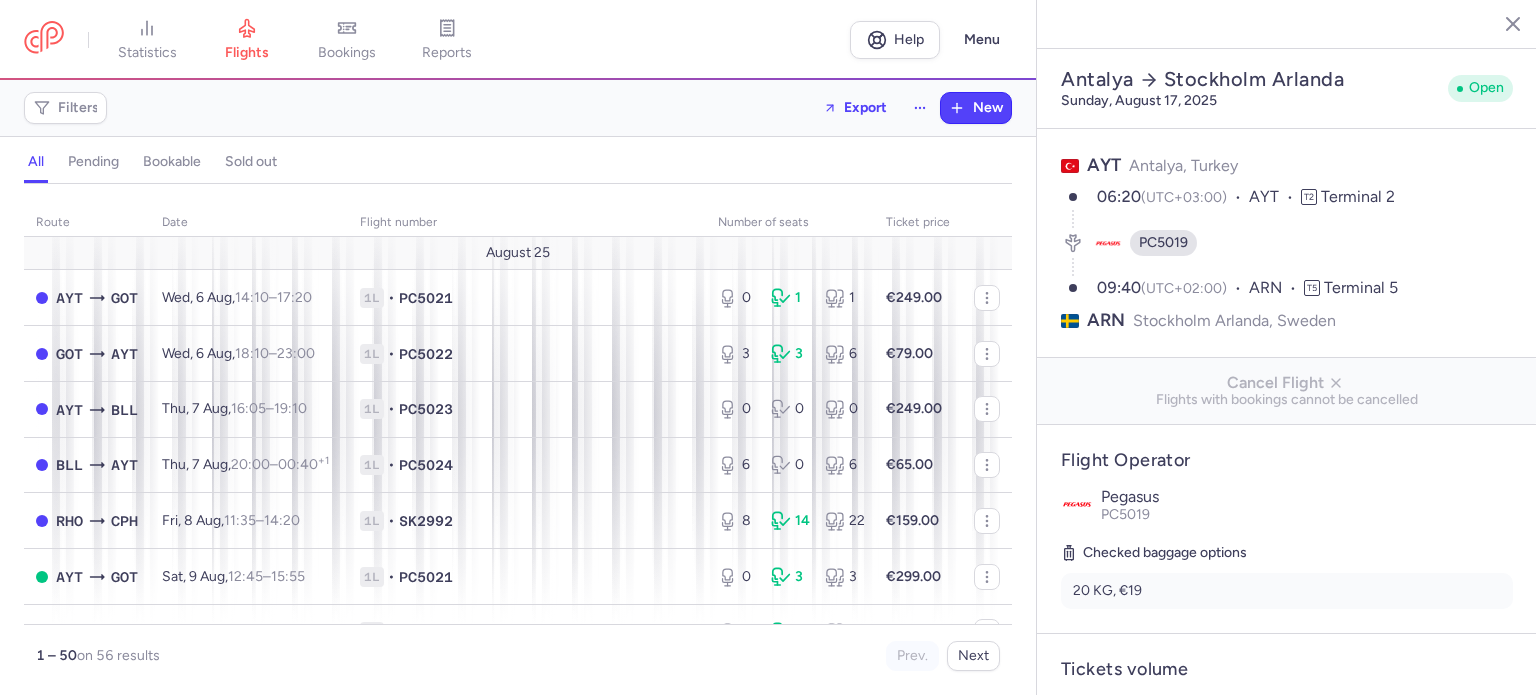 select on "days" 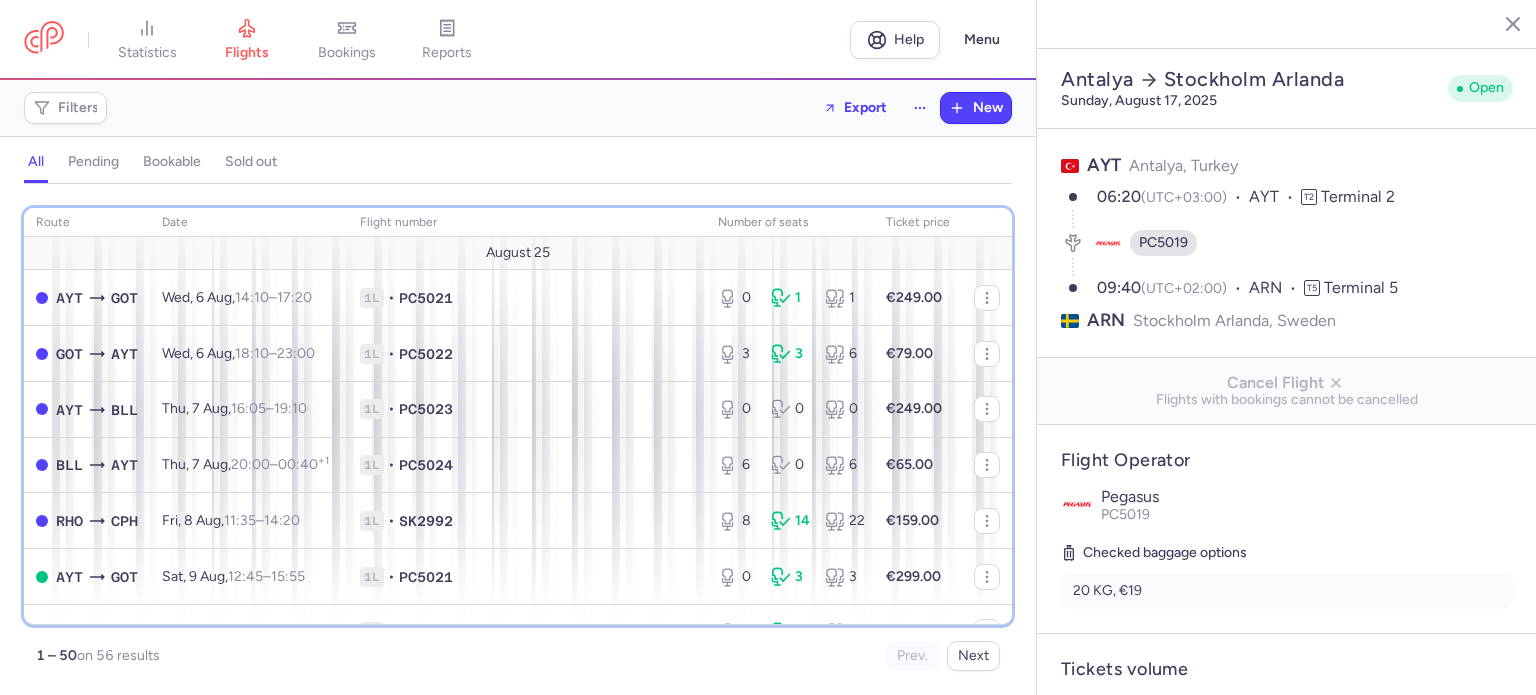 scroll, scrollTop: 40, scrollLeft: 0, axis: vertical 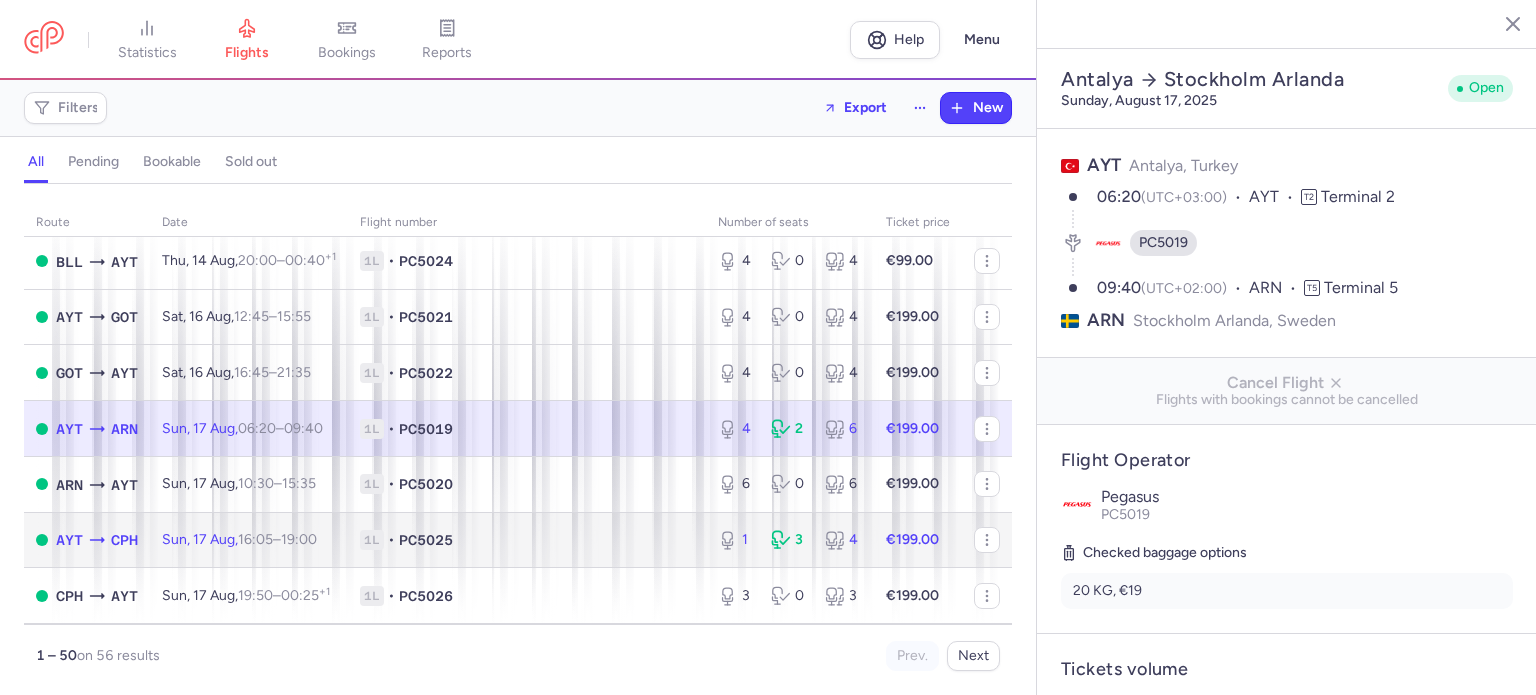 click on "€199.00" at bounding box center (918, 540) 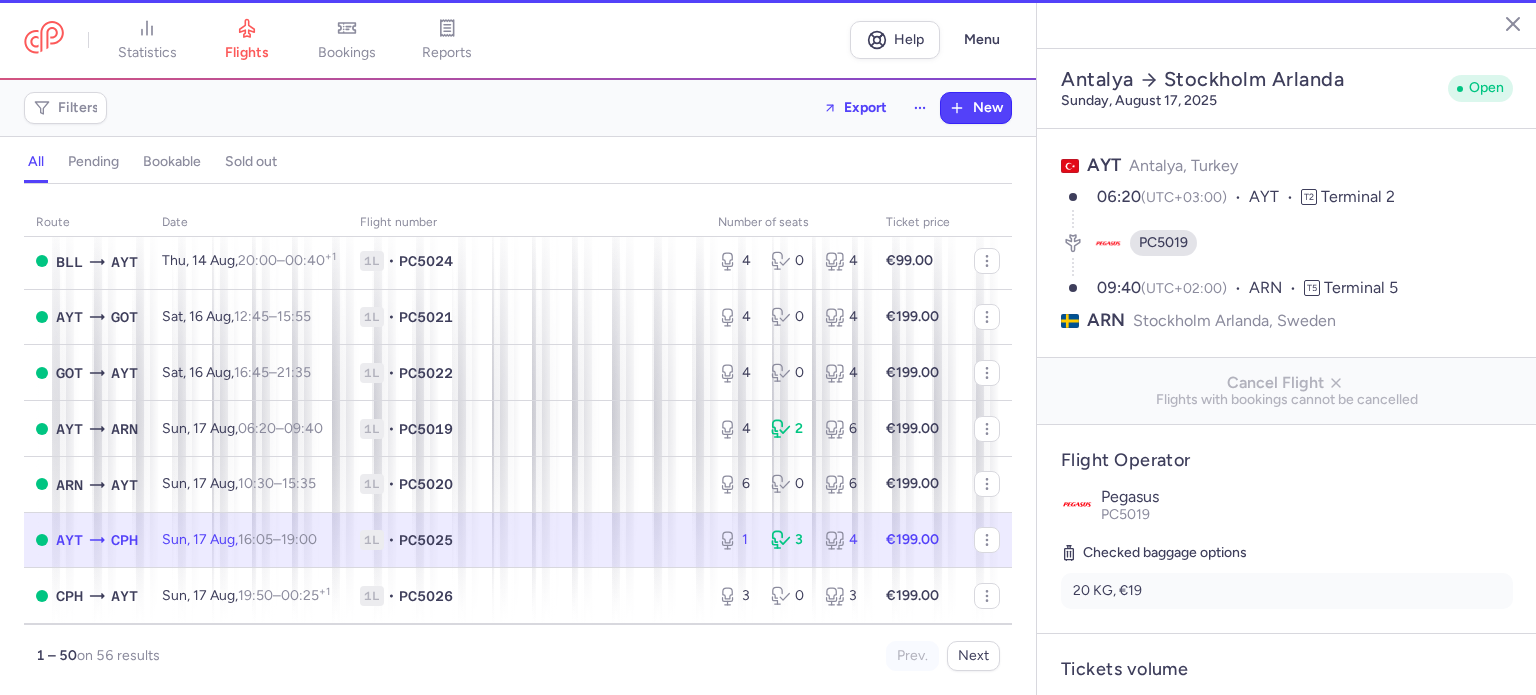 type on "1" 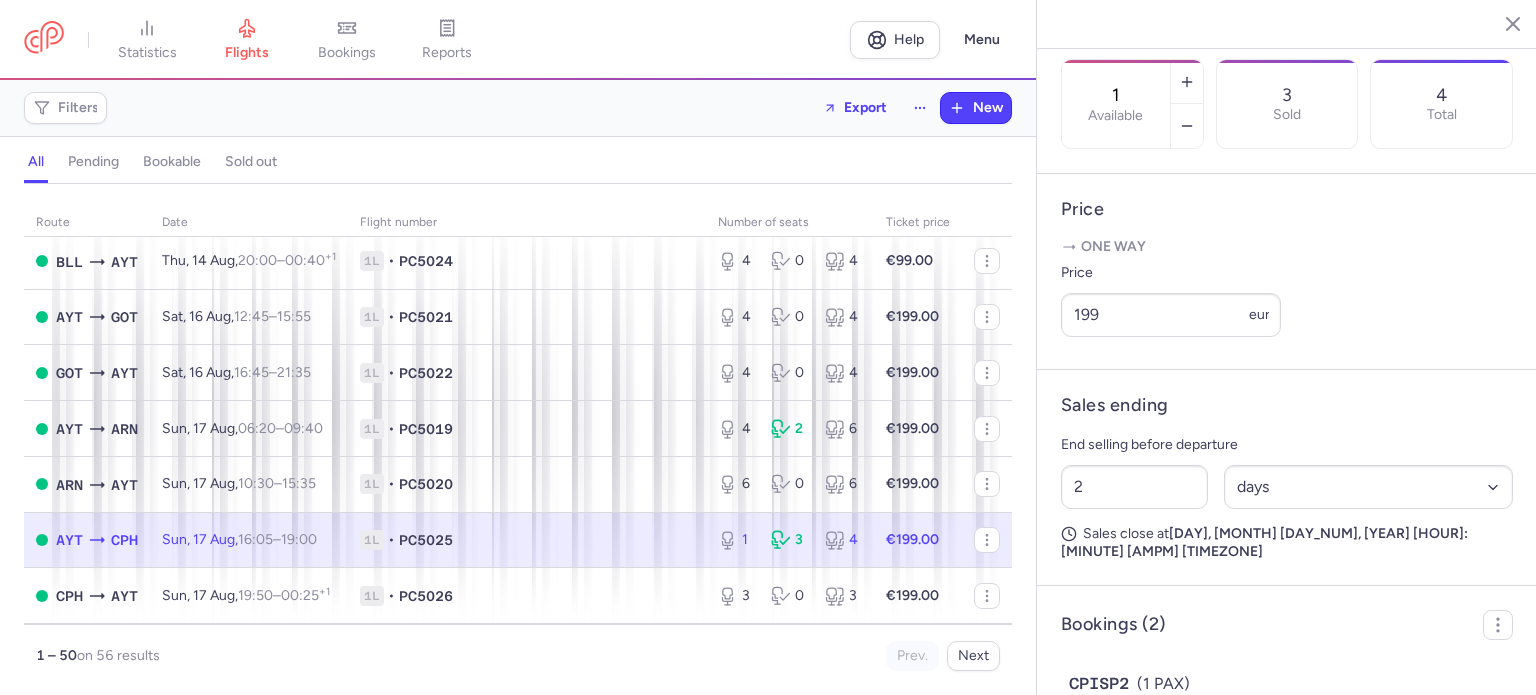 scroll, scrollTop: 640, scrollLeft: 0, axis: vertical 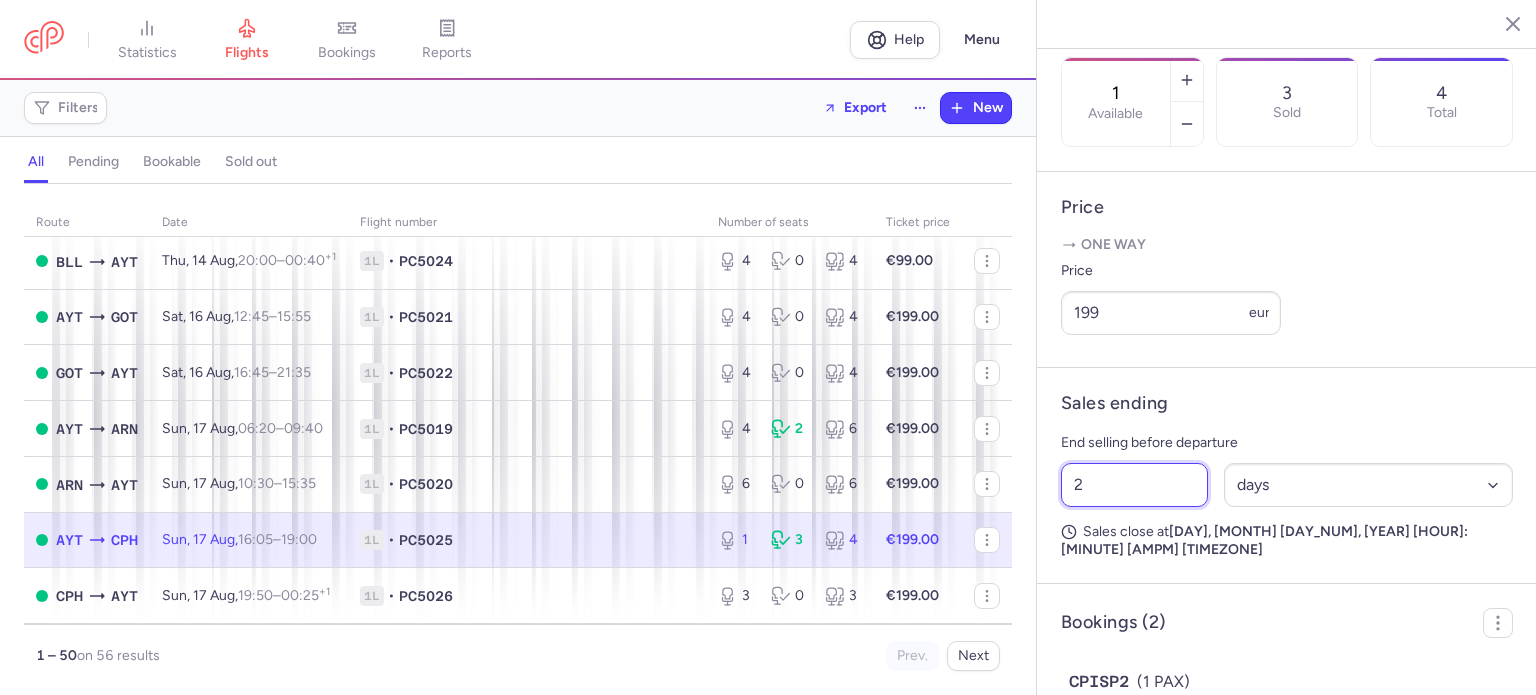click on "2" at bounding box center (1134, 485) 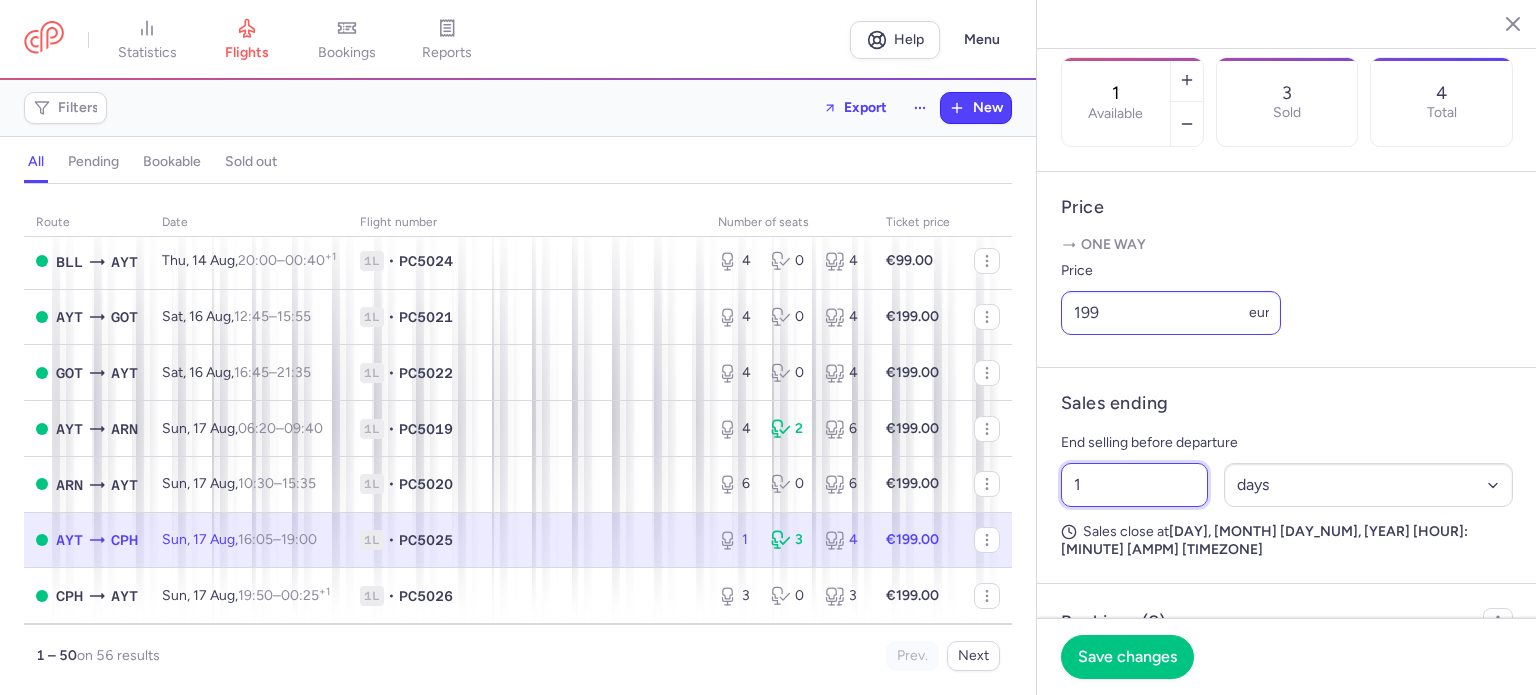 type on "1" 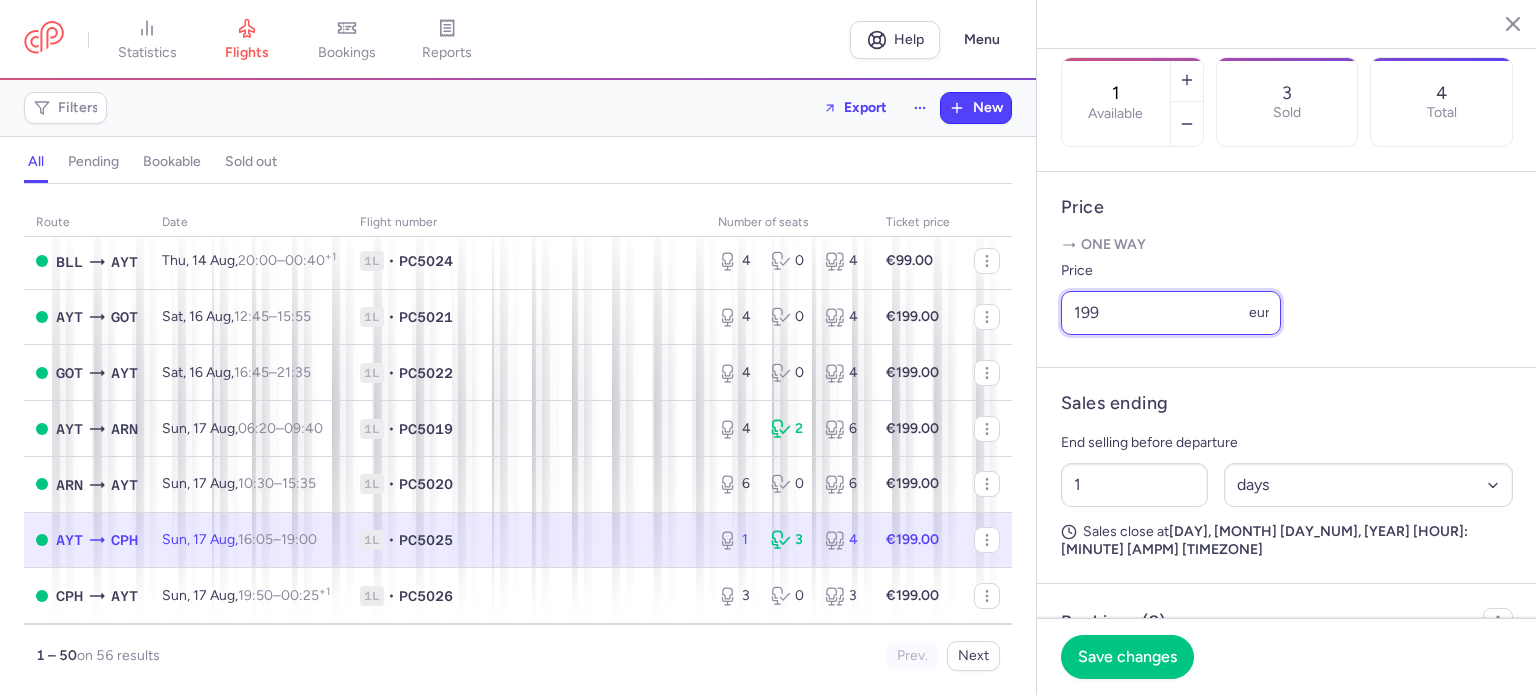 click on "199" at bounding box center [1171, 313] 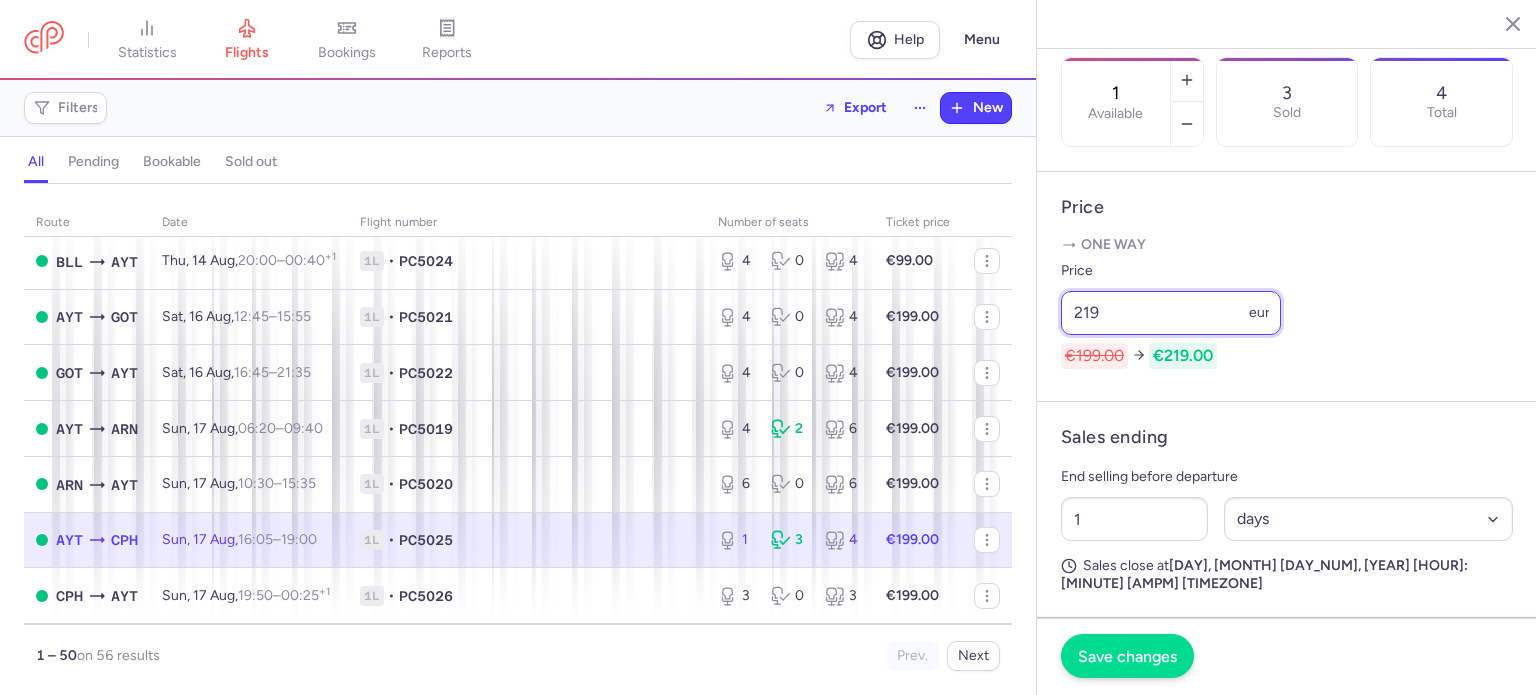 type on "219" 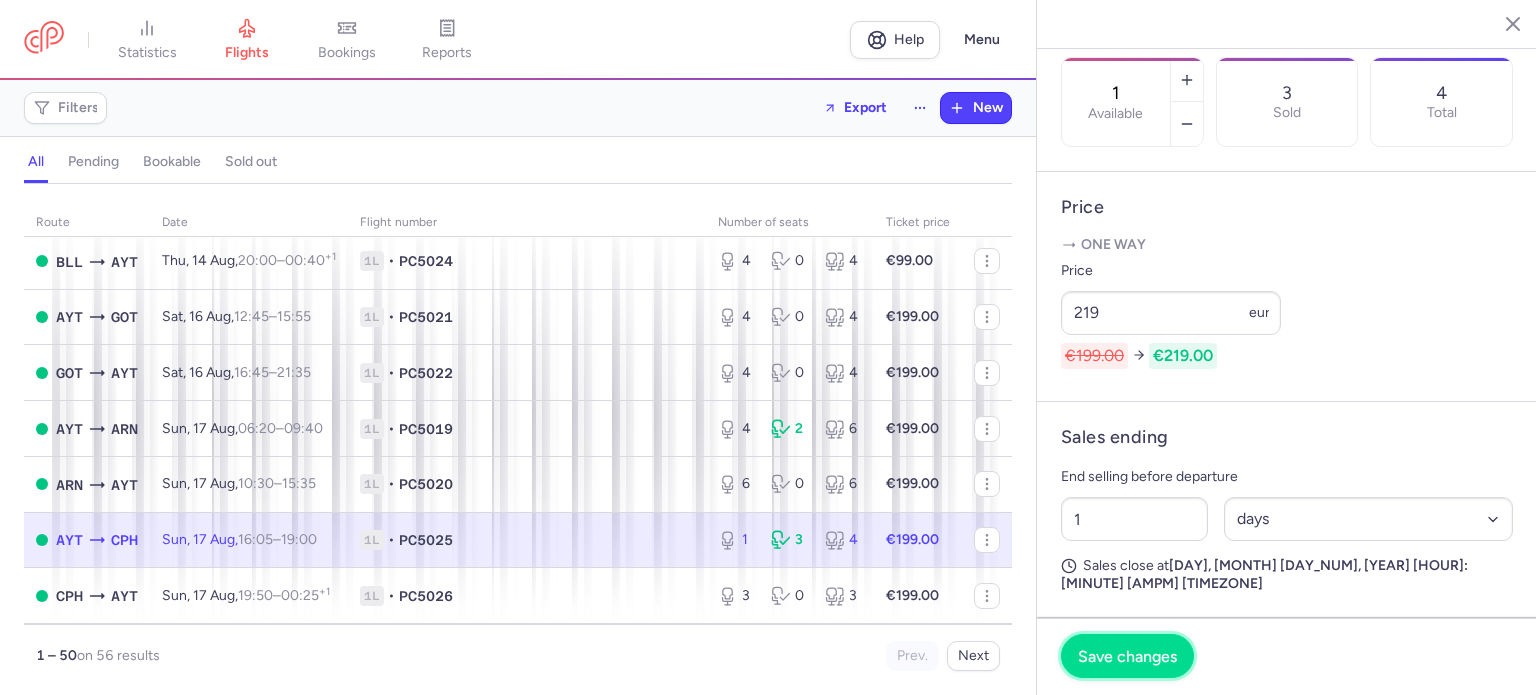 click on "Save changes" at bounding box center (1127, 656) 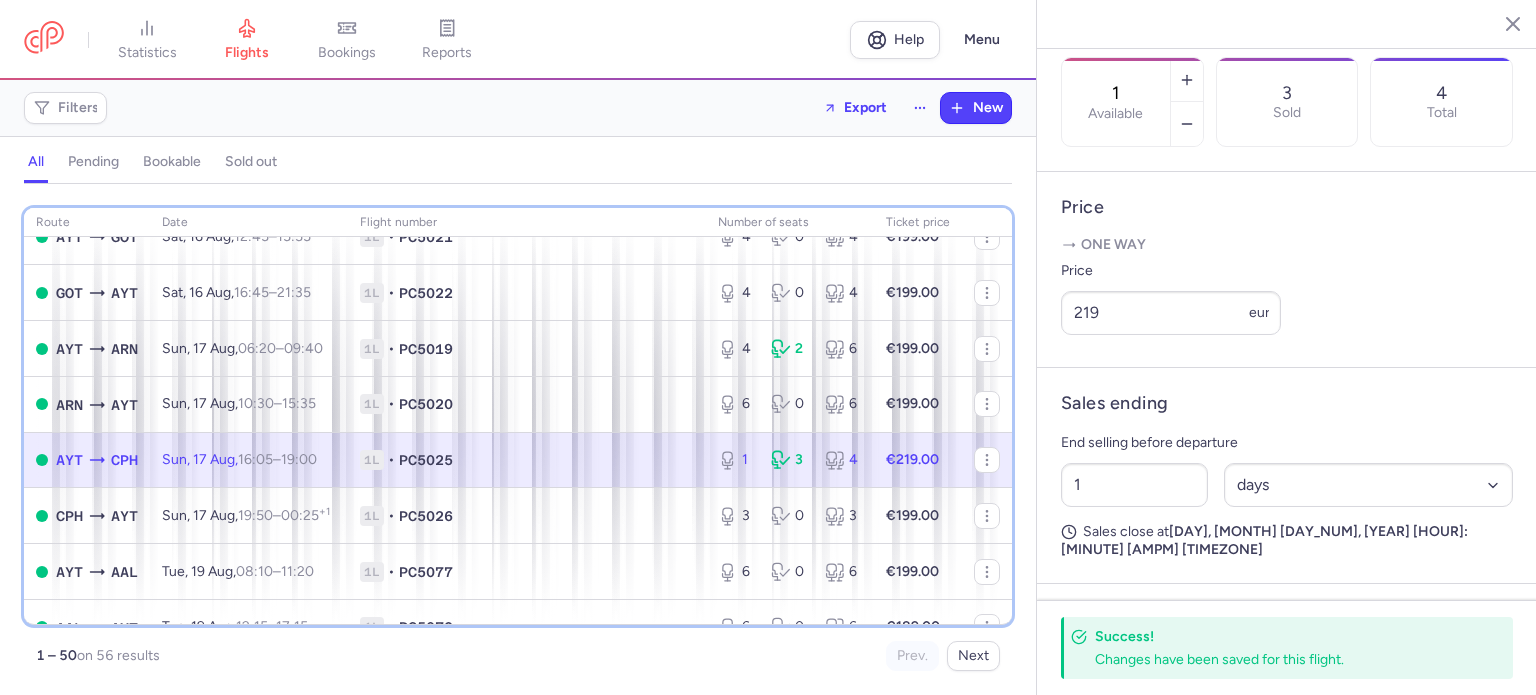 scroll, scrollTop: 1160, scrollLeft: 0, axis: vertical 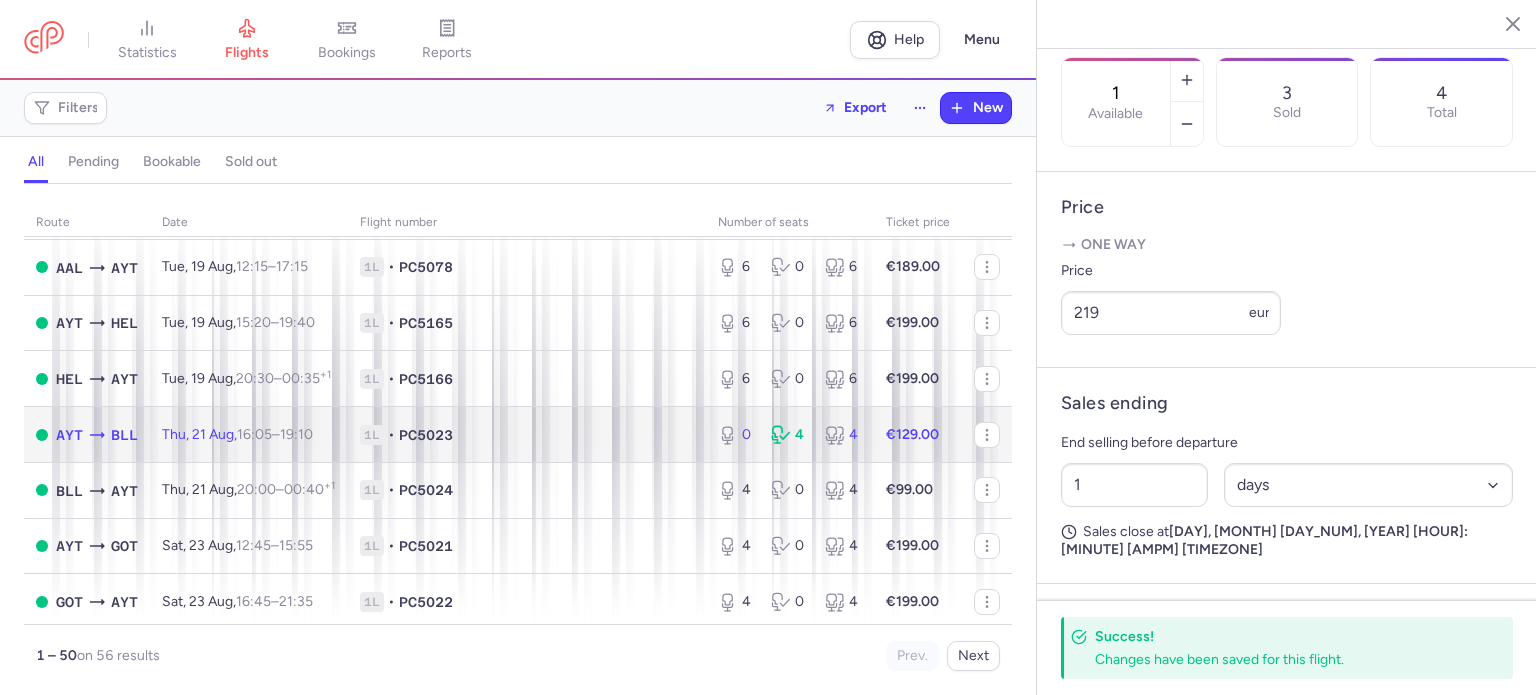 click on "1L • PC5023" at bounding box center [527, 435] 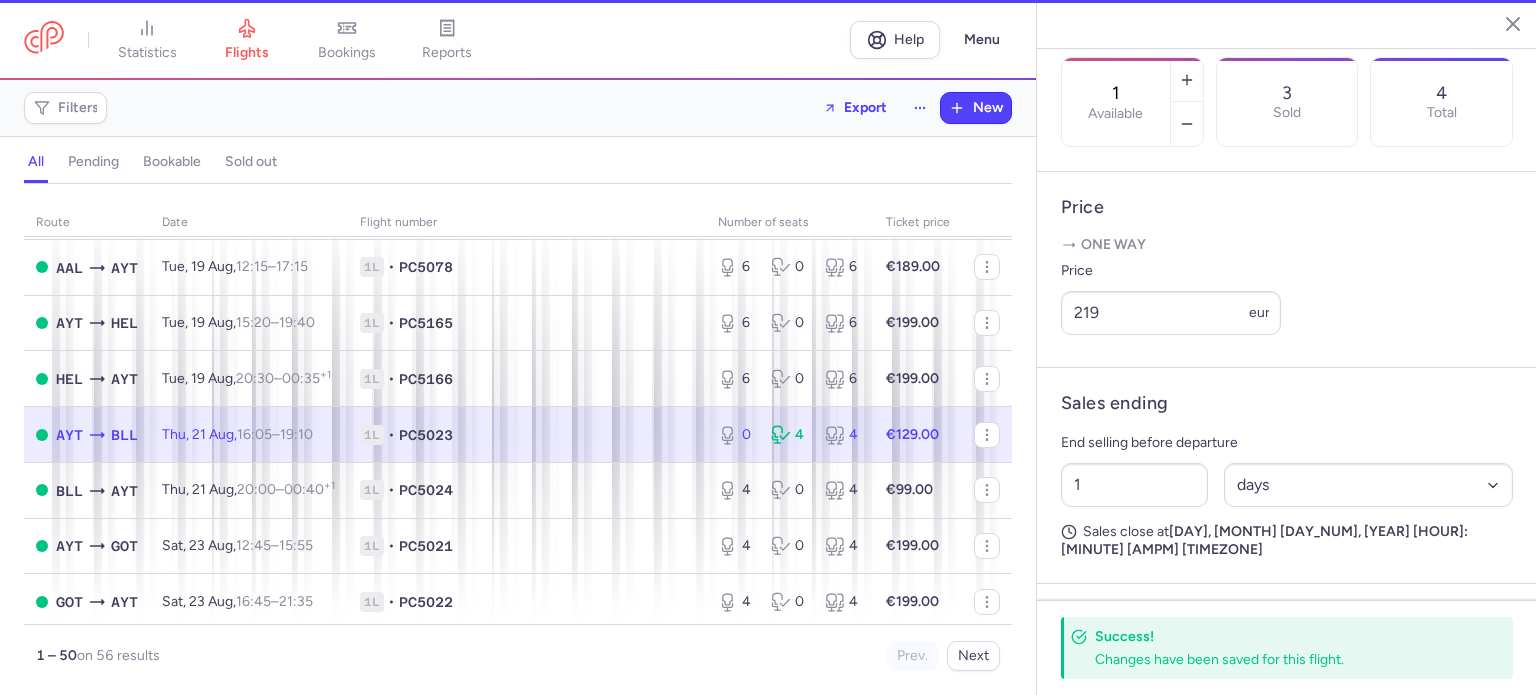type on "0" 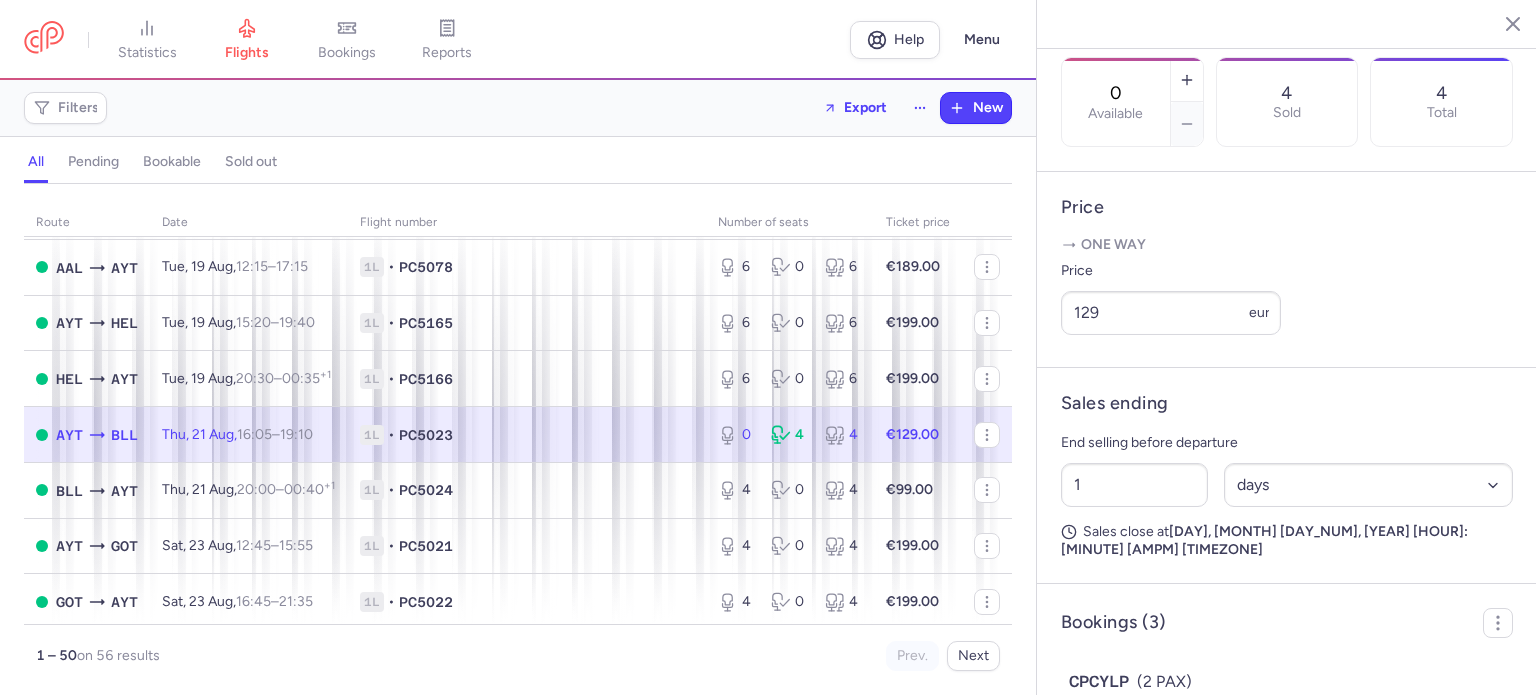 scroll, scrollTop: 32, scrollLeft: 0, axis: vertical 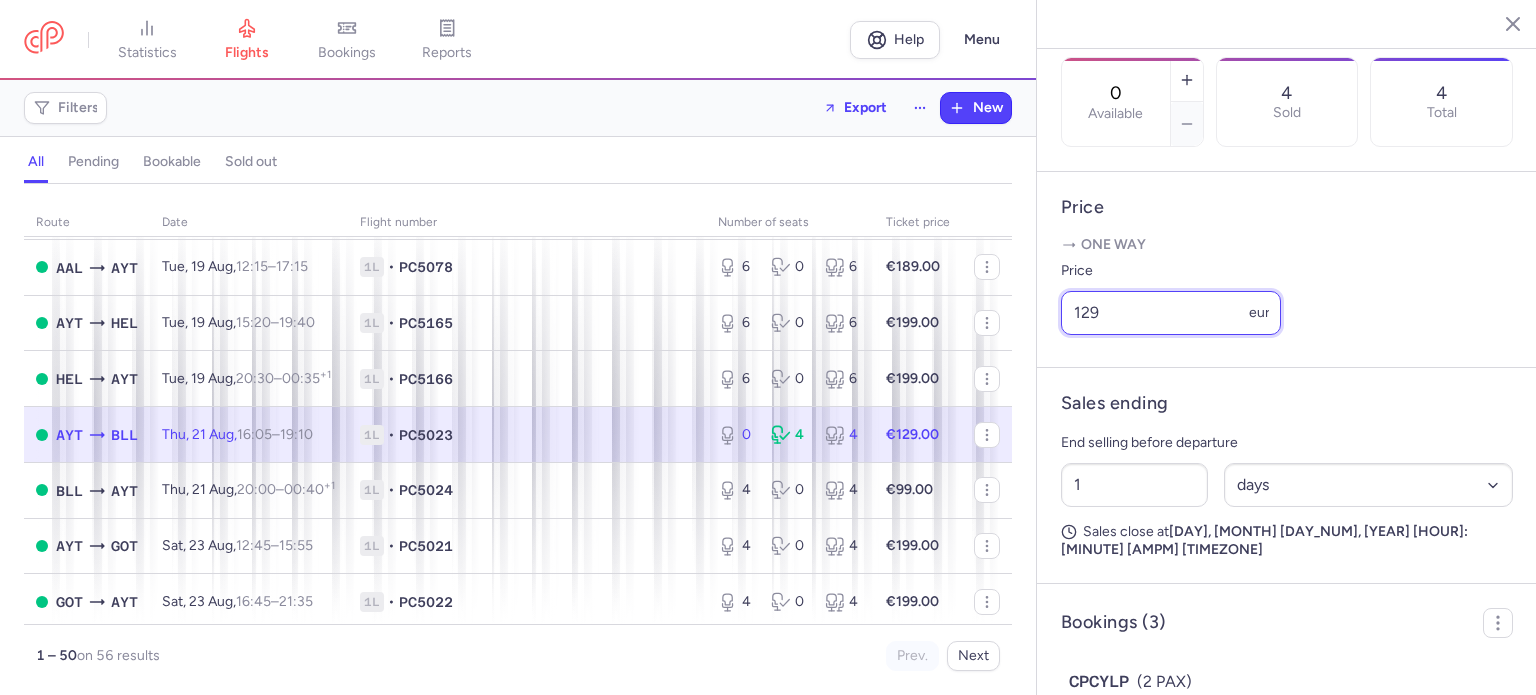 click on "129" at bounding box center (1171, 313) 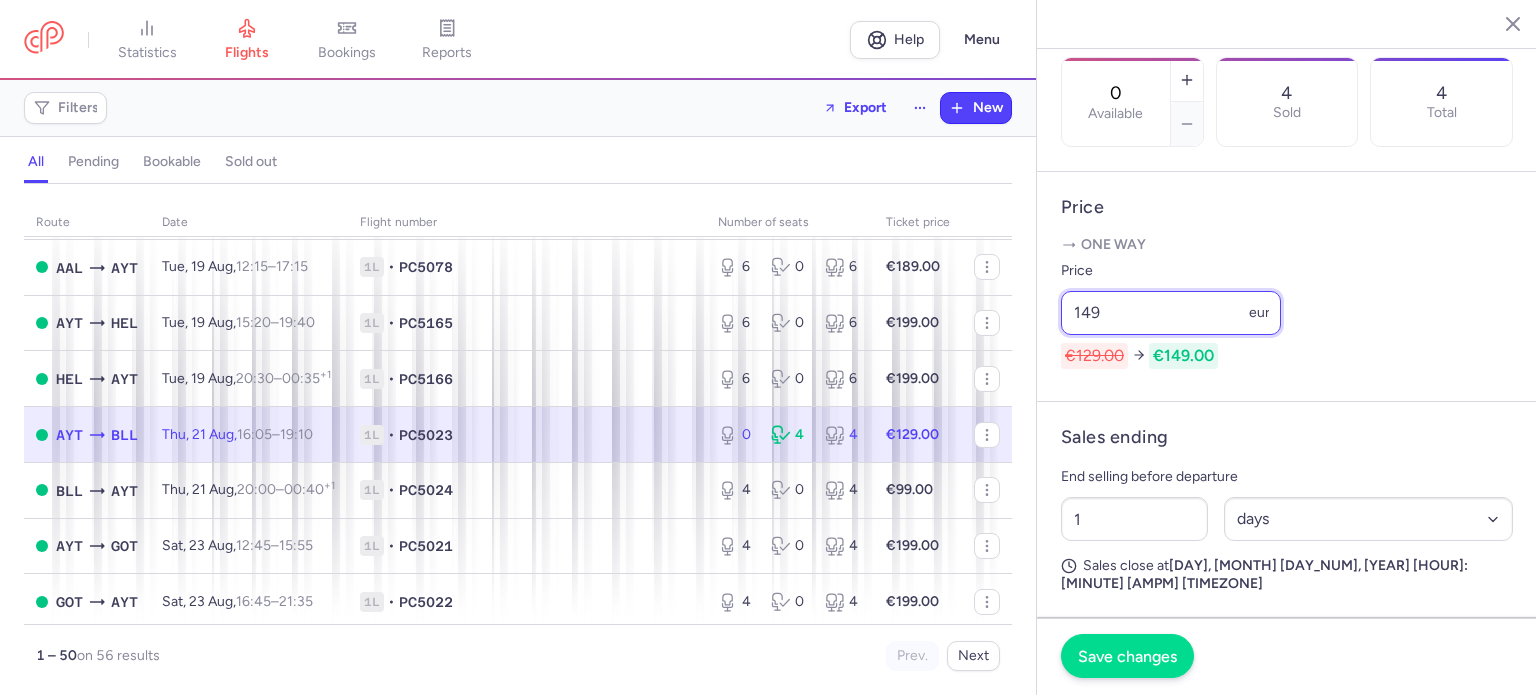 type on "149" 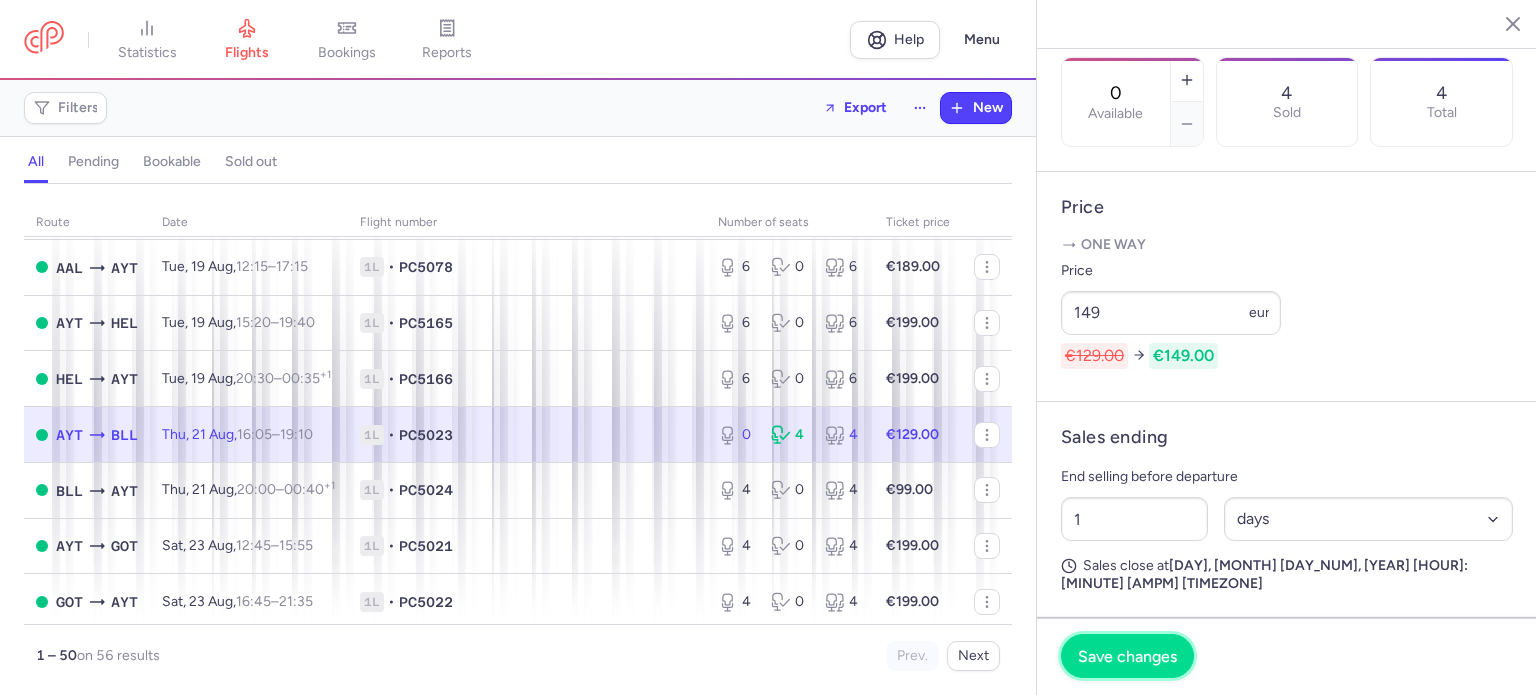 click on "Save changes" at bounding box center [1127, 656] 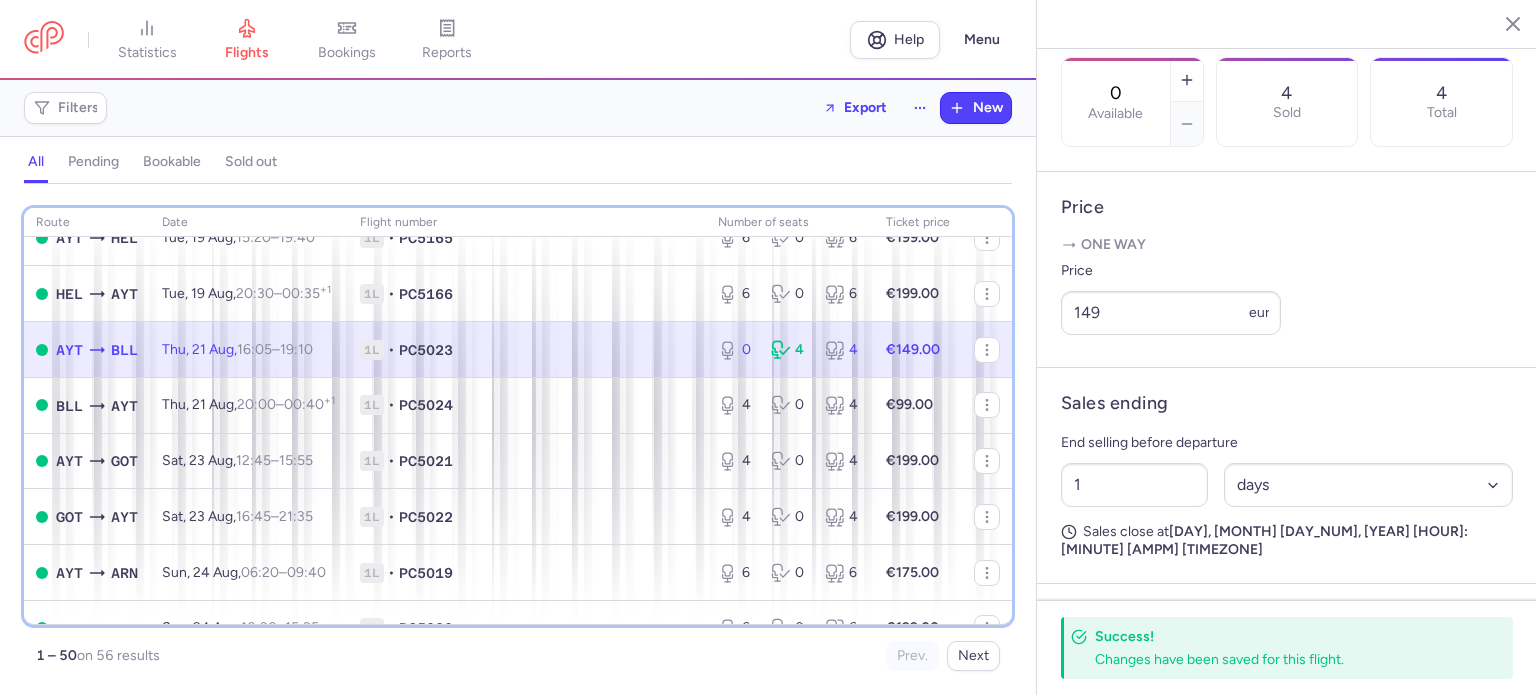 scroll, scrollTop: 1600, scrollLeft: 0, axis: vertical 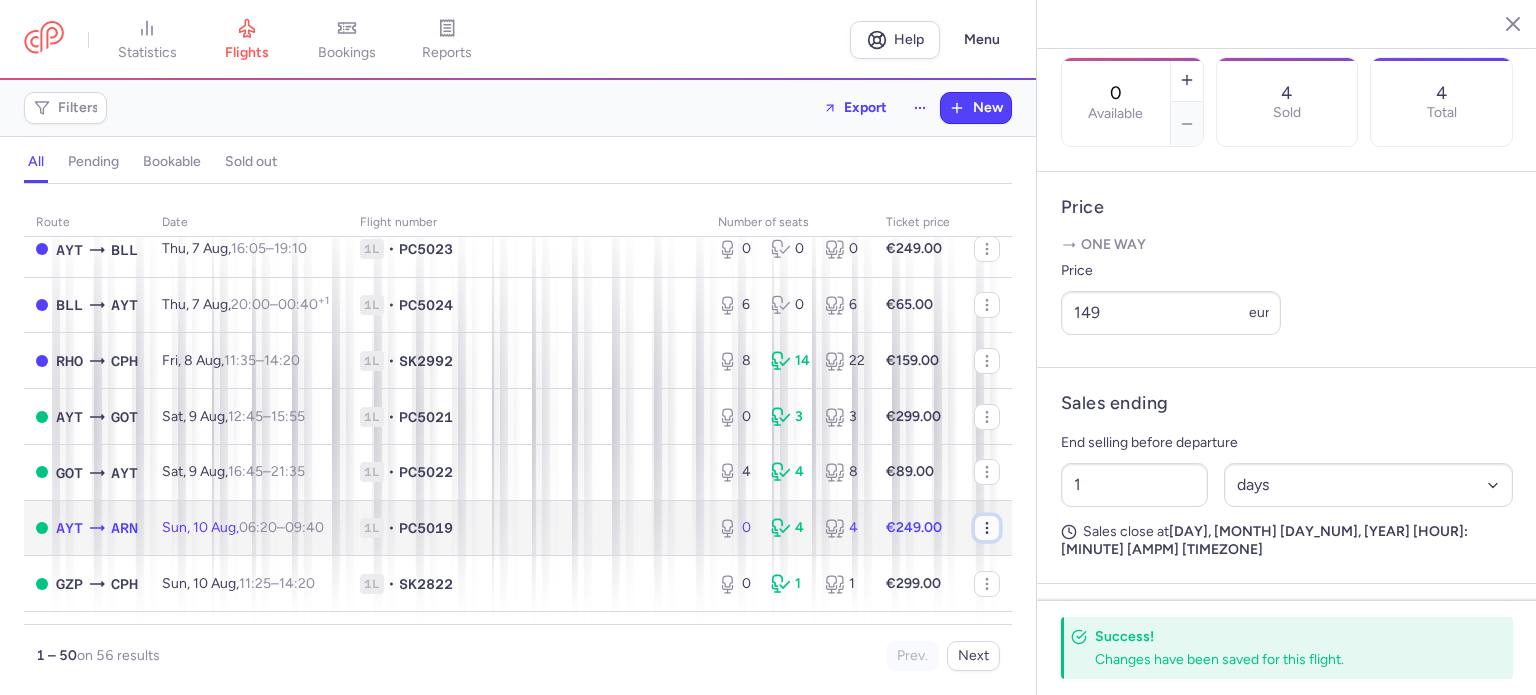 click at bounding box center (987, 528) 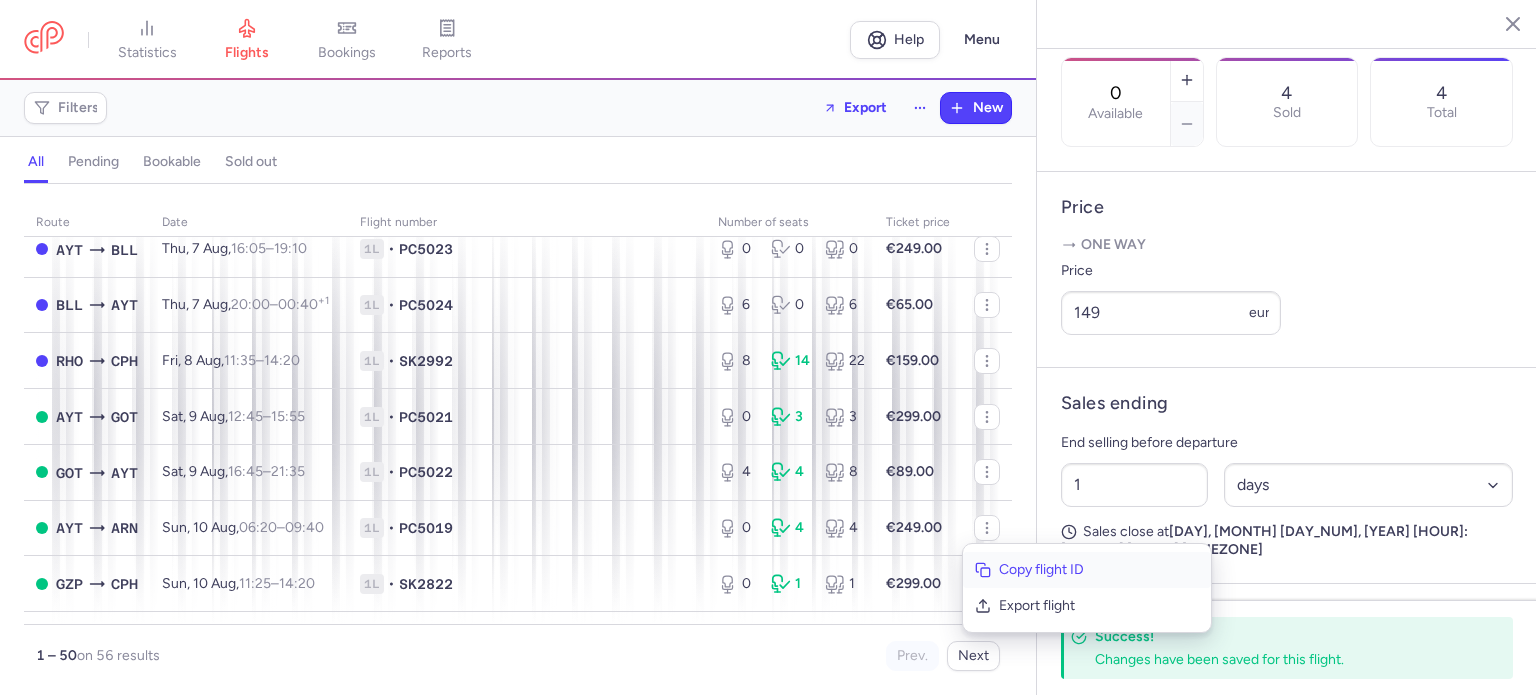click on "Copy flight ID" at bounding box center (1087, 570) 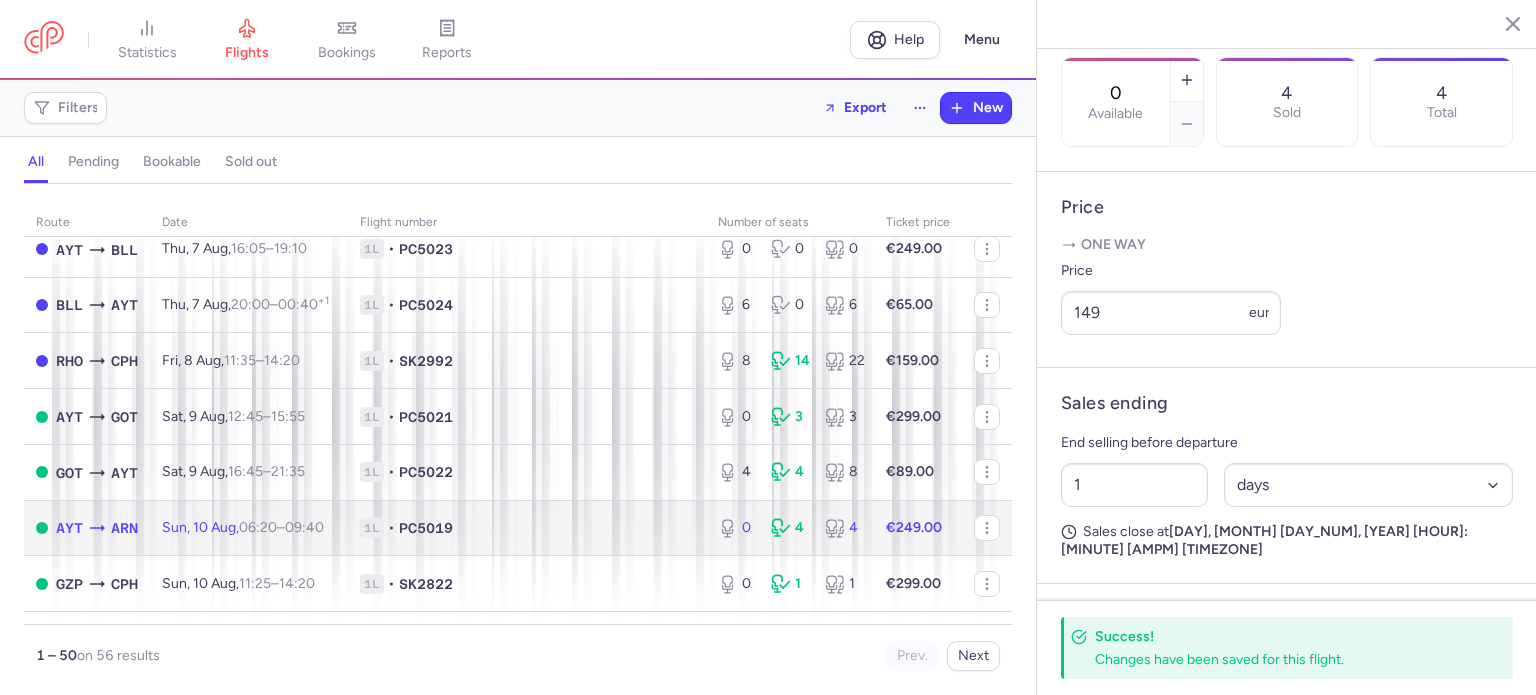 click on "€249.00" at bounding box center [914, 527] 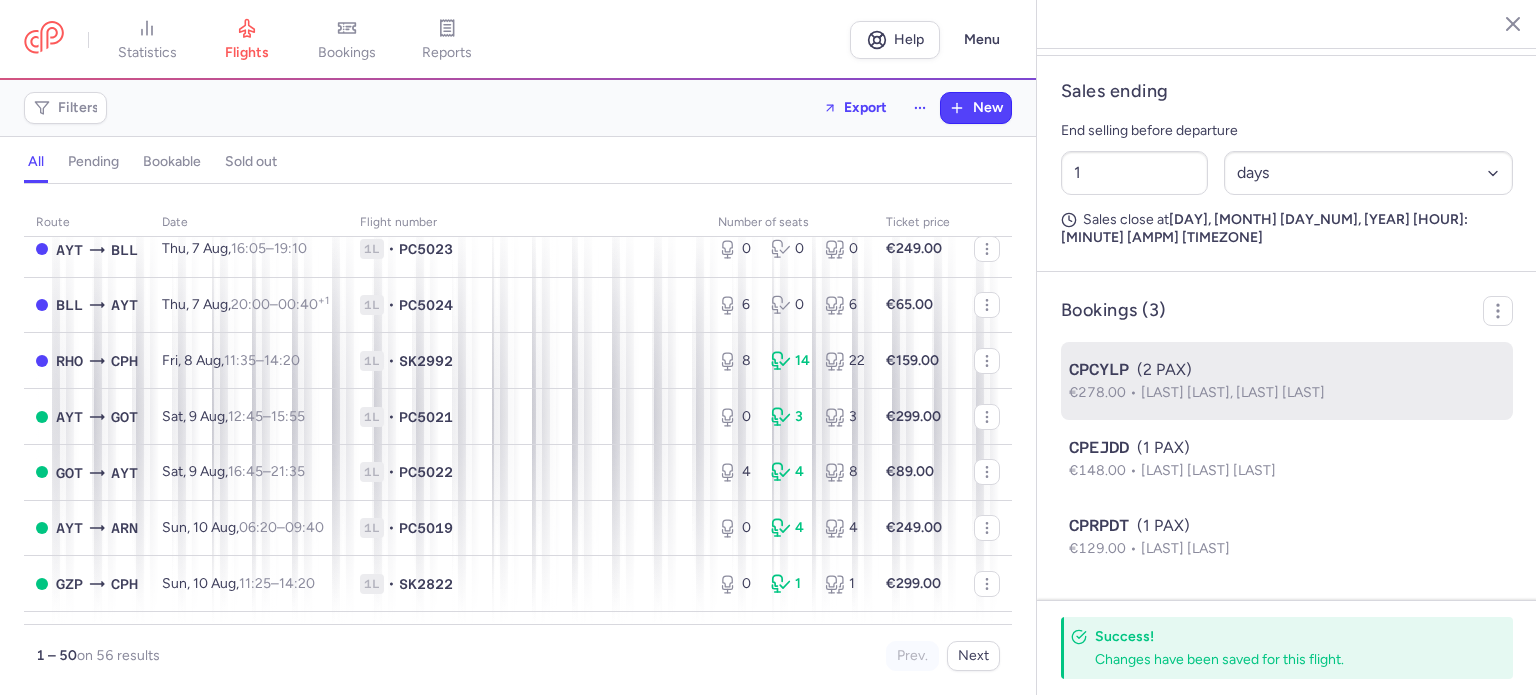 drag, startPoint x: 1130, startPoint y: 367, endPoint x: 1062, endPoint y: 362, distance: 68.18358 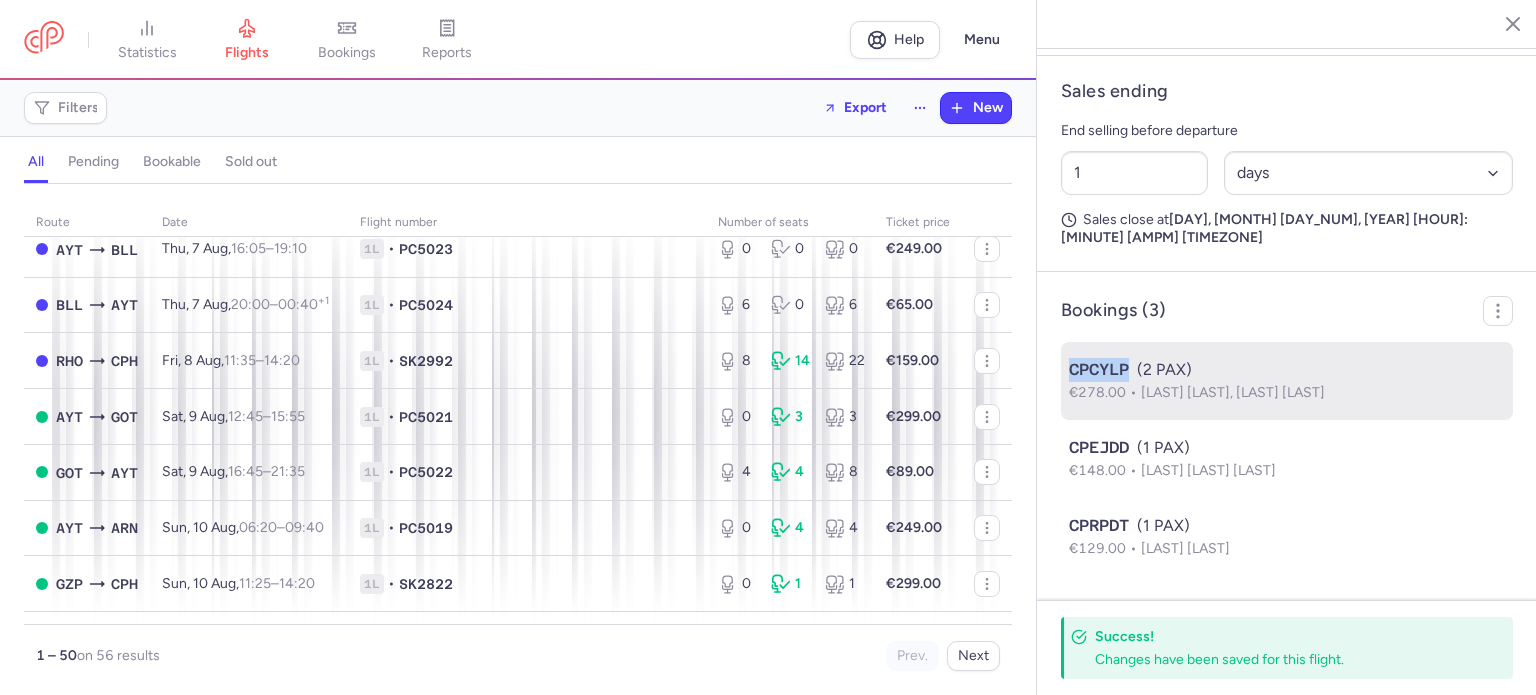 drag, startPoint x: 1064, startPoint y: 372, endPoint x: 1126, endPoint y: 376, distance: 62.1289 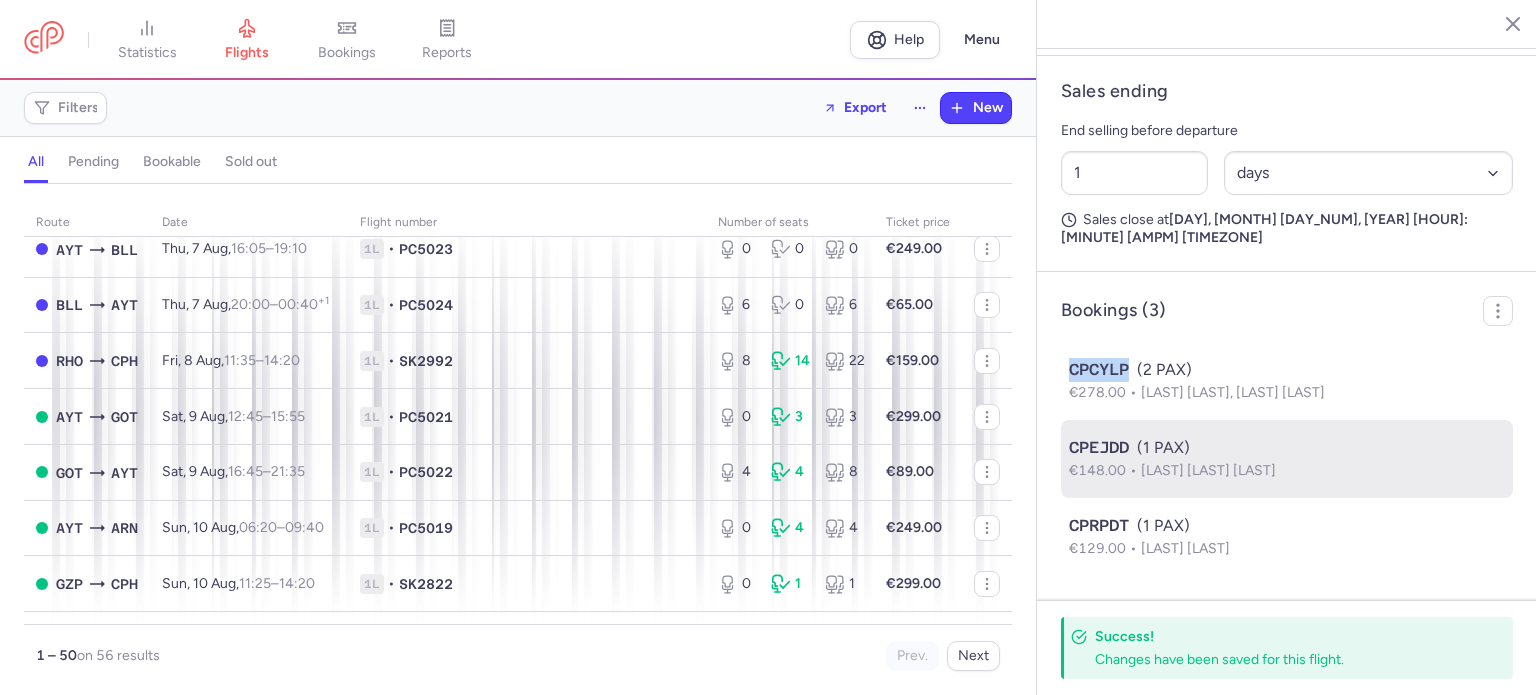 drag, startPoint x: 1132, startPoint y: 444, endPoint x: 1069, endPoint y: 450, distance: 63.28507 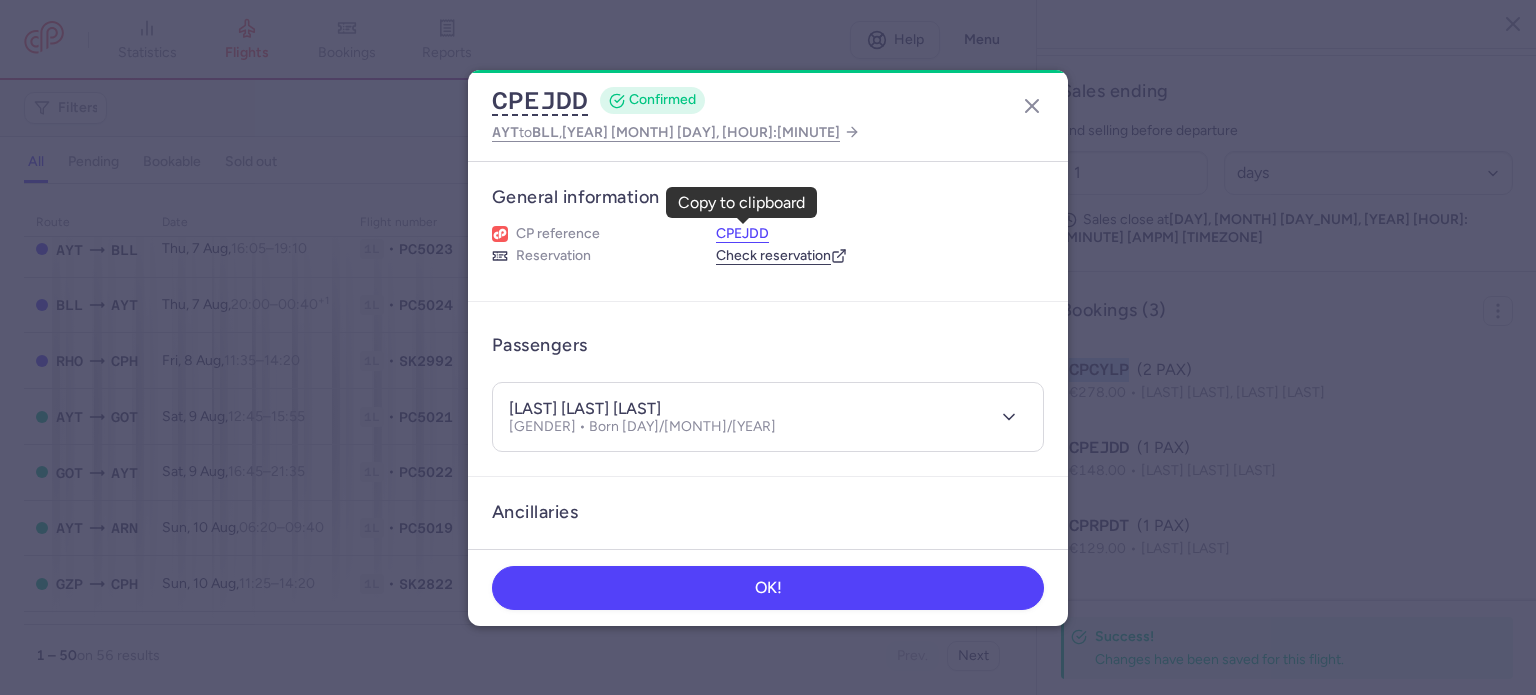 click on "CPEJDD" at bounding box center [742, 234] 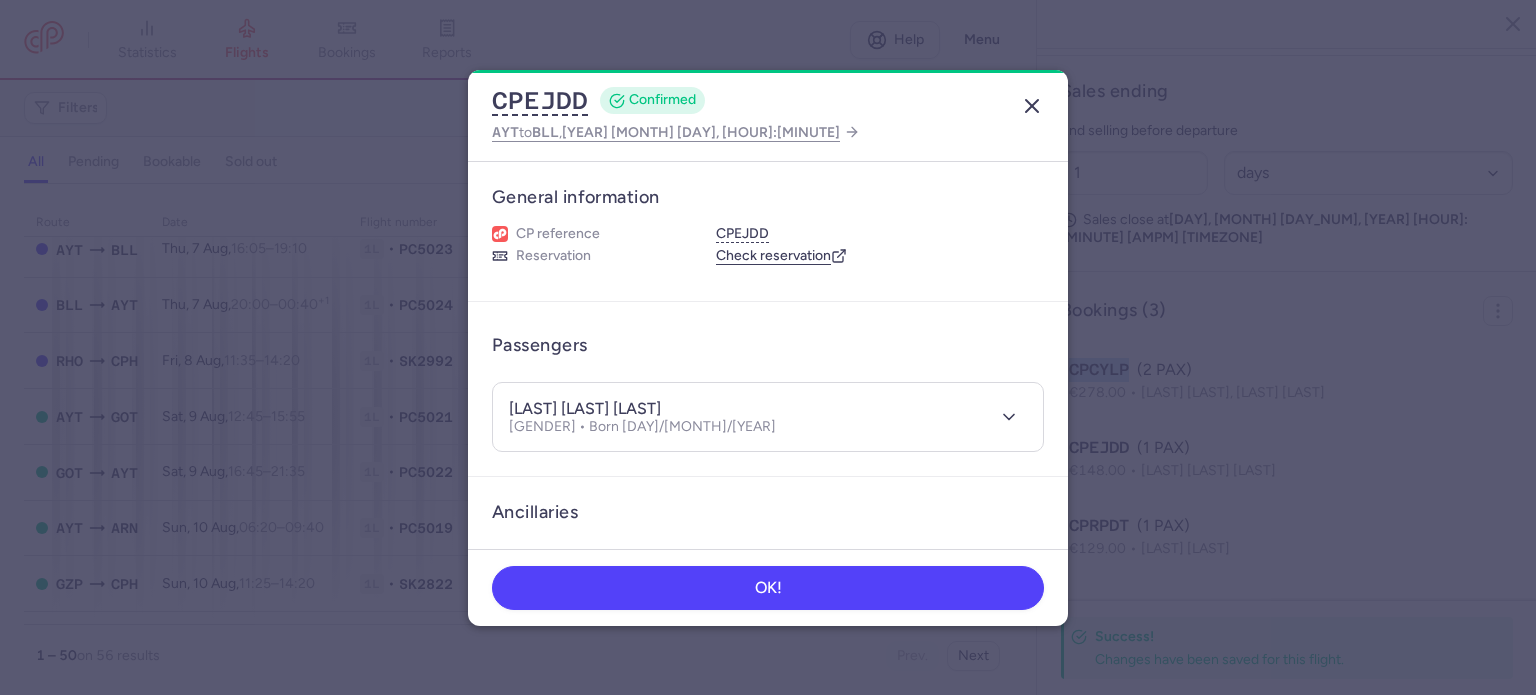 click 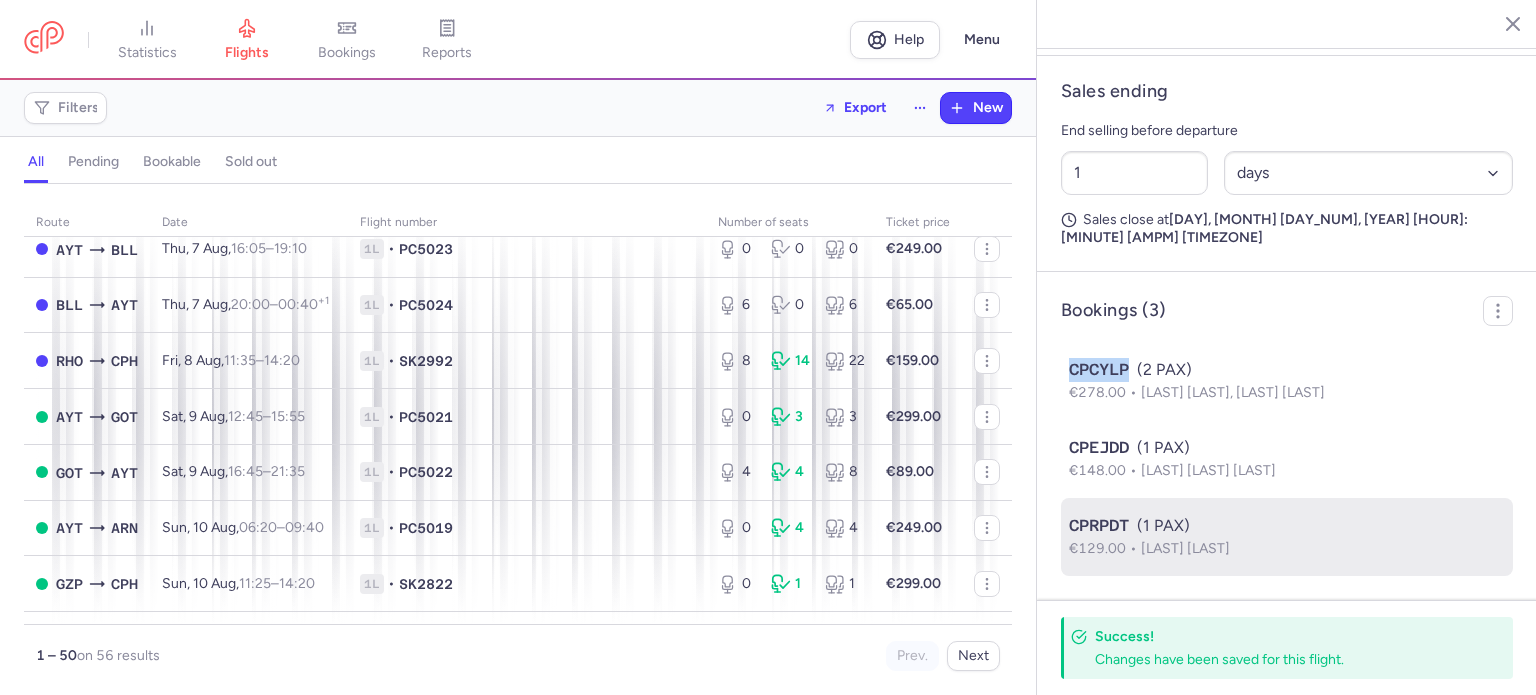 click on "CPRPDT" at bounding box center [1099, 526] 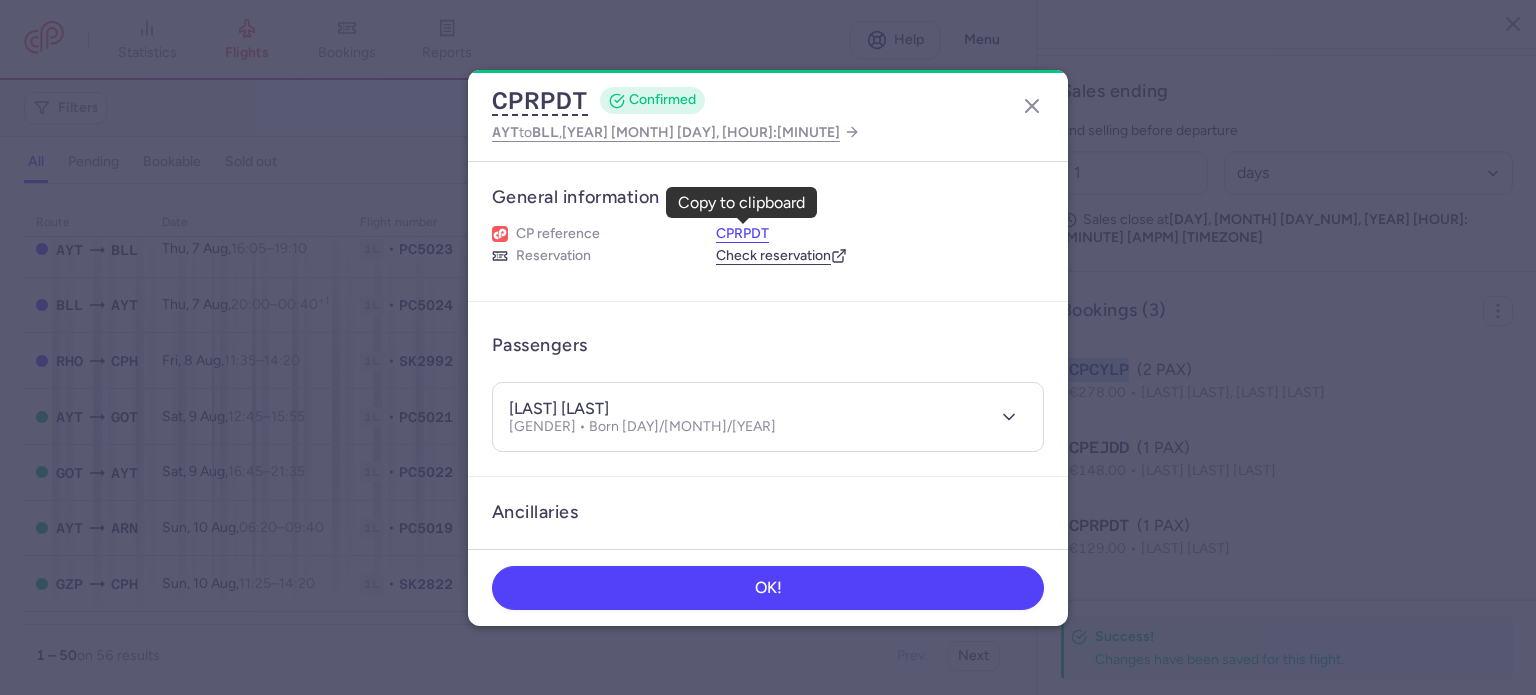 click on "CPRPDT" at bounding box center [742, 234] 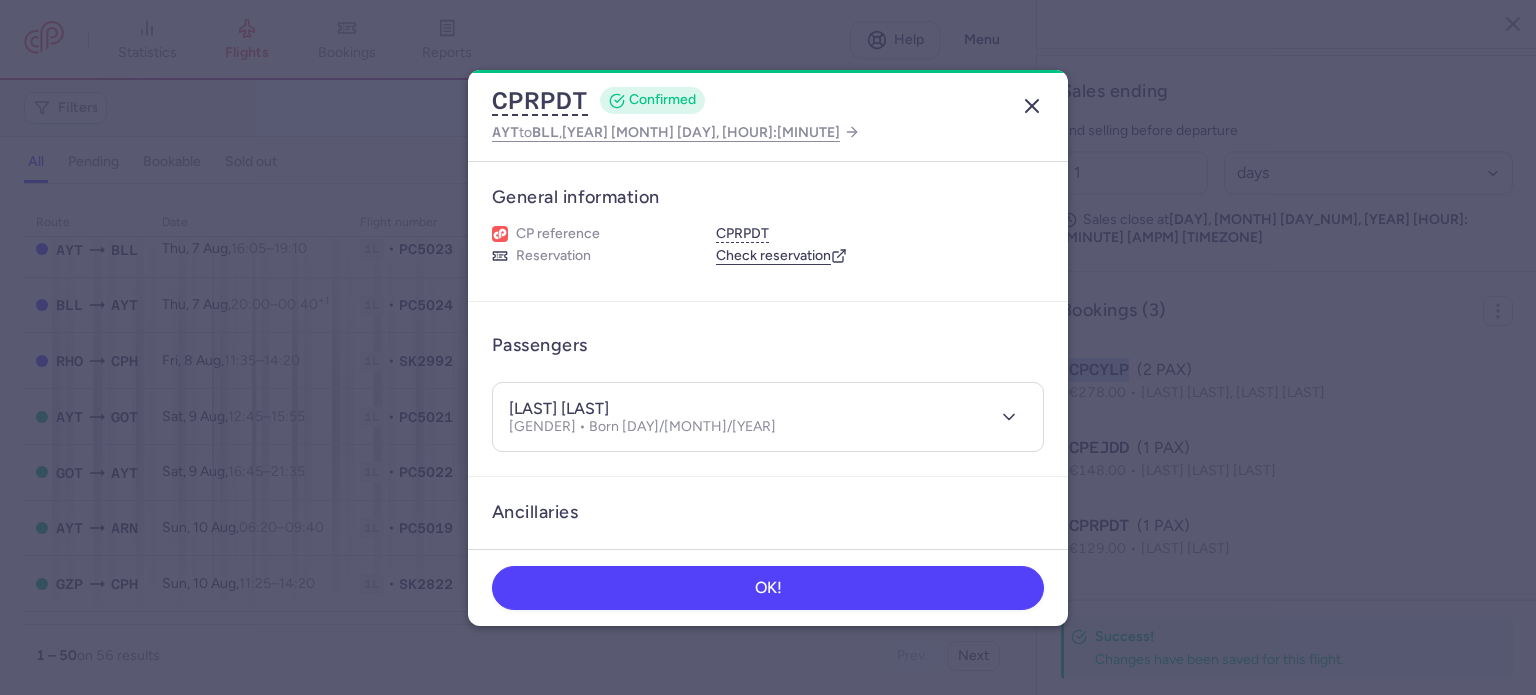 click 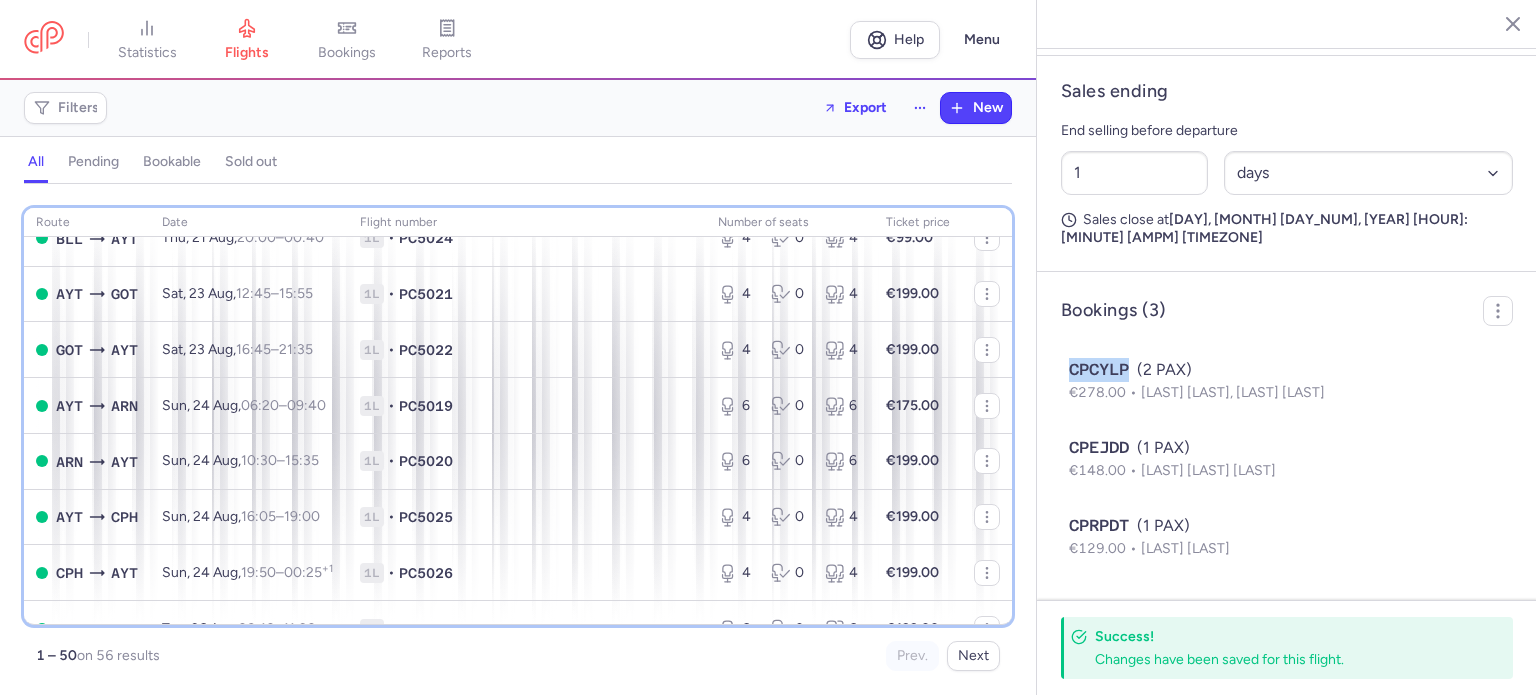 scroll, scrollTop: 1769, scrollLeft: 0, axis: vertical 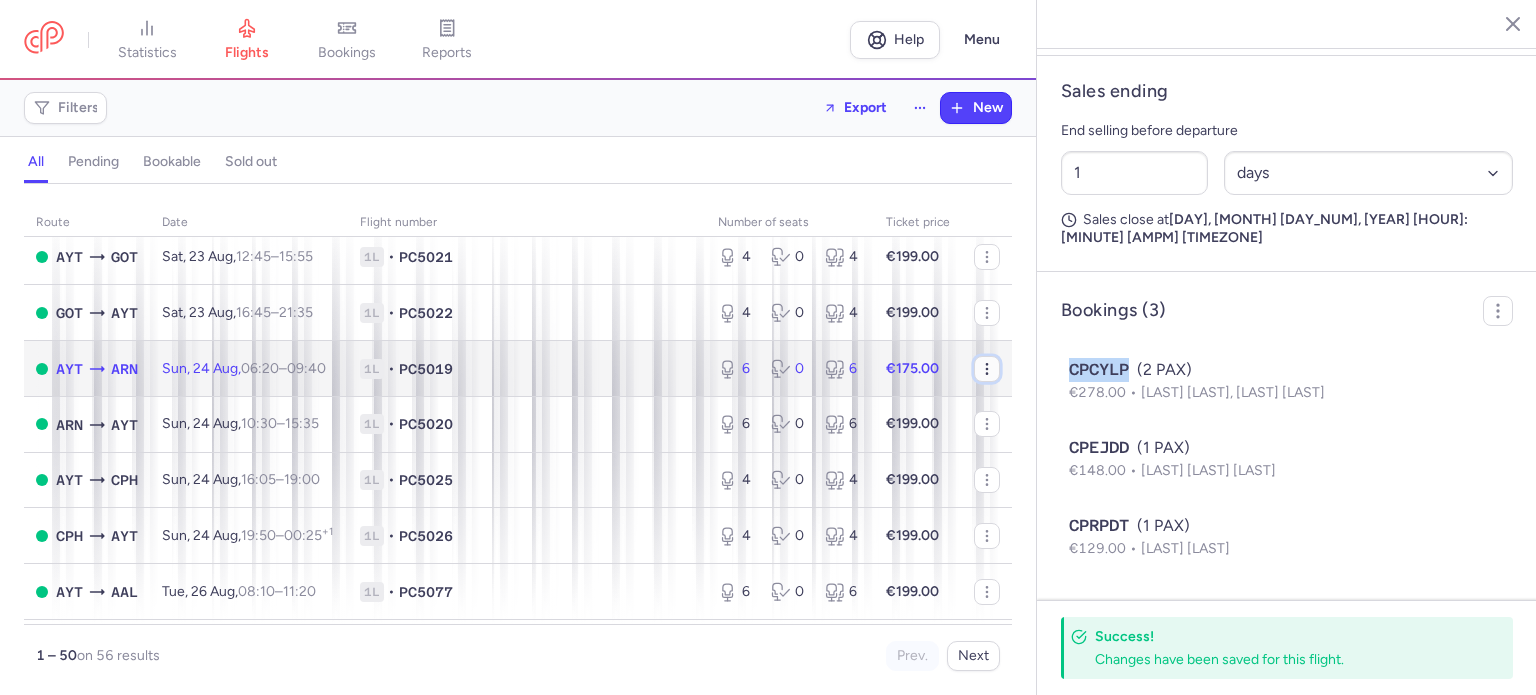 click 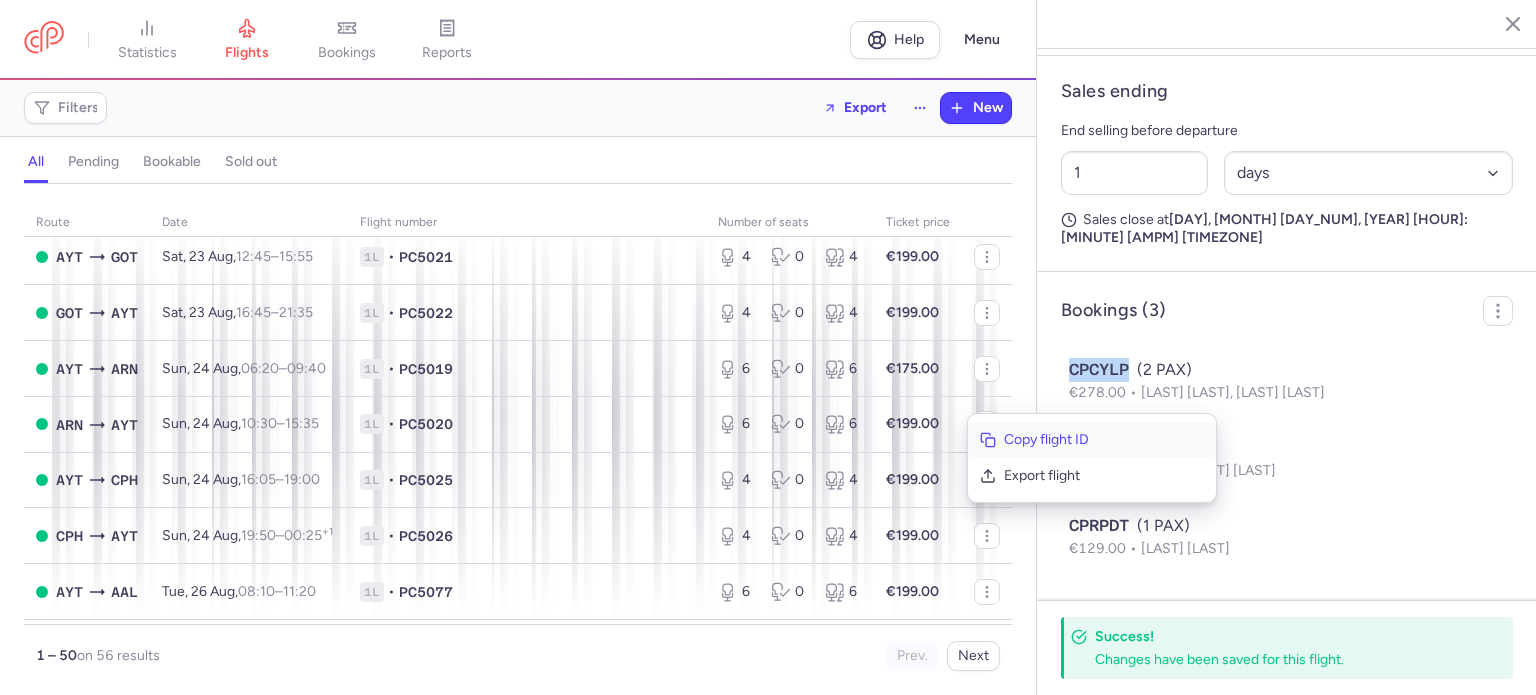 click 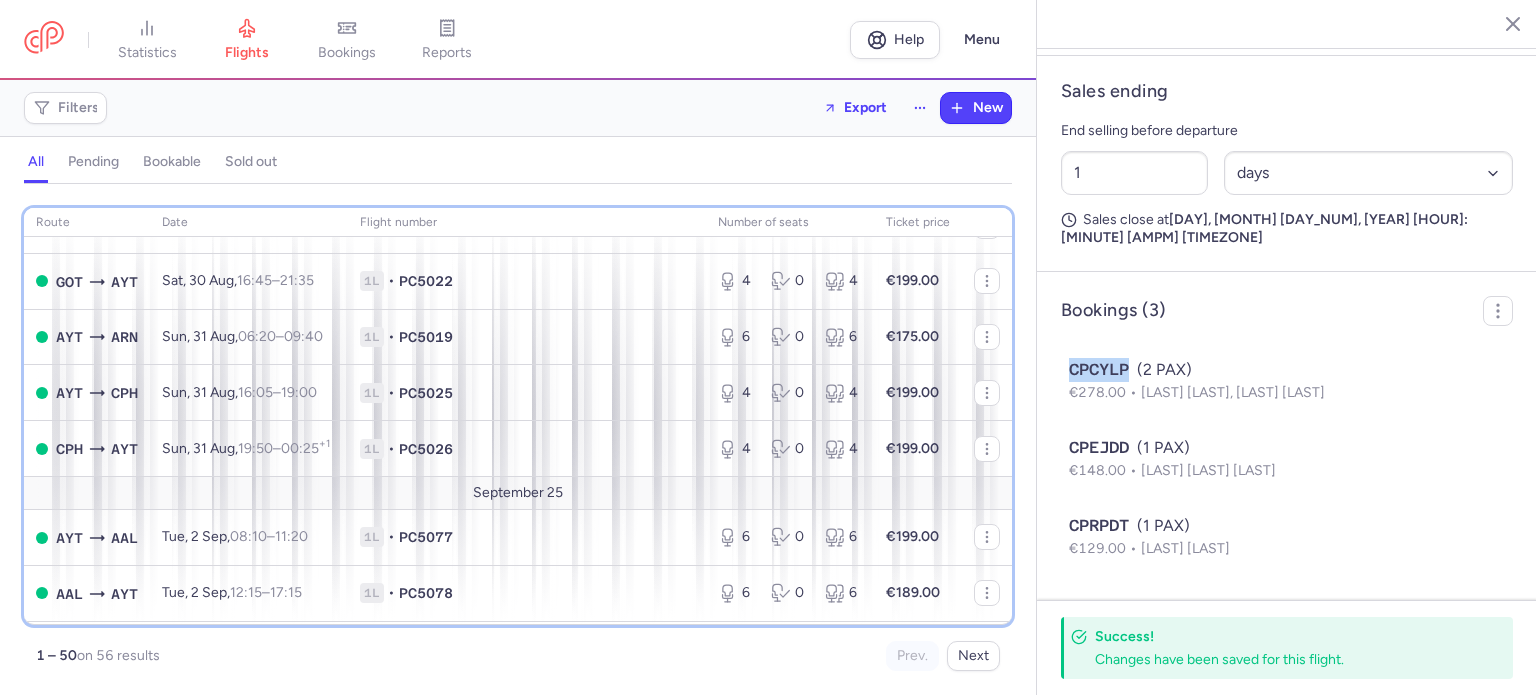 scroll, scrollTop: 2364, scrollLeft: 0, axis: vertical 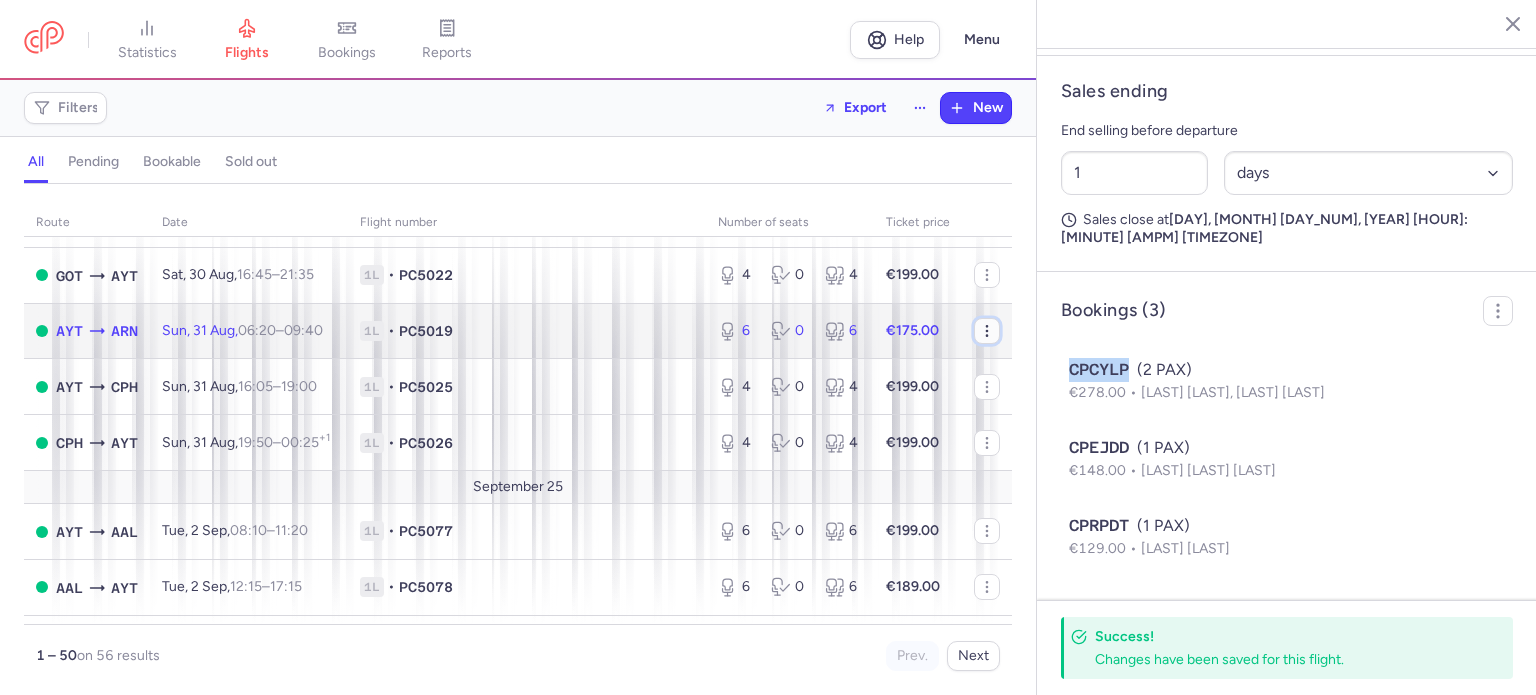 click 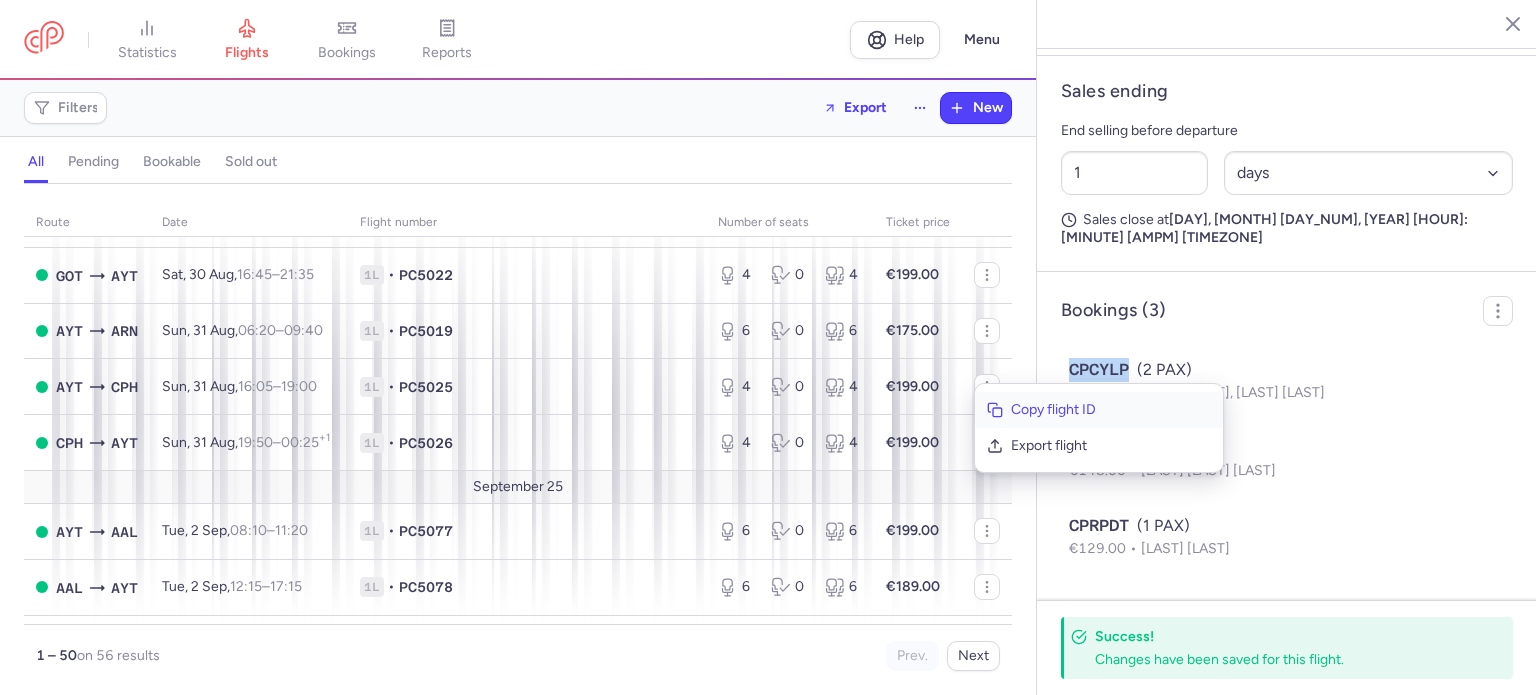 click on "Copy flight ID" at bounding box center (1099, 410) 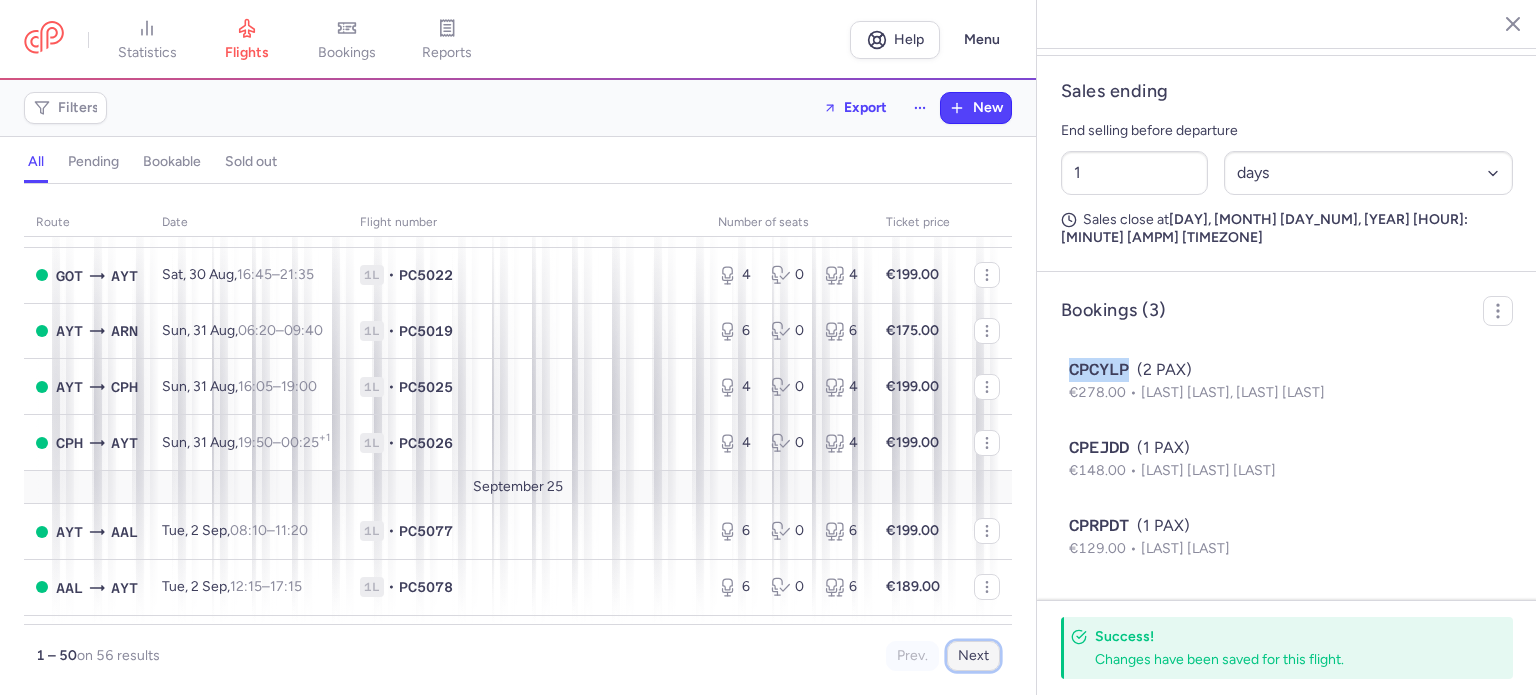 click on "Next" at bounding box center (973, 656) 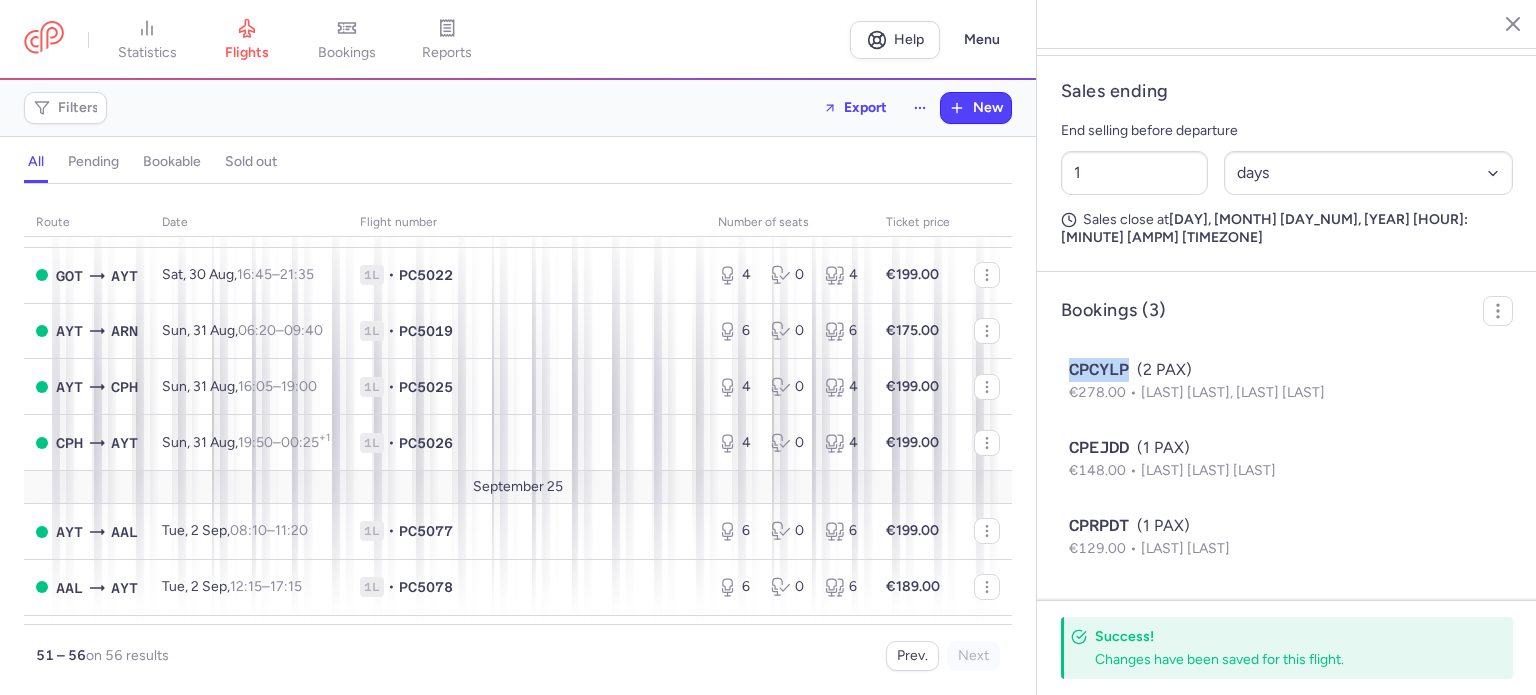 scroll, scrollTop: 0, scrollLeft: 0, axis: both 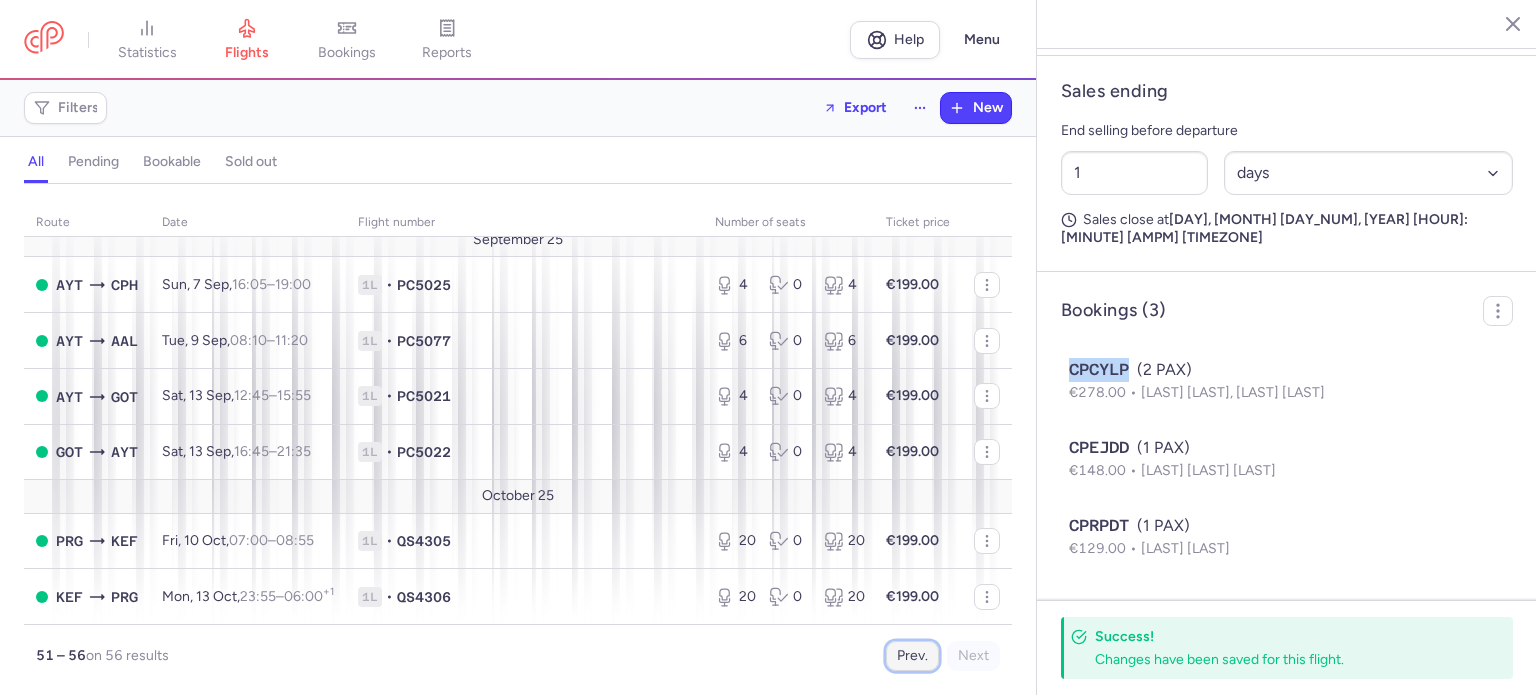 click on "Prev." at bounding box center (912, 656) 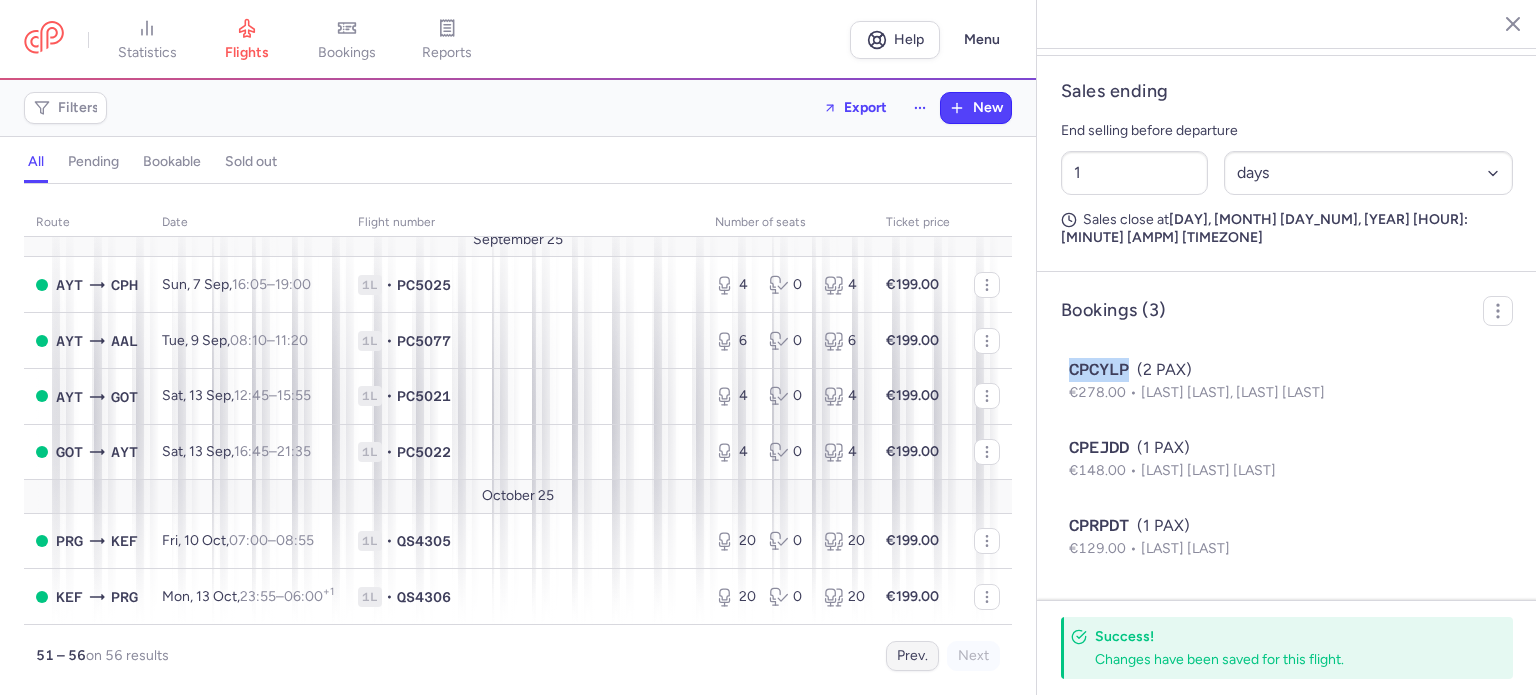 scroll, scrollTop: 0, scrollLeft: 0, axis: both 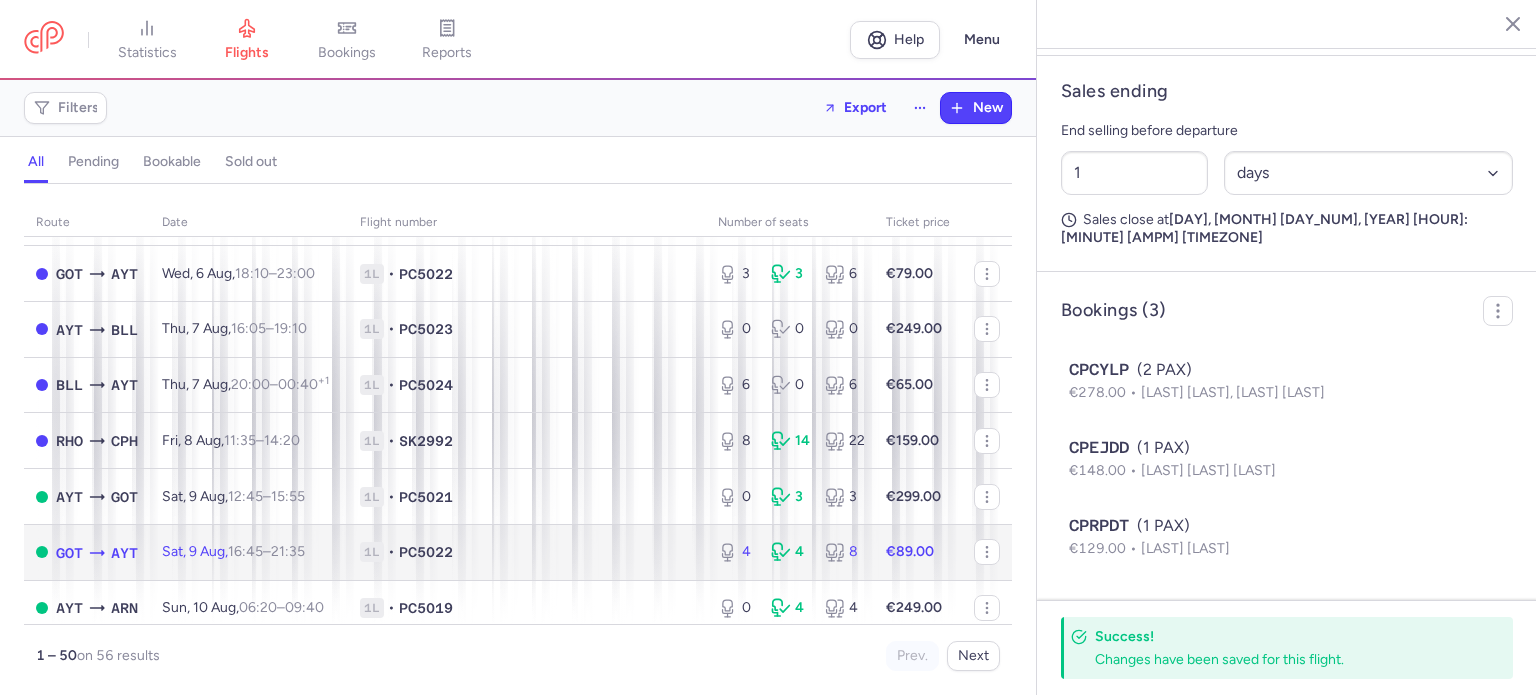 click on "€89.00" at bounding box center (910, 551) 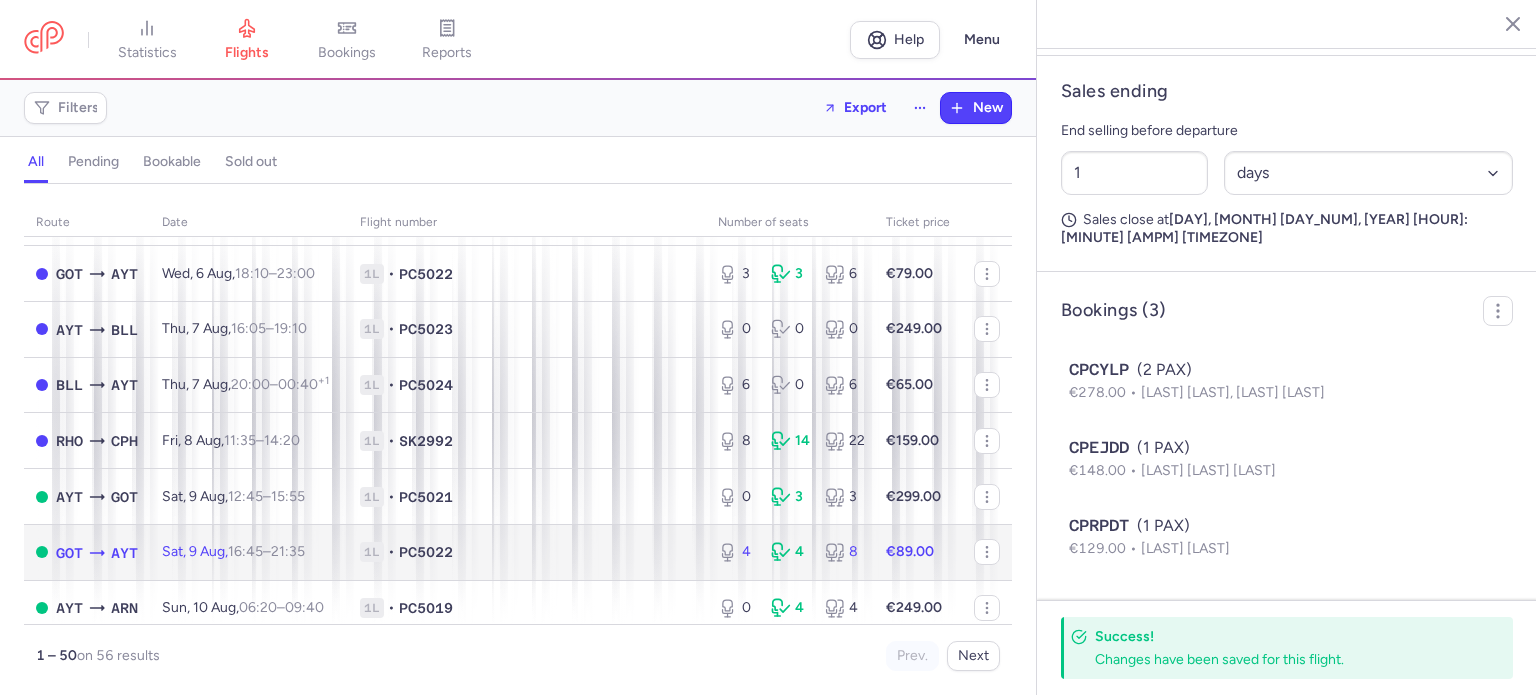 click on "€89.00" at bounding box center (910, 551) 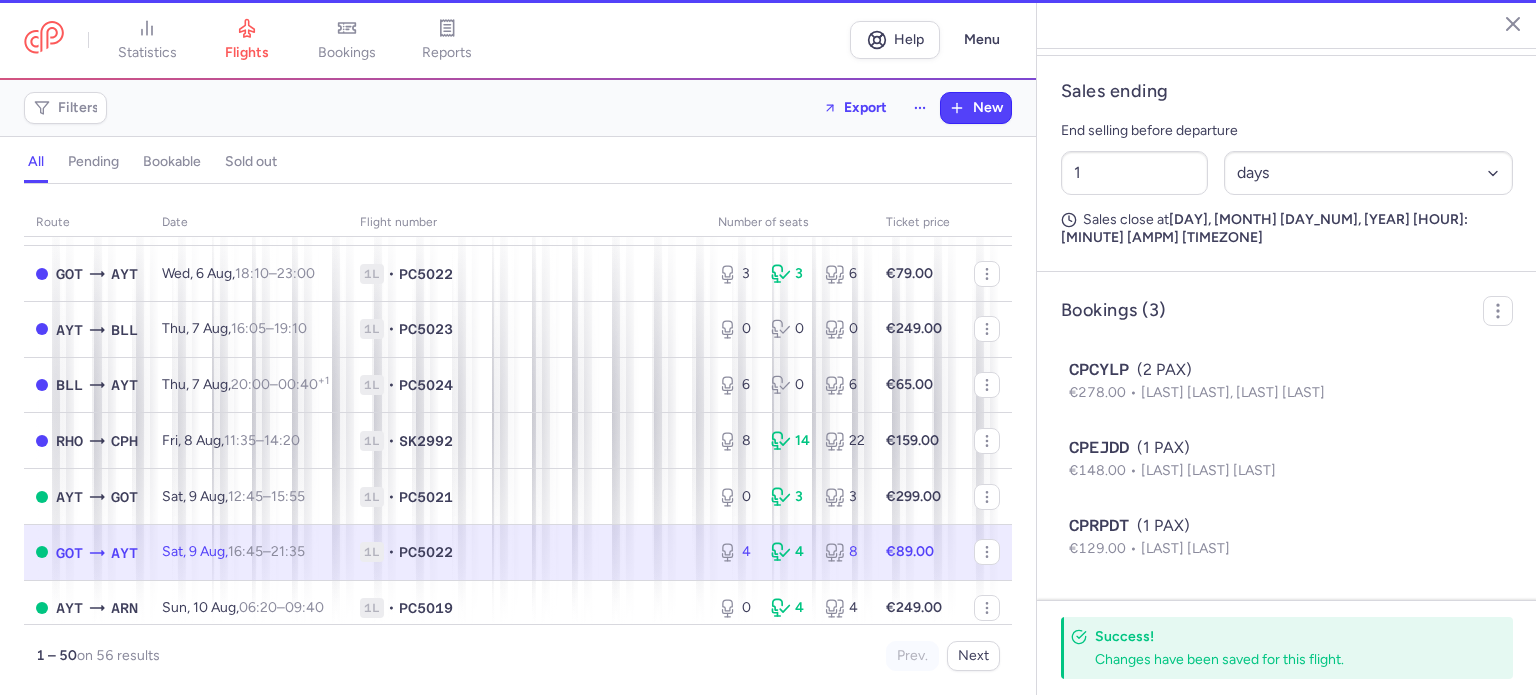 type on "4" 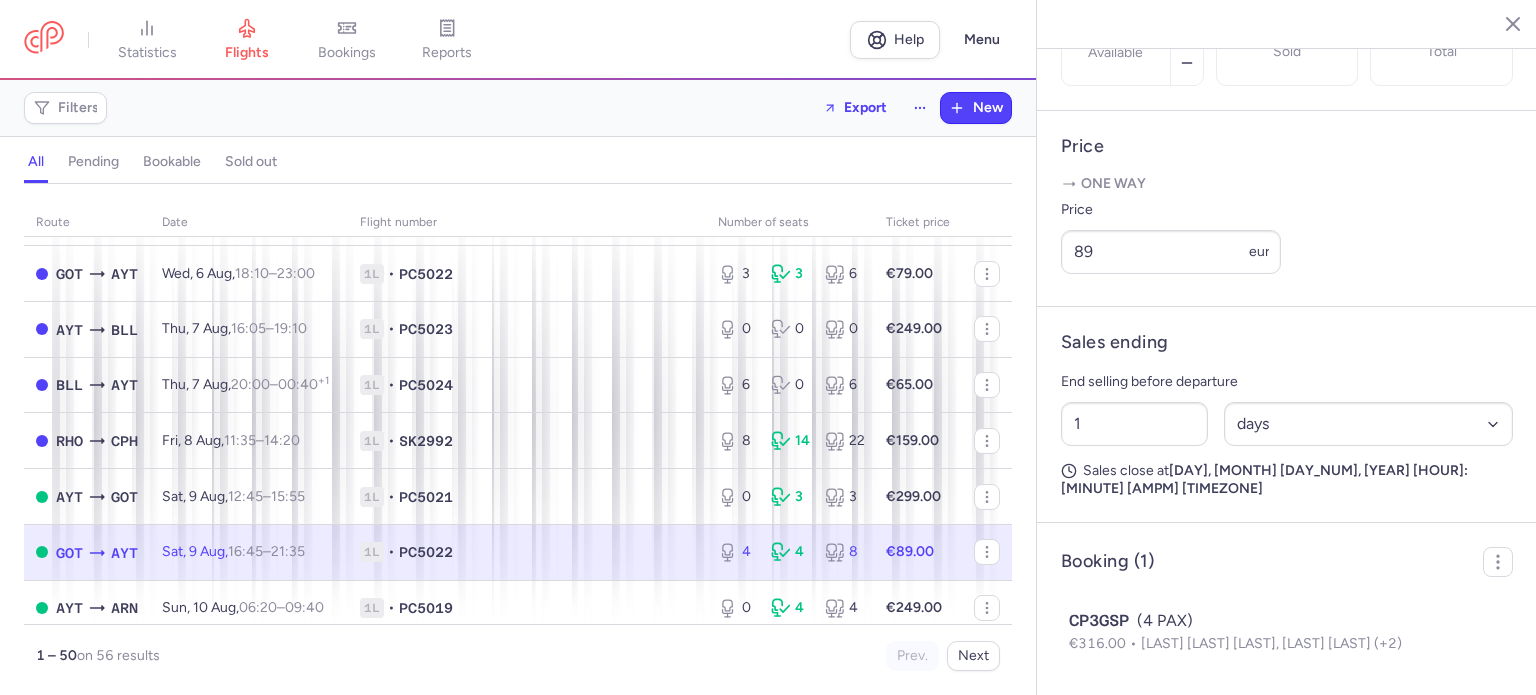 scroll, scrollTop: 735, scrollLeft: 0, axis: vertical 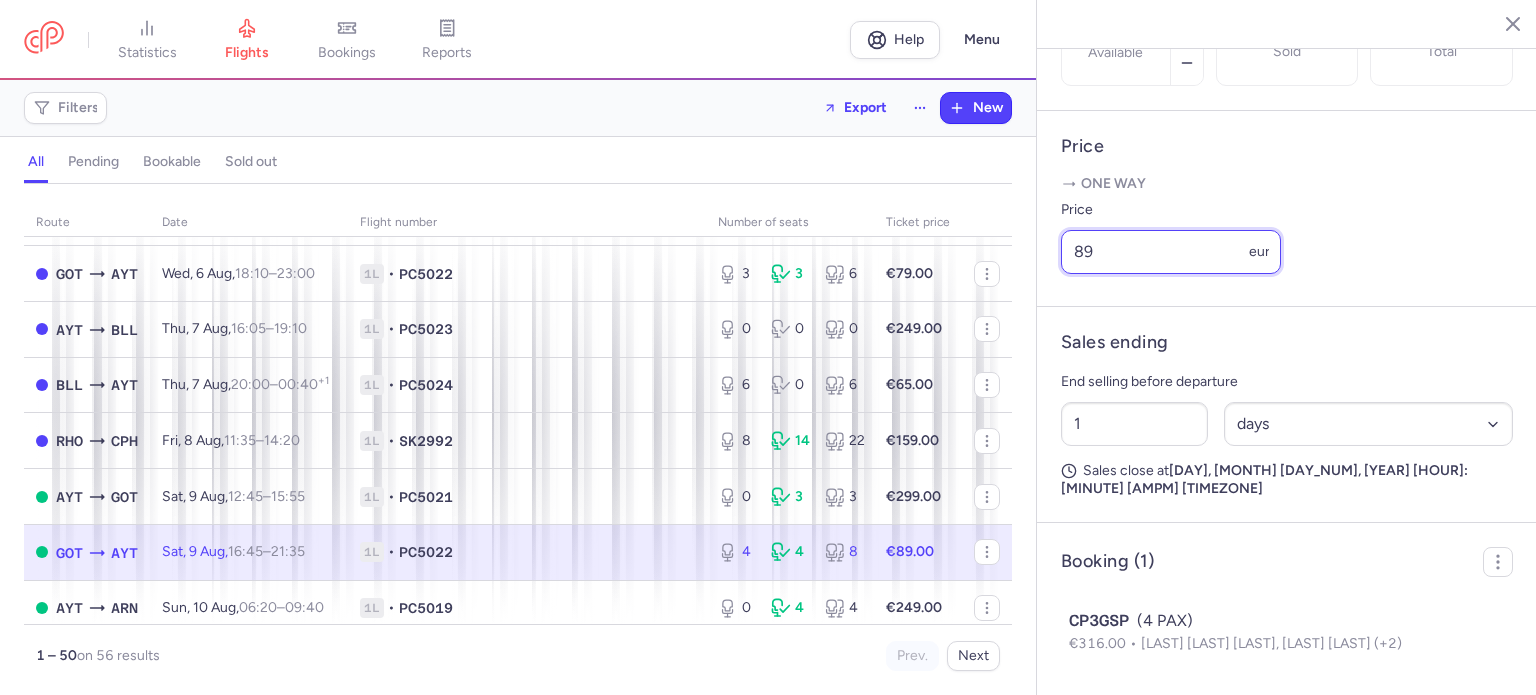 click on "89" at bounding box center (1171, 252) 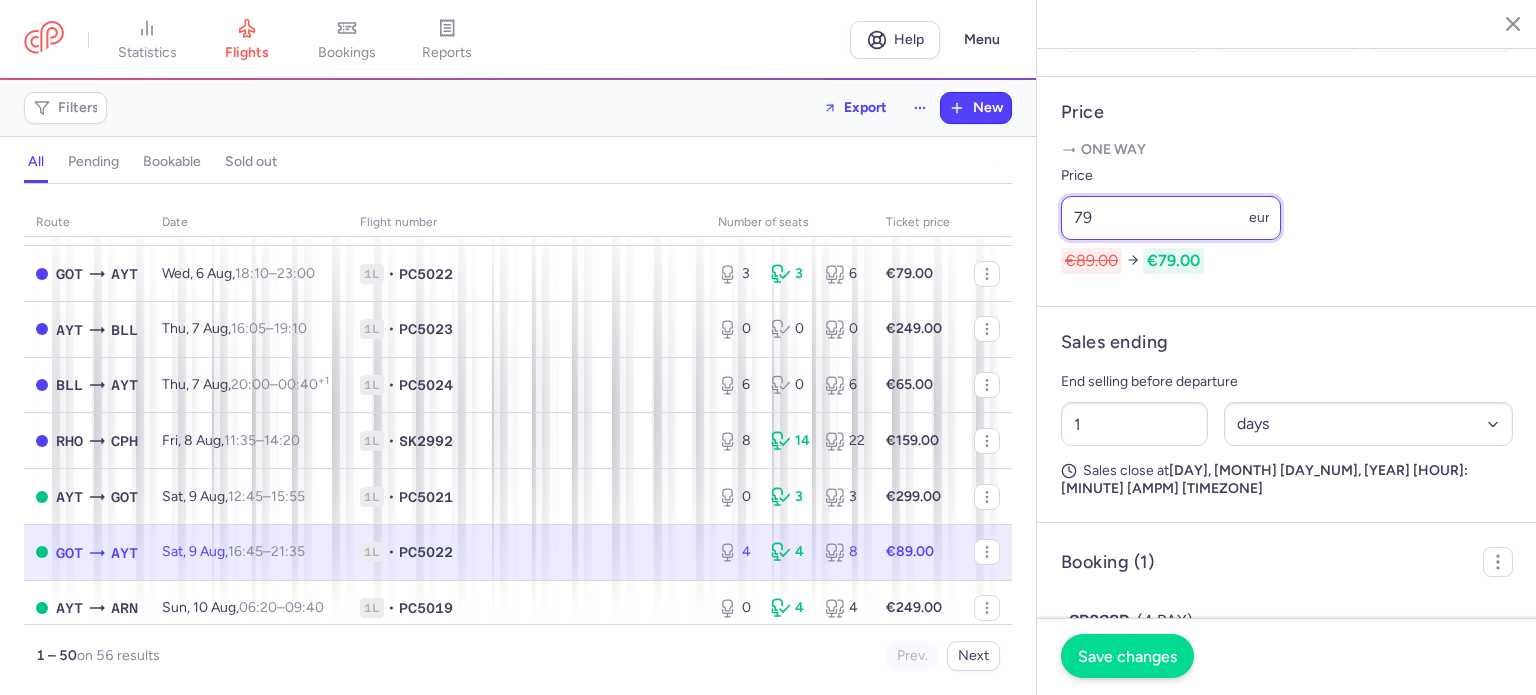 type on "79" 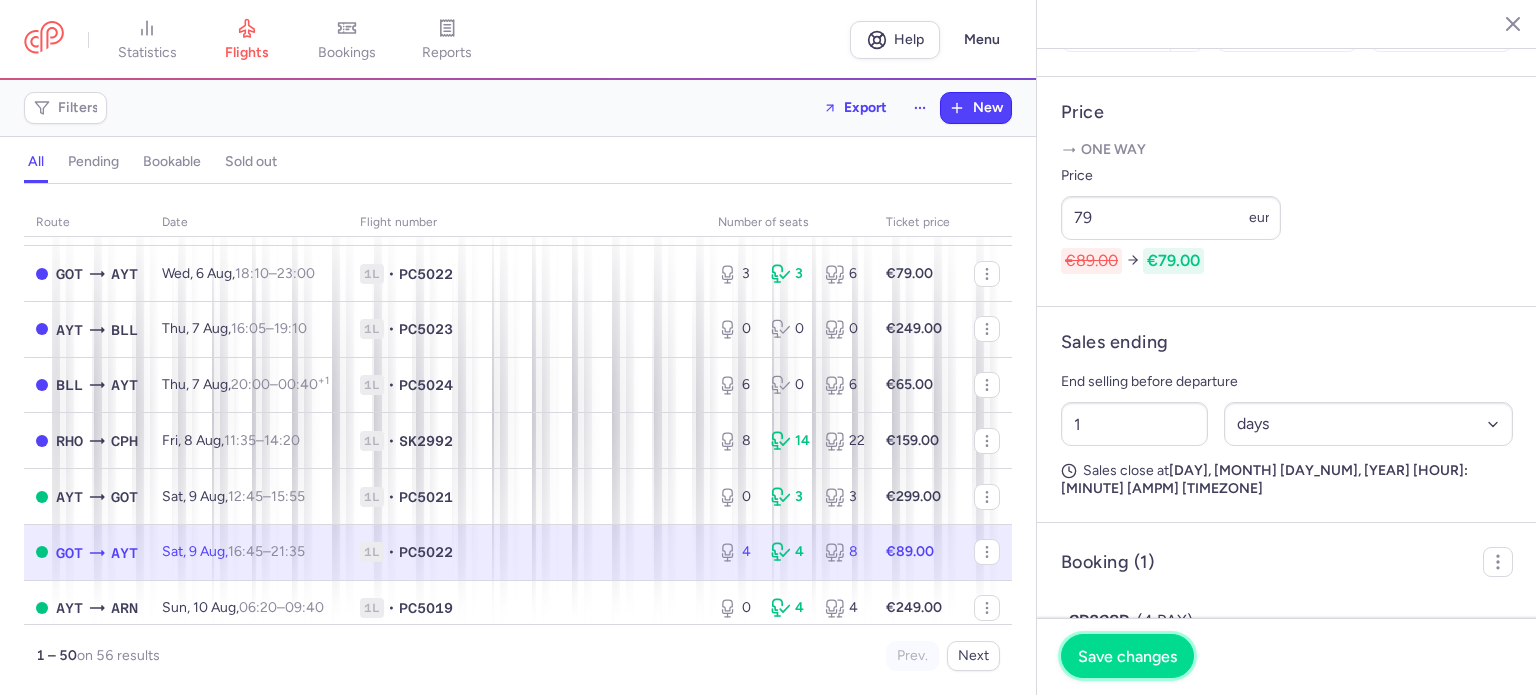 click on "Save changes" at bounding box center (1127, 656) 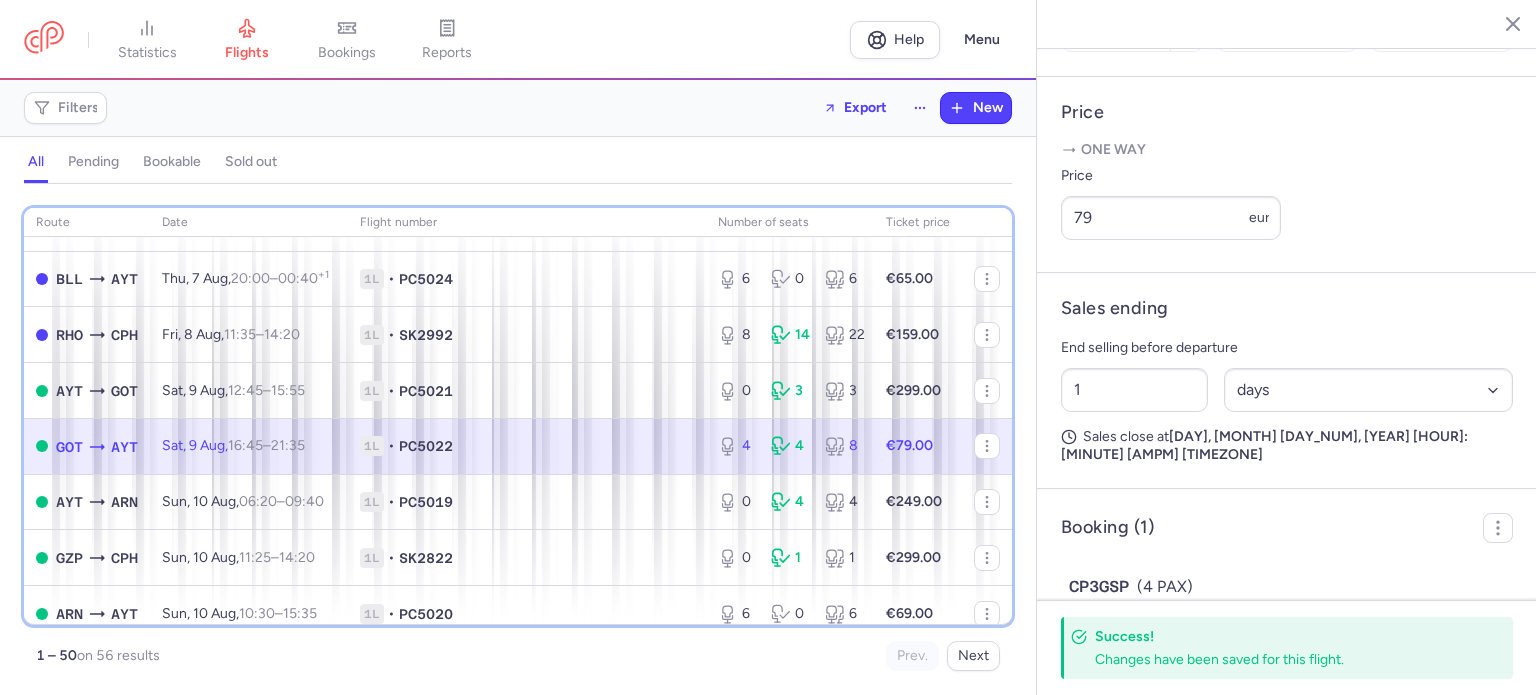 scroll, scrollTop: 200, scrollLeft: 0, axis: vertical 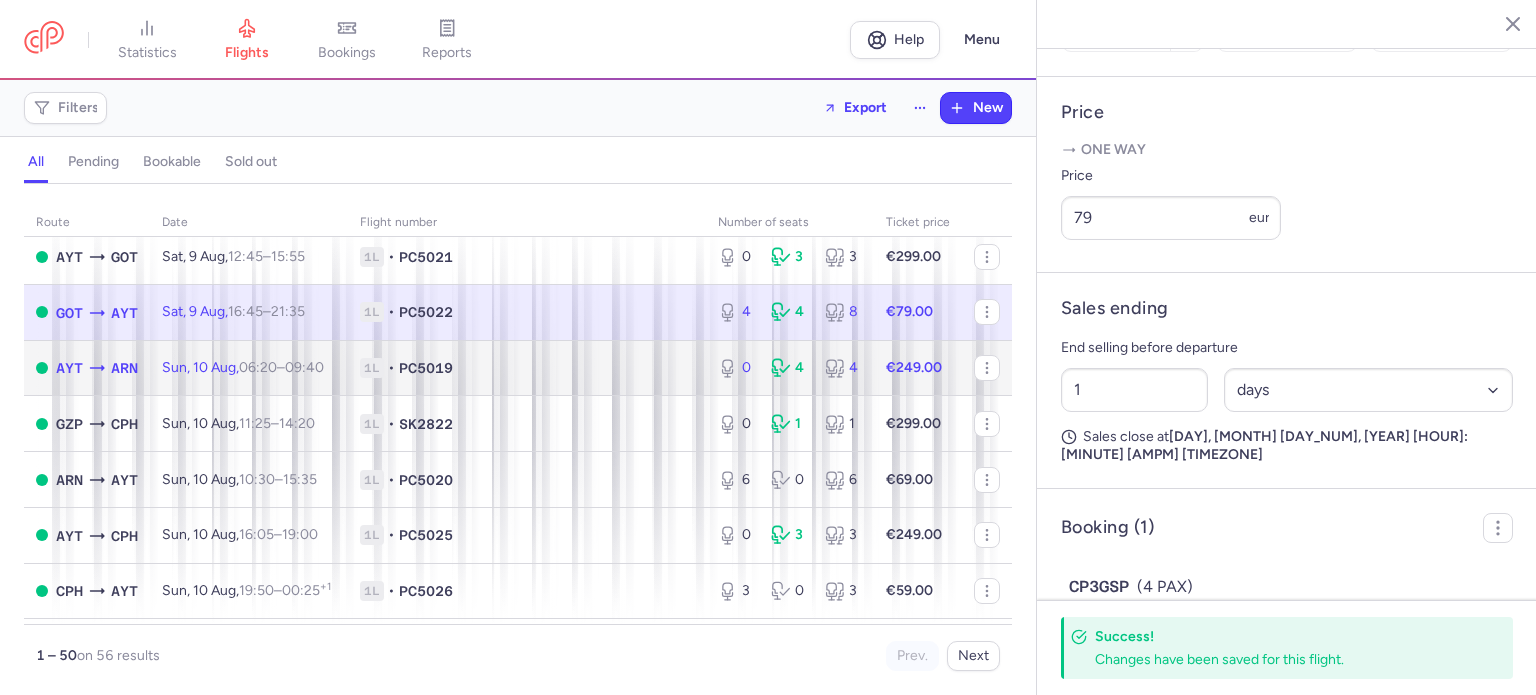 click on "0 4 4" 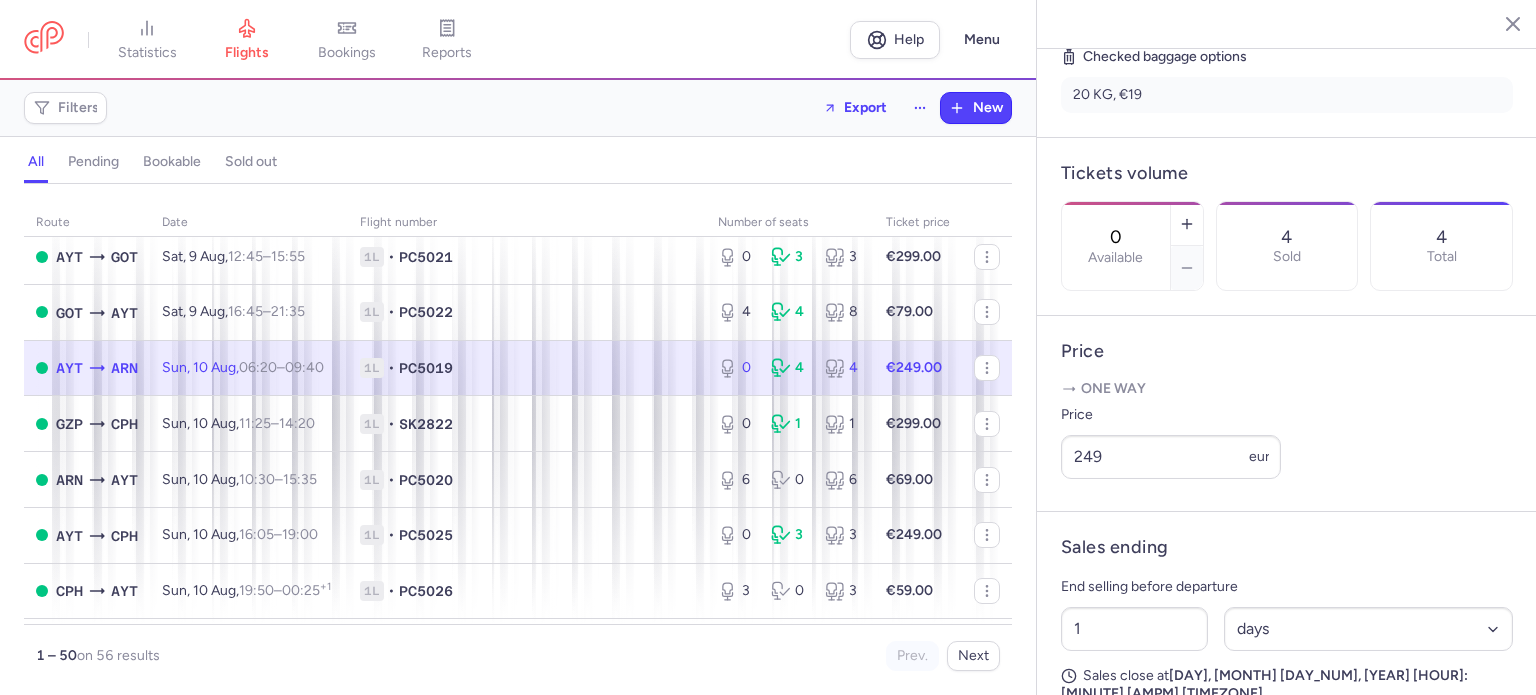 scroll, scrollTop: 495, scrollLeft: 0, axis: vertical 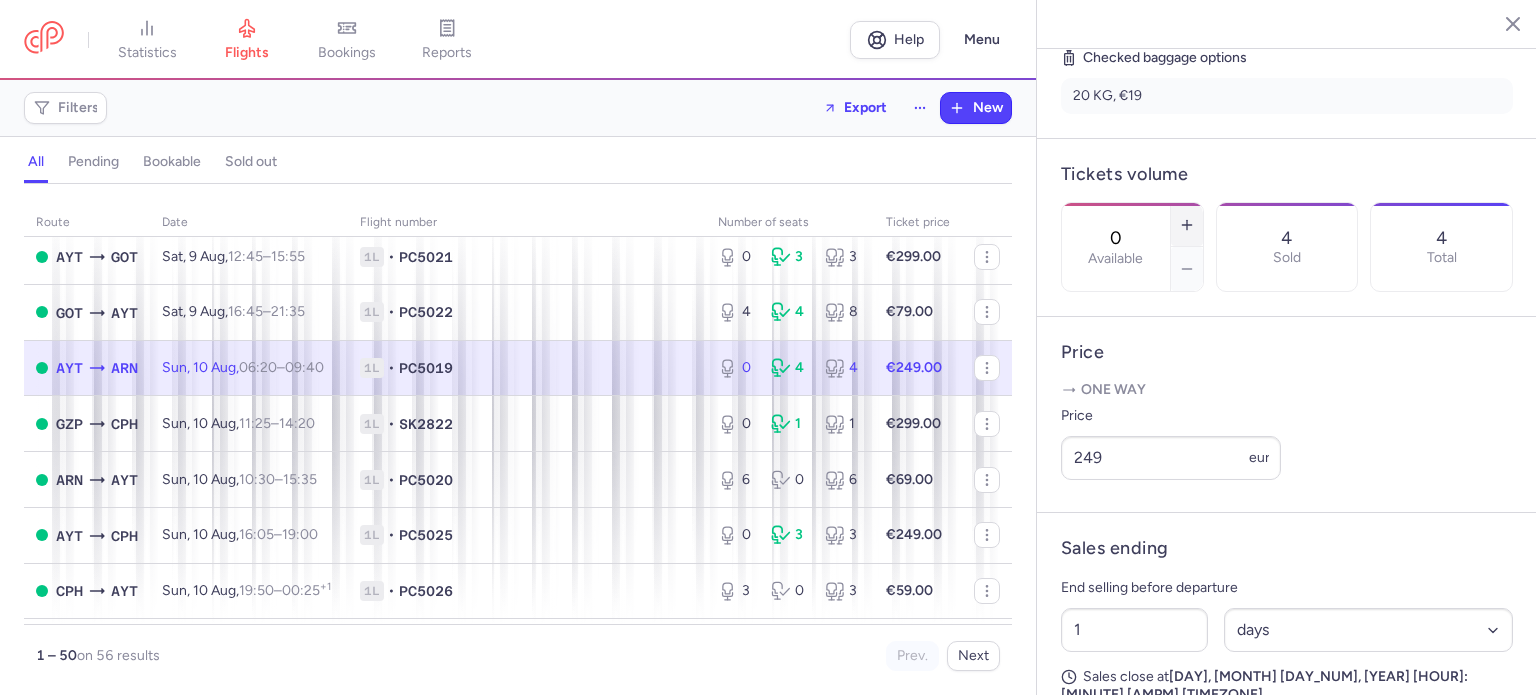 click 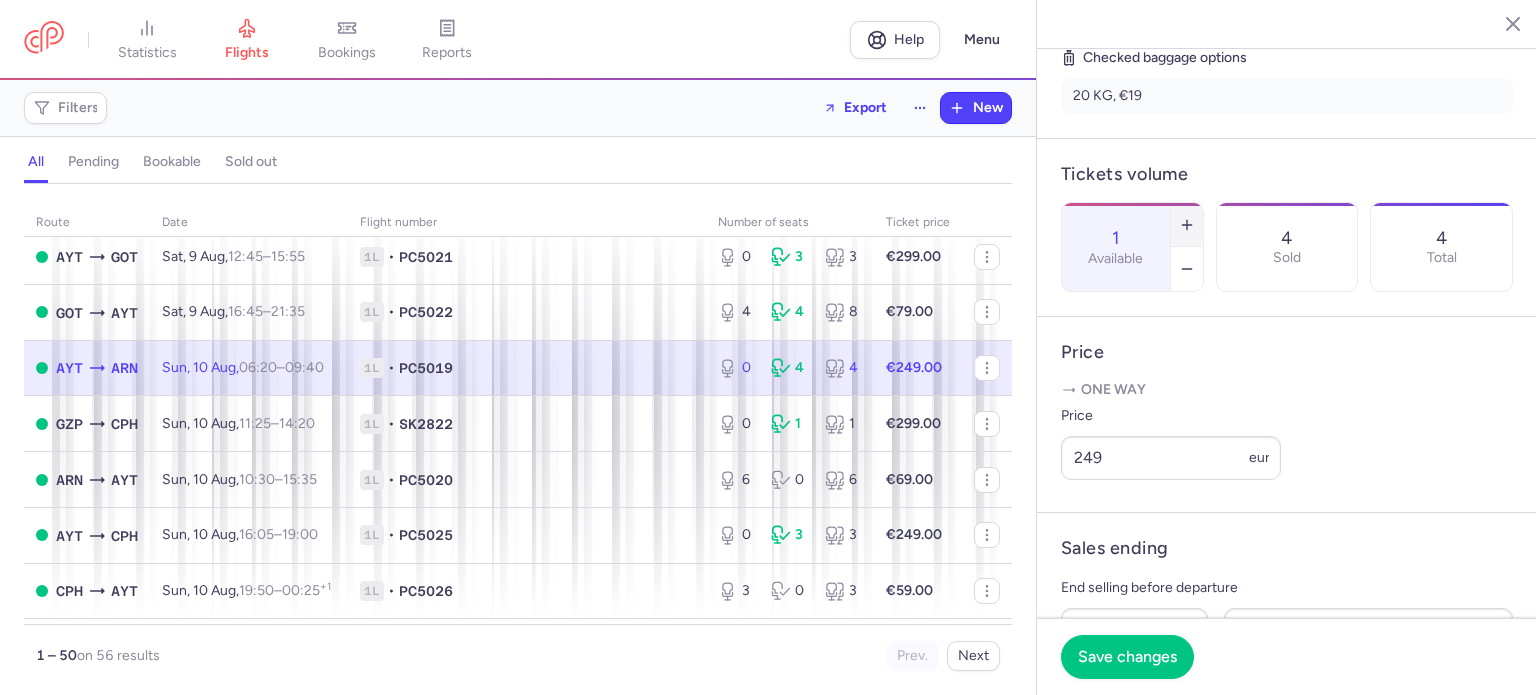 click 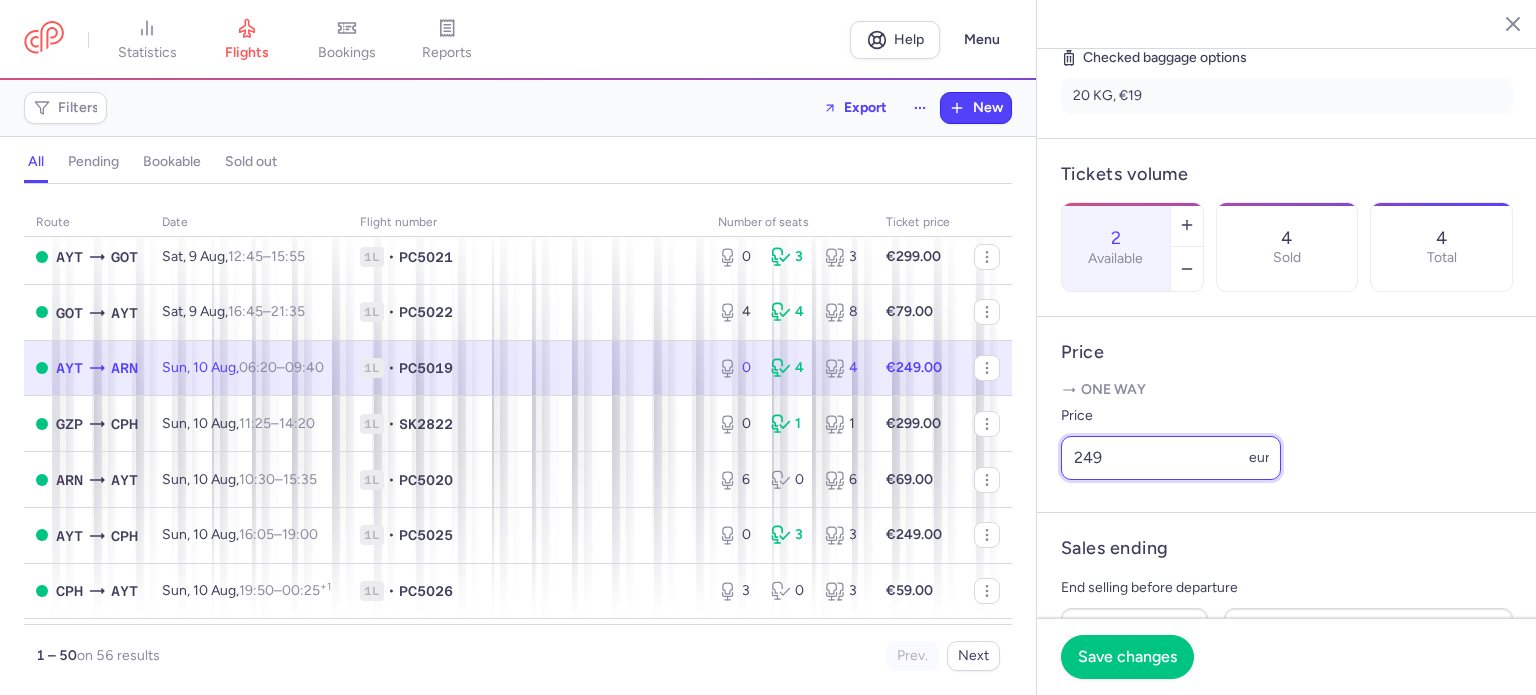 click on "249" at bounding box center (1171, 458) 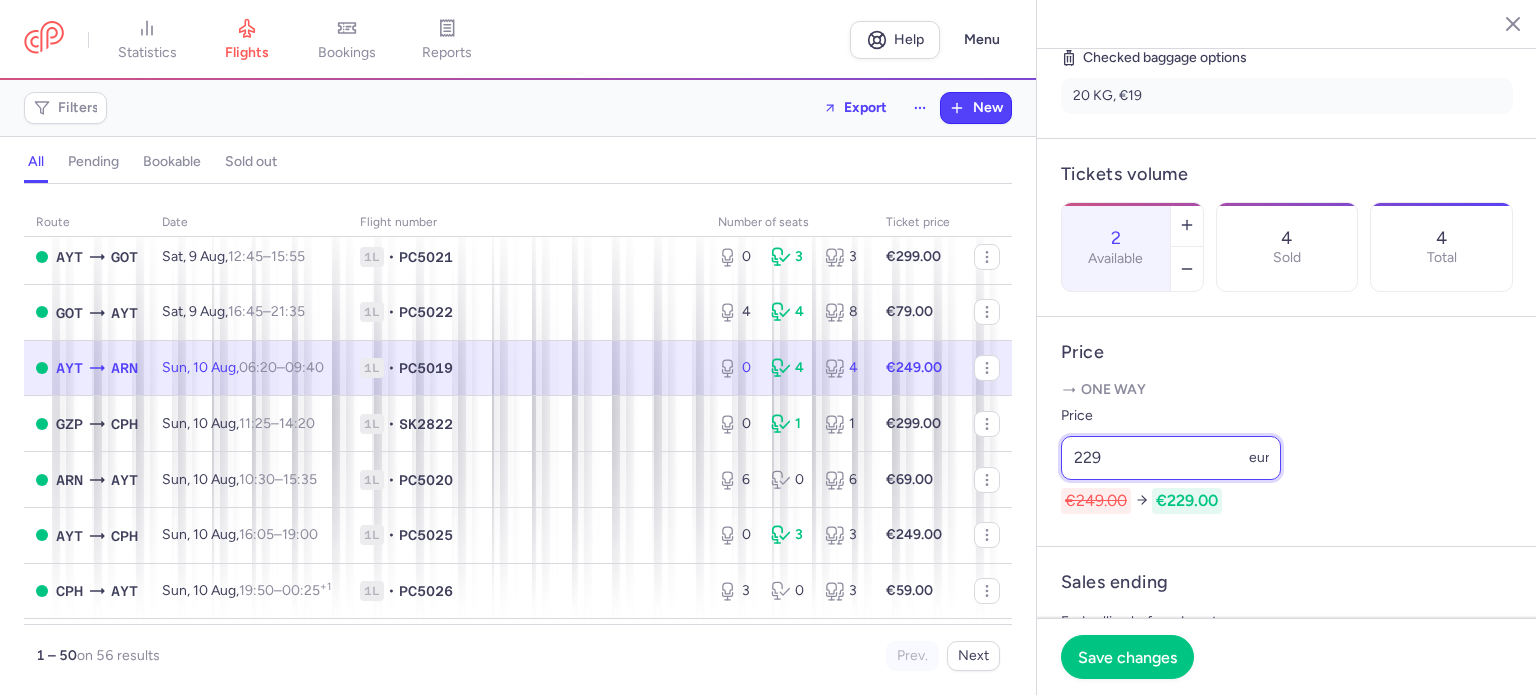 type on "229" 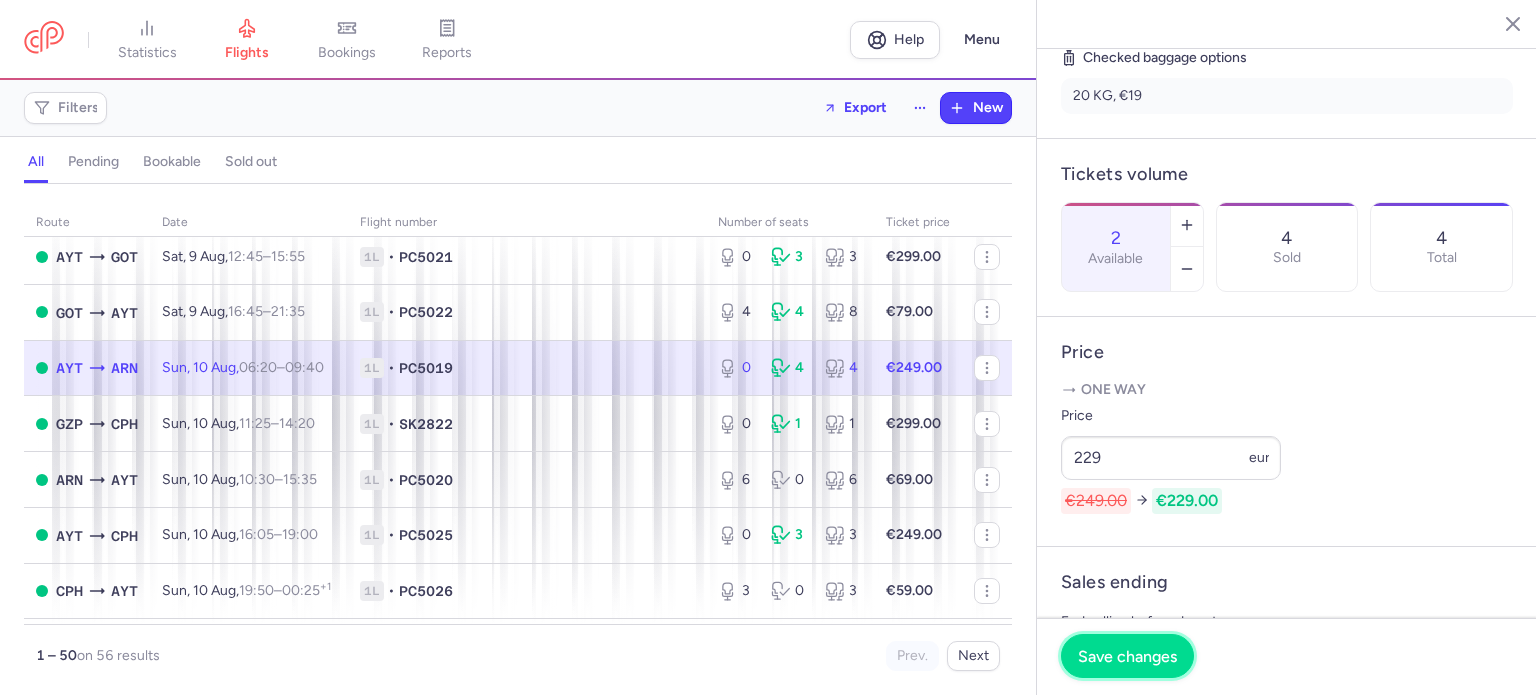click on "Save changes" at bounding box center (1127, 656) 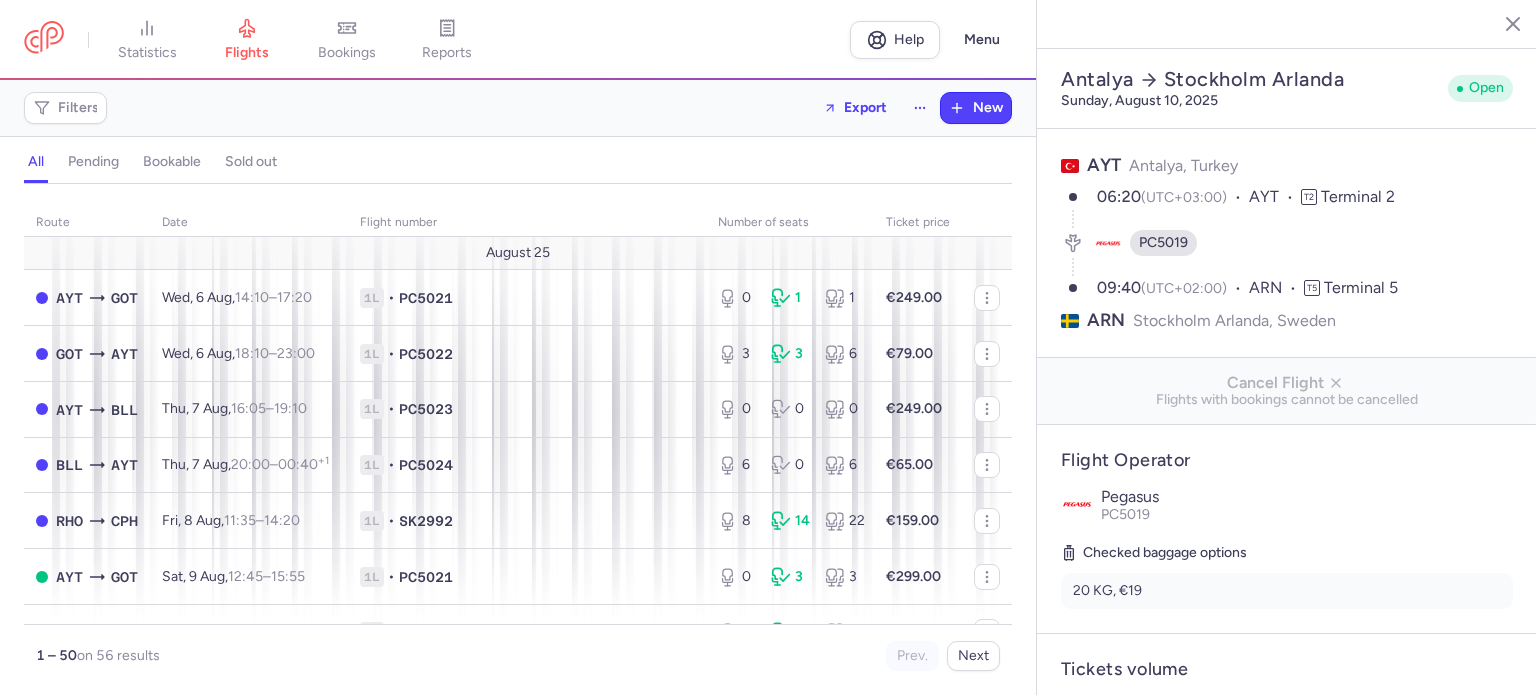 select on "days" 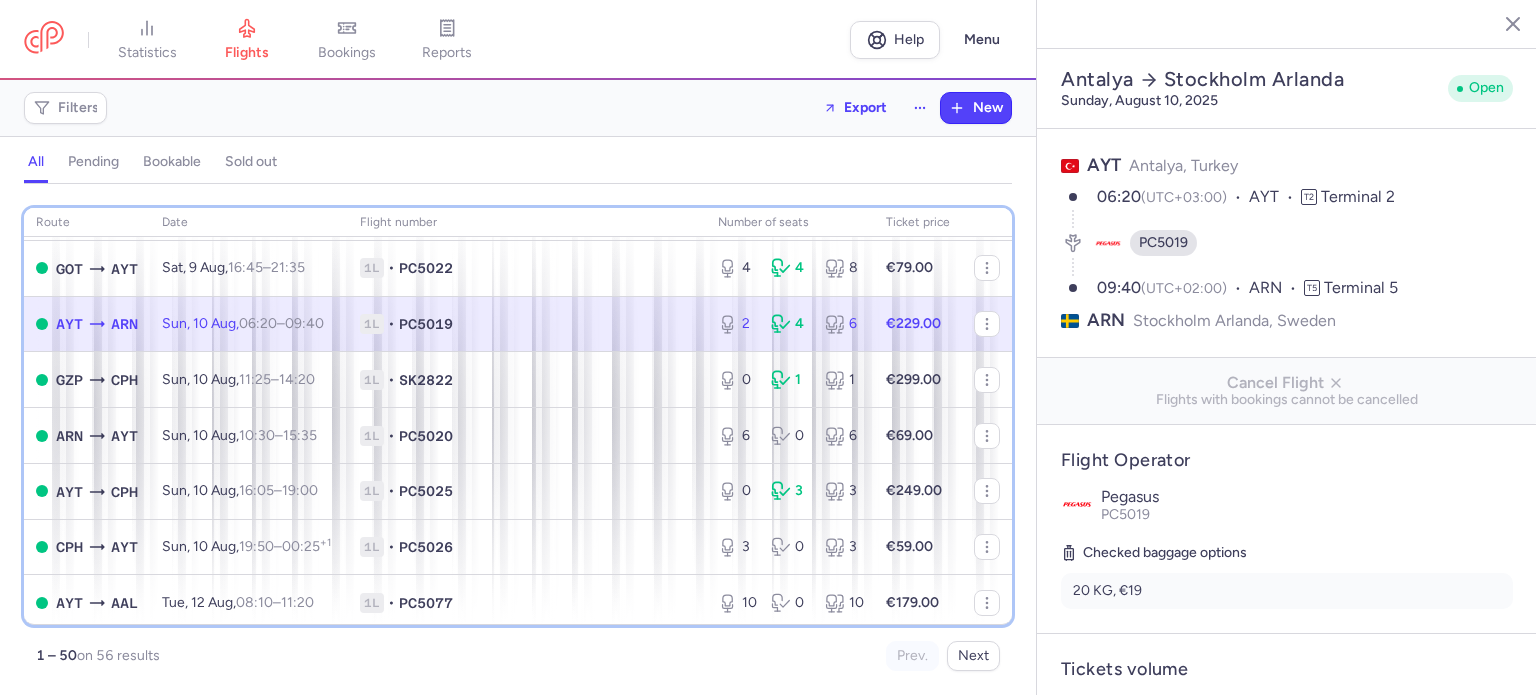 scroll, scrollTop: 730, scrollLeft: 0, axis: vertical 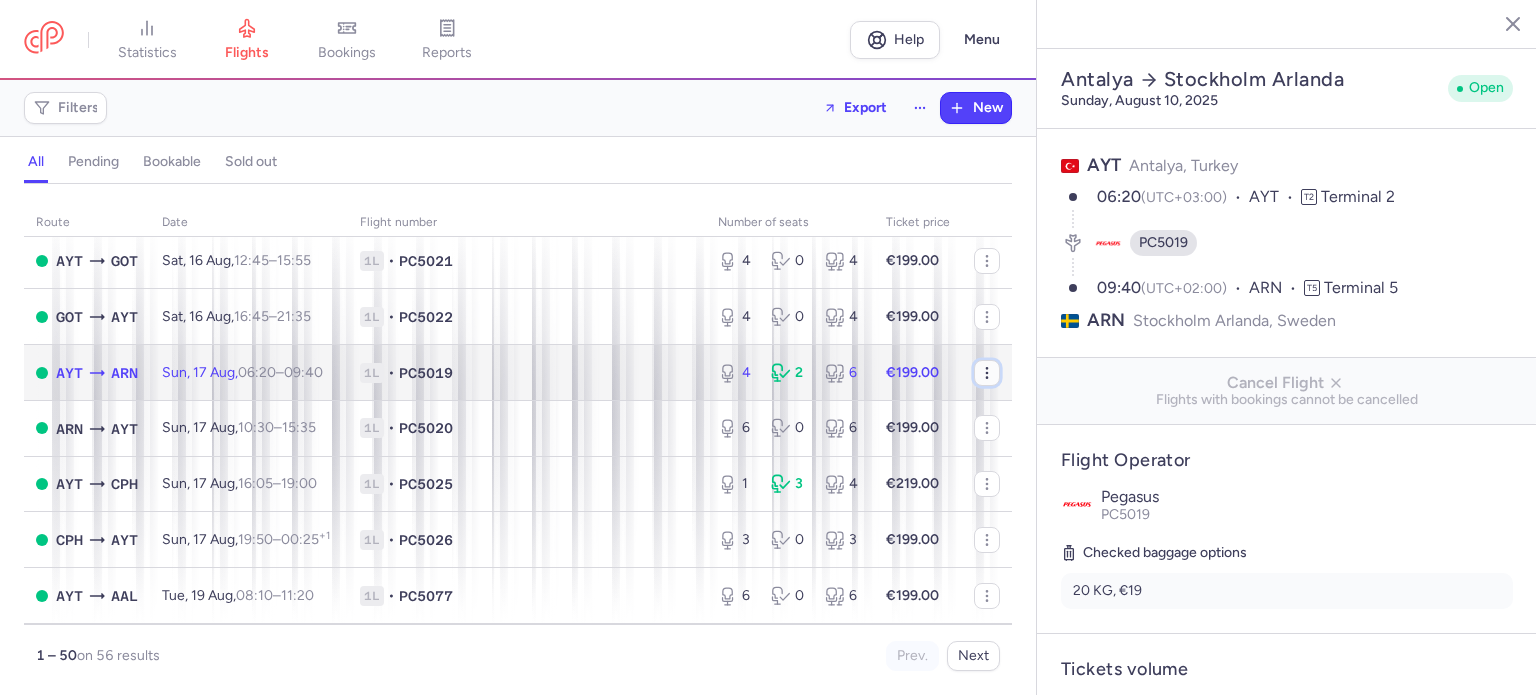 click at bounding box center (987, 373) 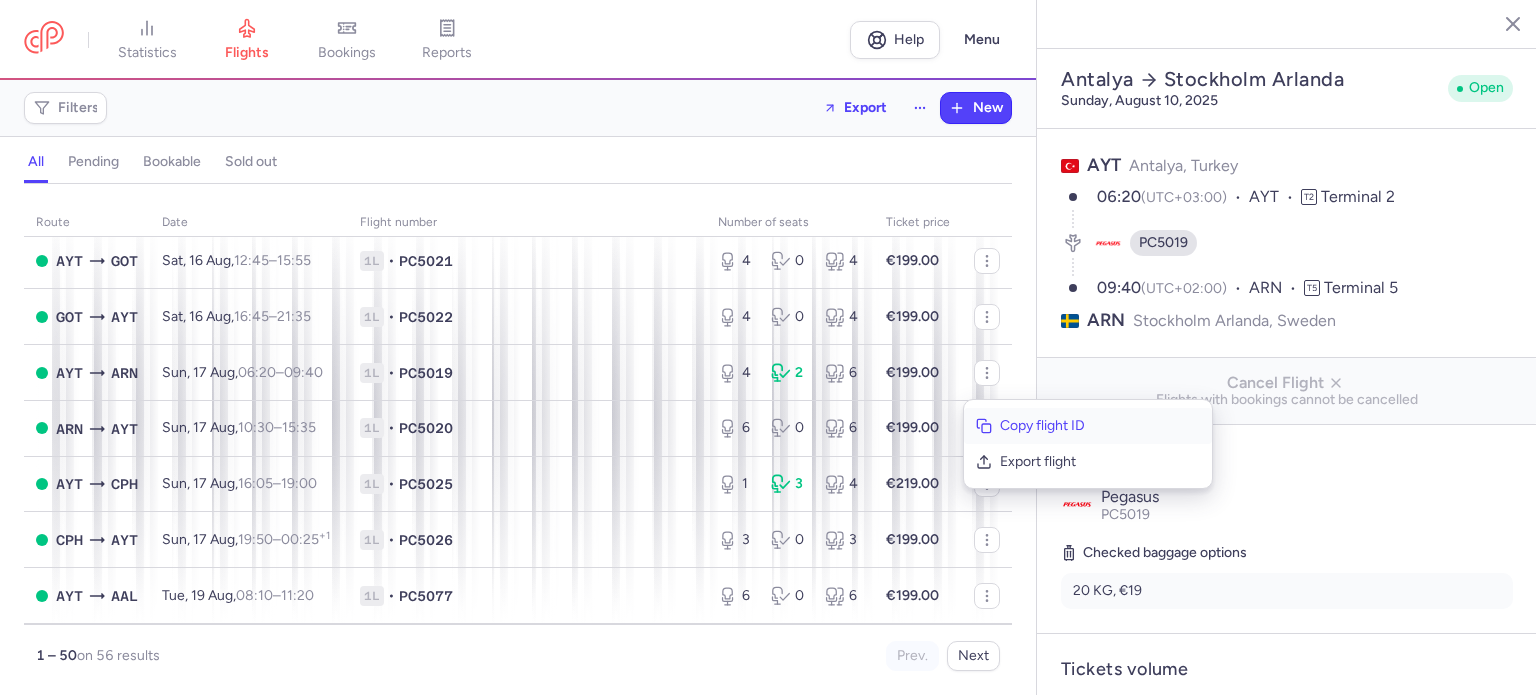 click on "Copy flight ID" at bounding box center (1100, 426) 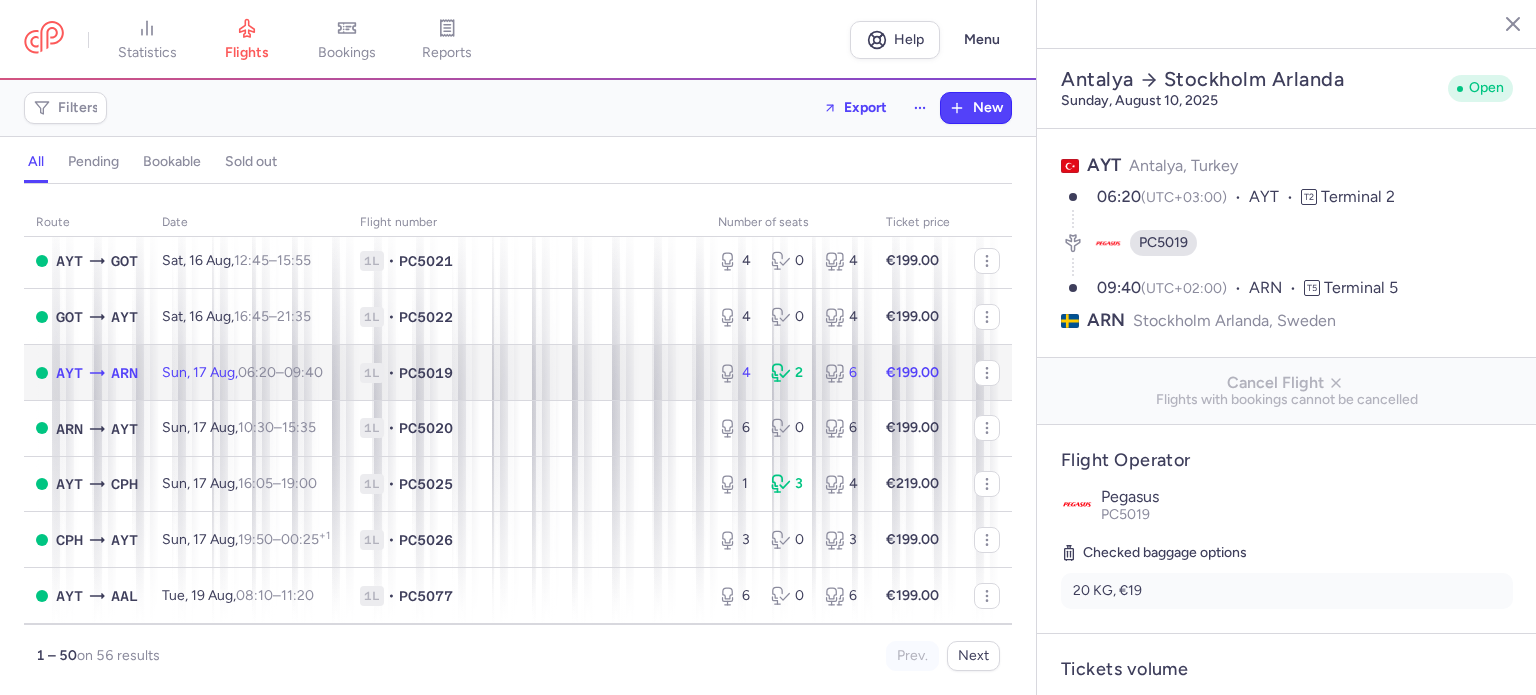 click on "Sun, 17 Aug,  06:20  –  09:40  +0" at bounding box center (242, 372) 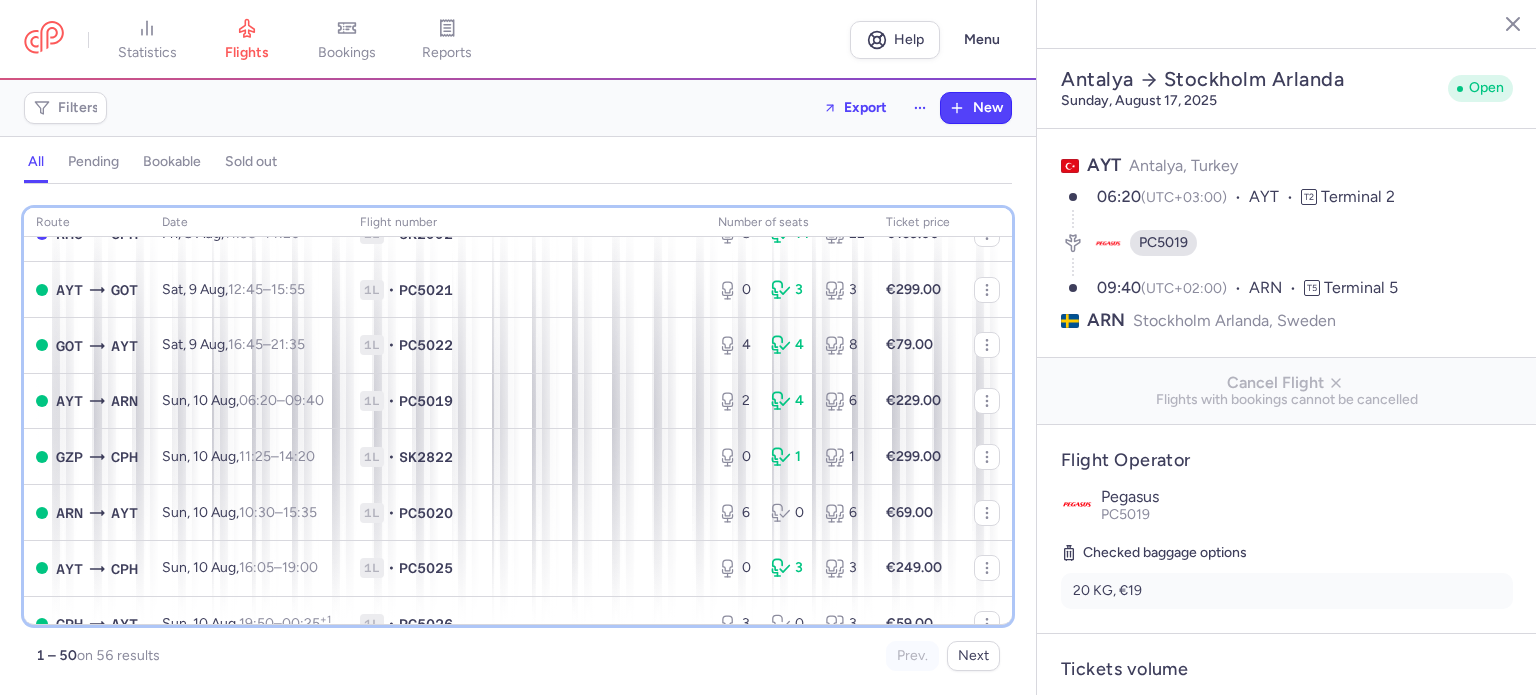scroll, scrollTop: 292, scrollLeft: 0, axis: vertical 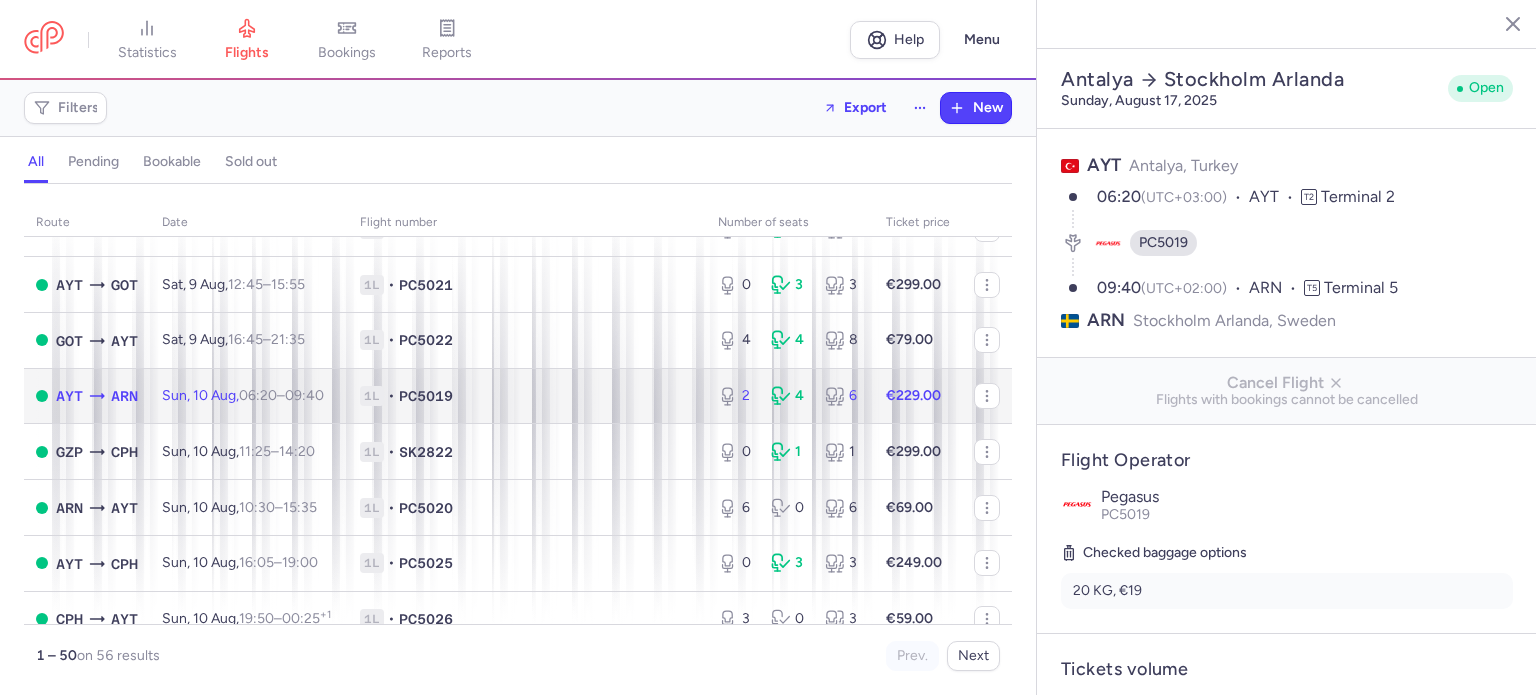 click on "2 4 6" at bounding box center [790, 396] 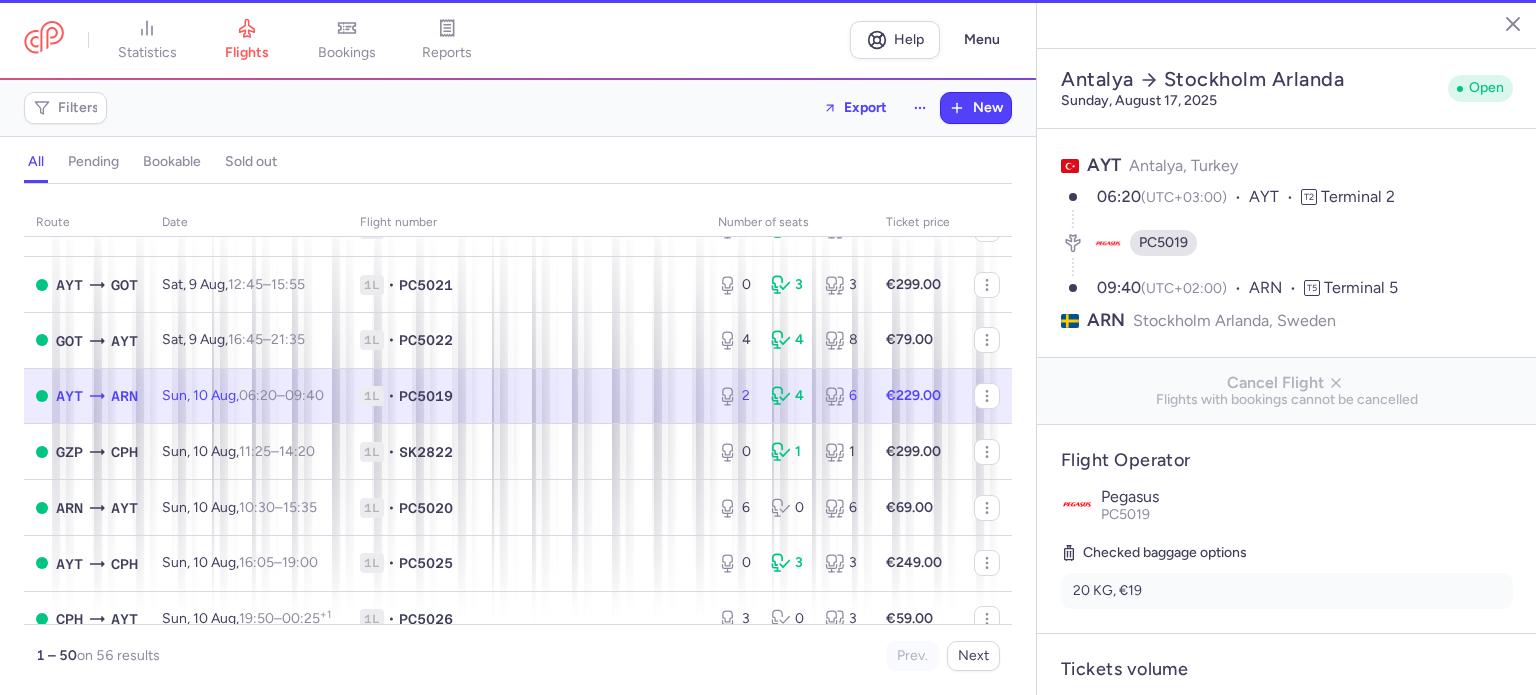 type on "2" 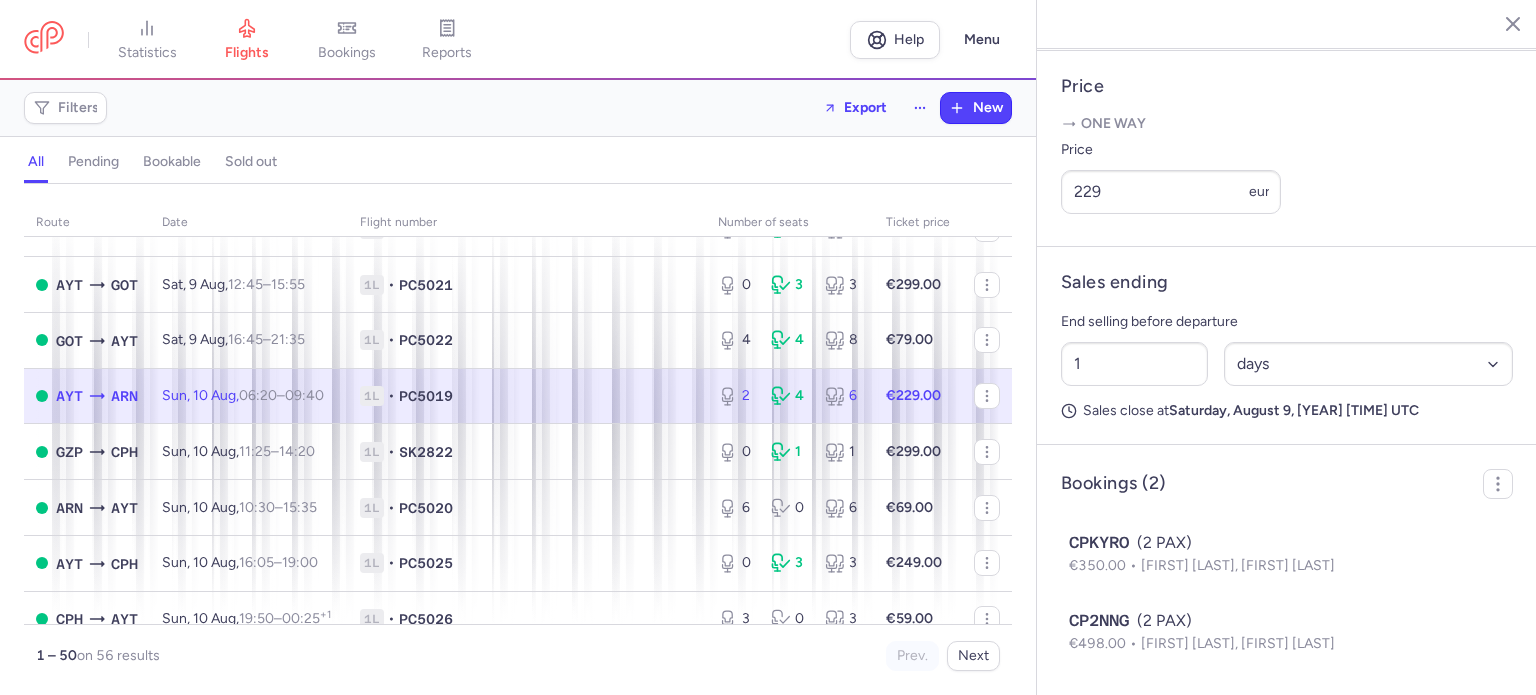scroll, scrollTop: 813, scrollLeft: 0, axis: vertical 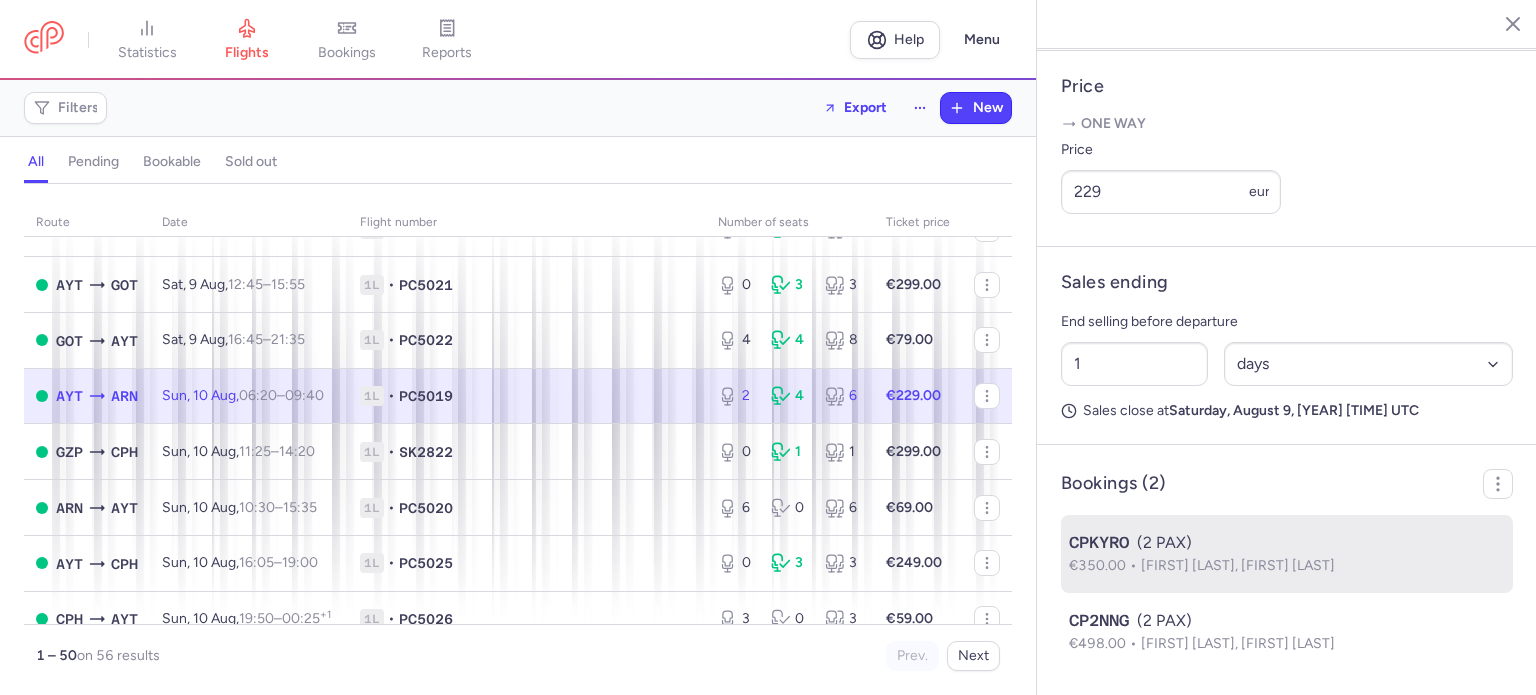 click on "CPKYRO" at bounding box center (1099, 543) 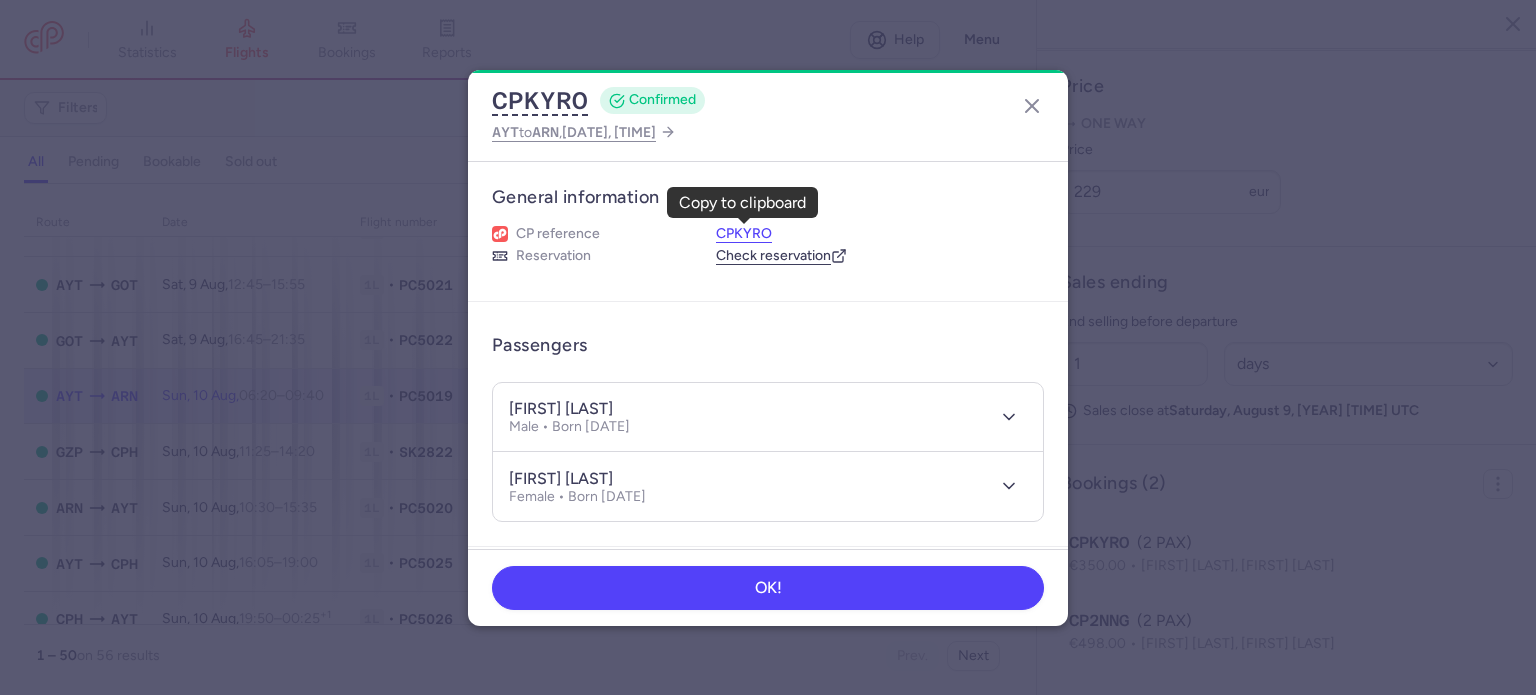 click on "CPKYRO" at bounding box center [744, 234] 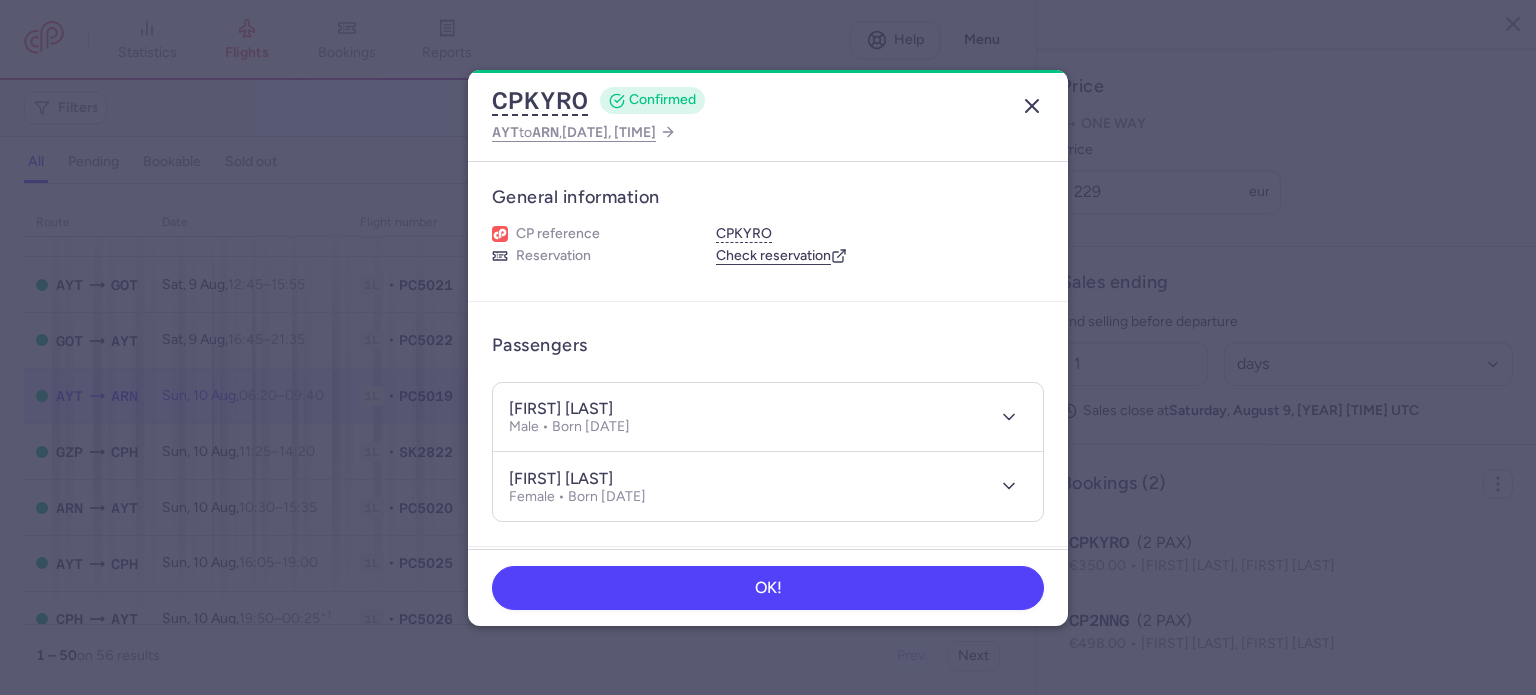 click 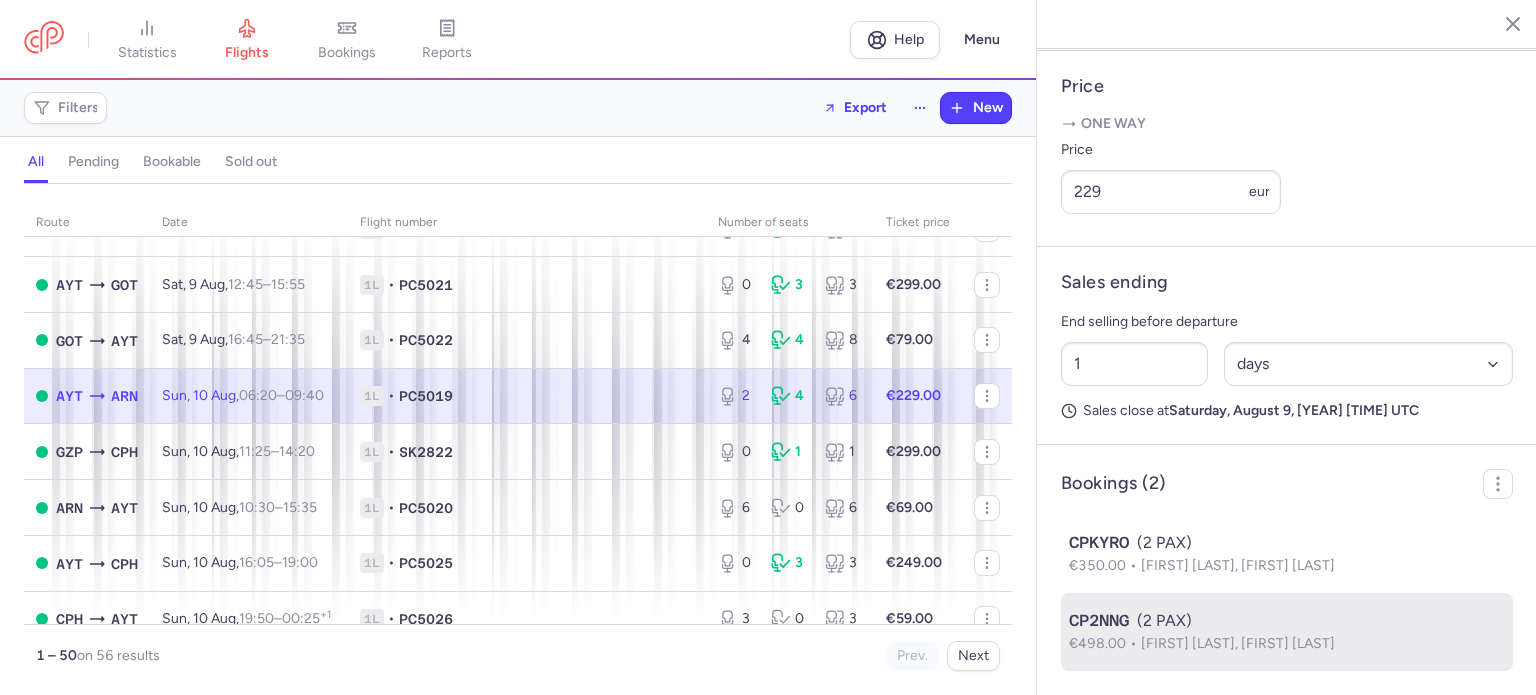click on "CP2NNG  (2 PAX)" at bounding box center [1287, 621] 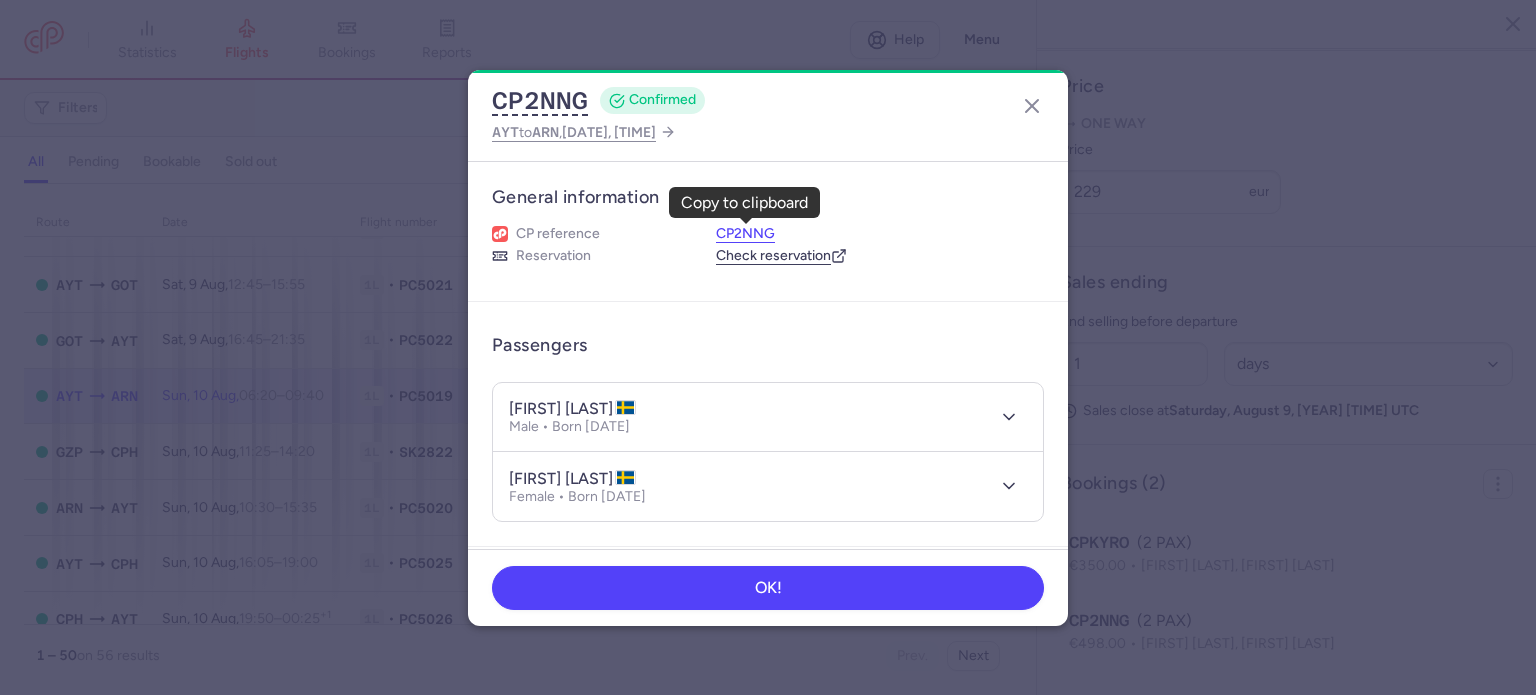 click on "CP2NNG" at bounding box center [745, 234] 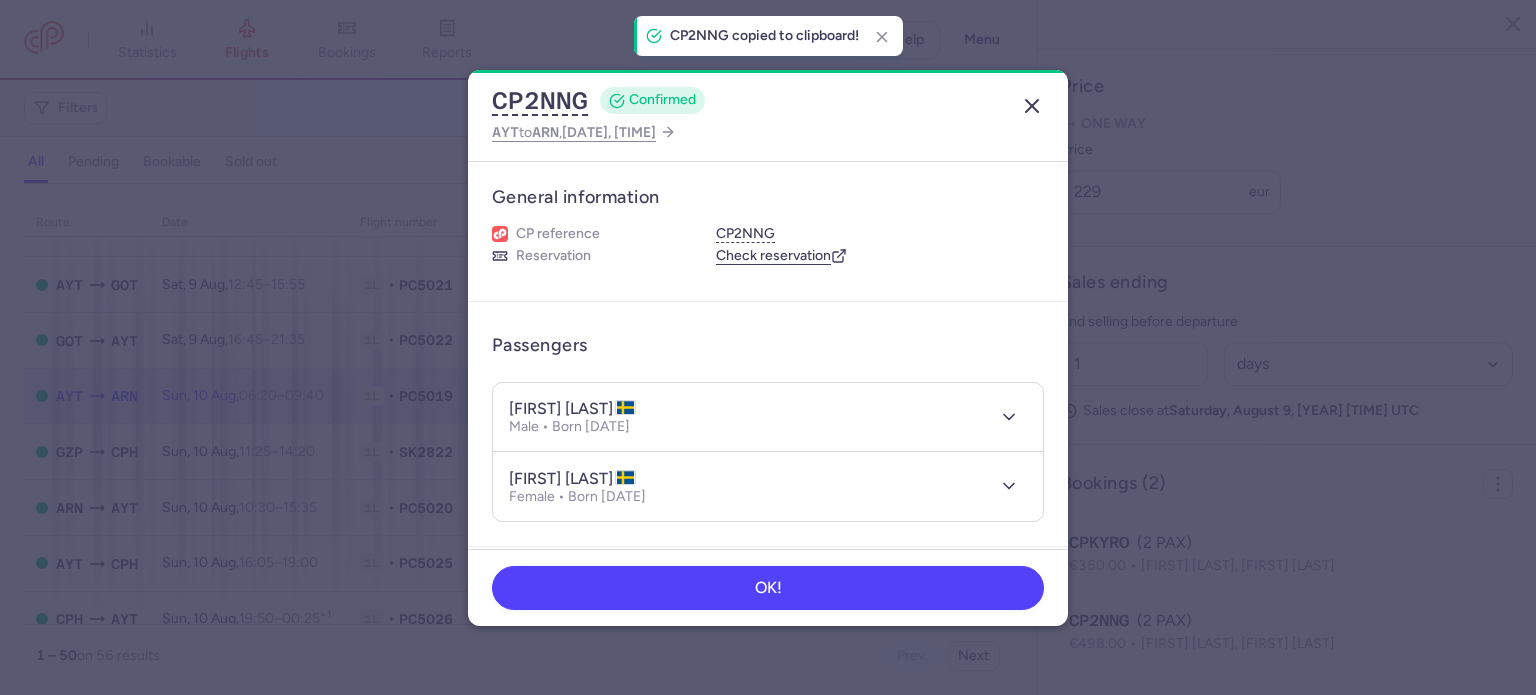click 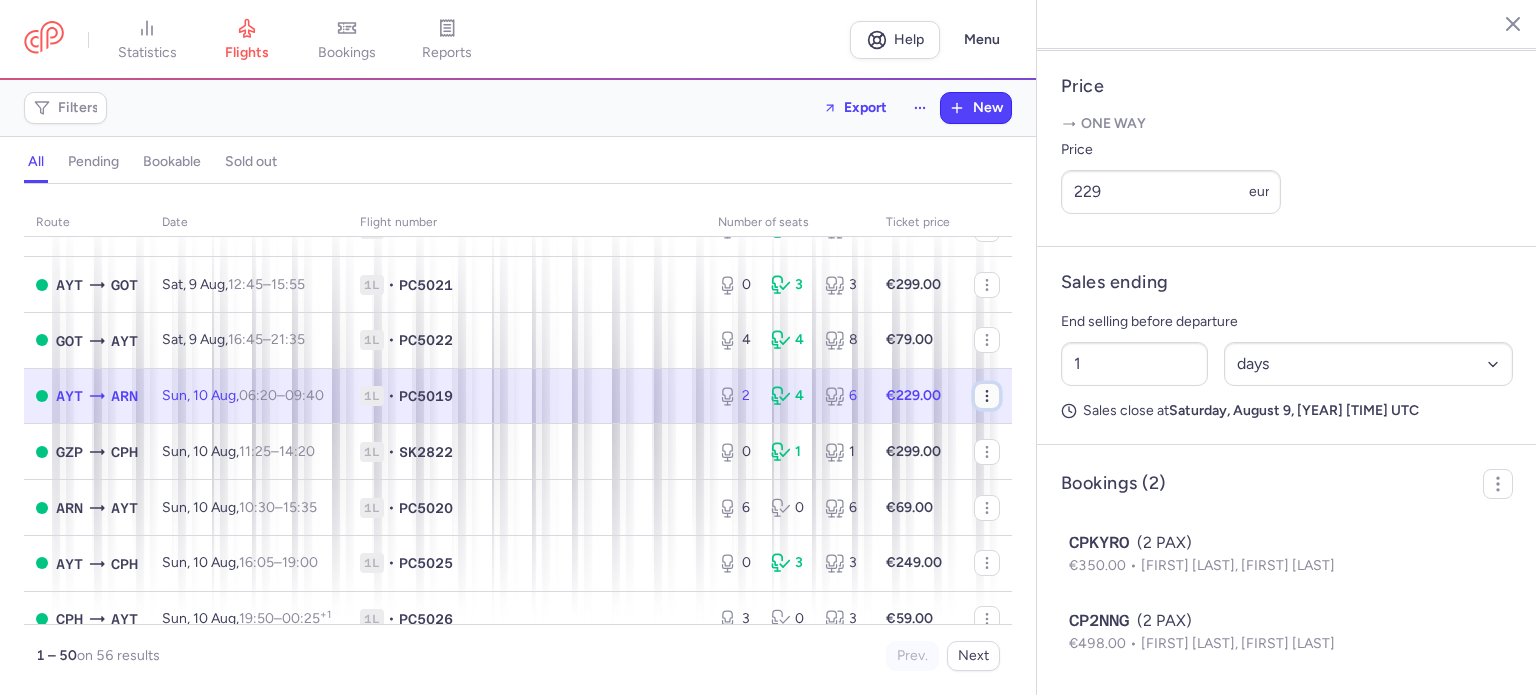 click 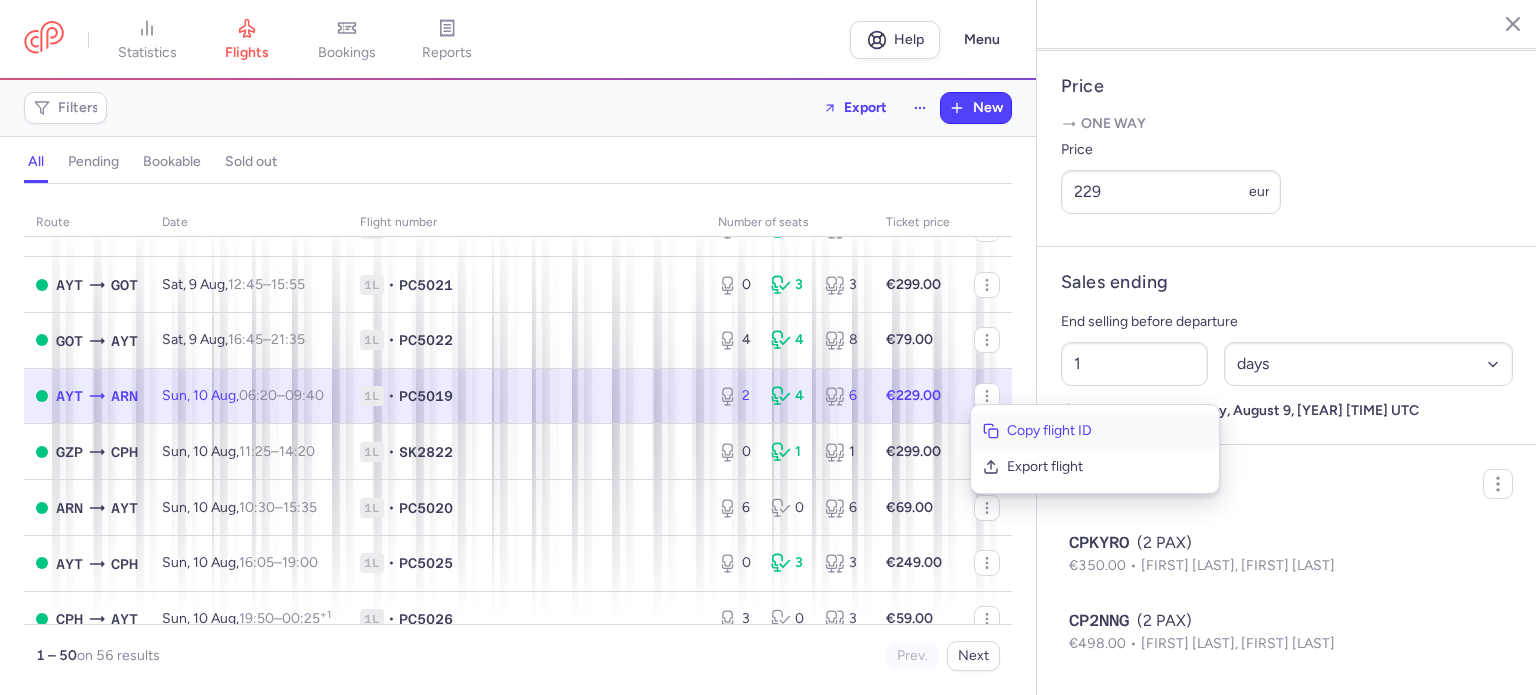click on "Copy flight ID" at bounding box center (1095, 431) 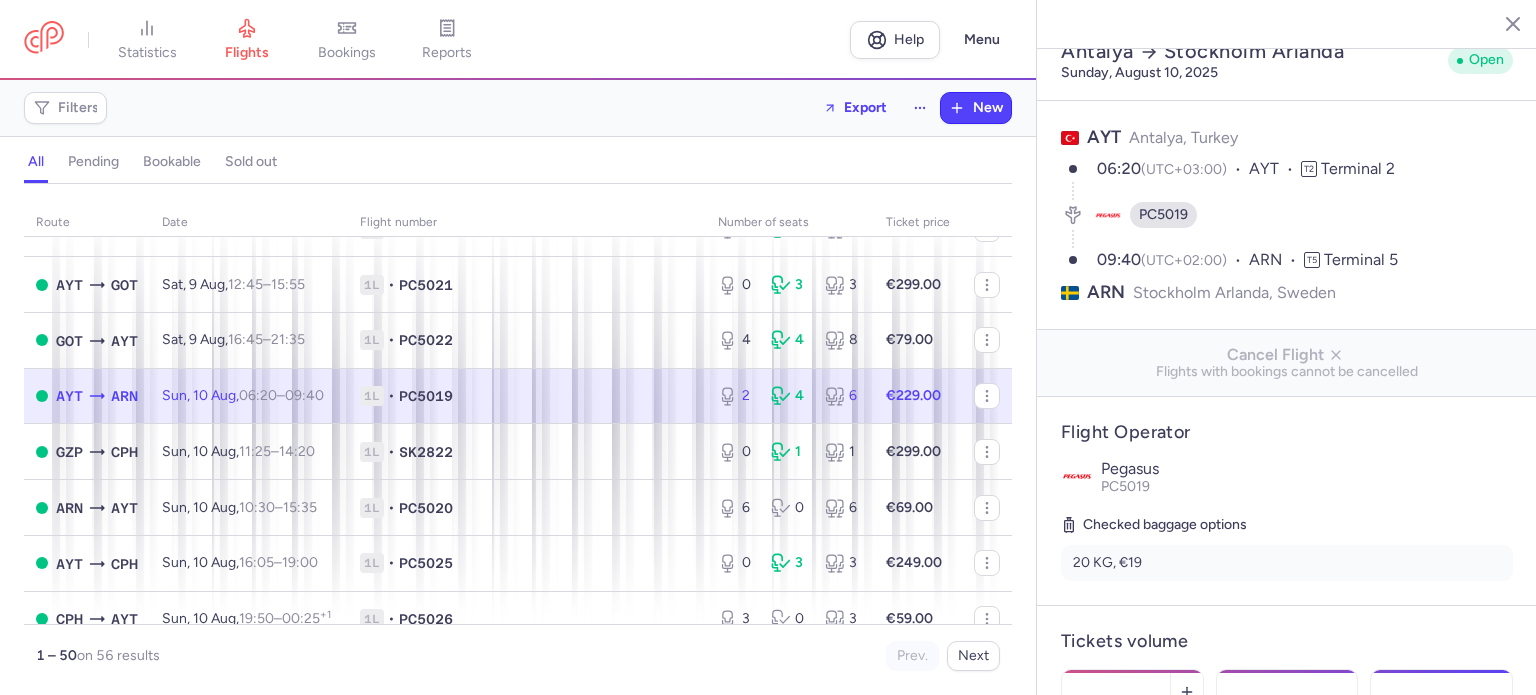 scroll, scrollTop: 0, scrollLeft: 0, axis: both 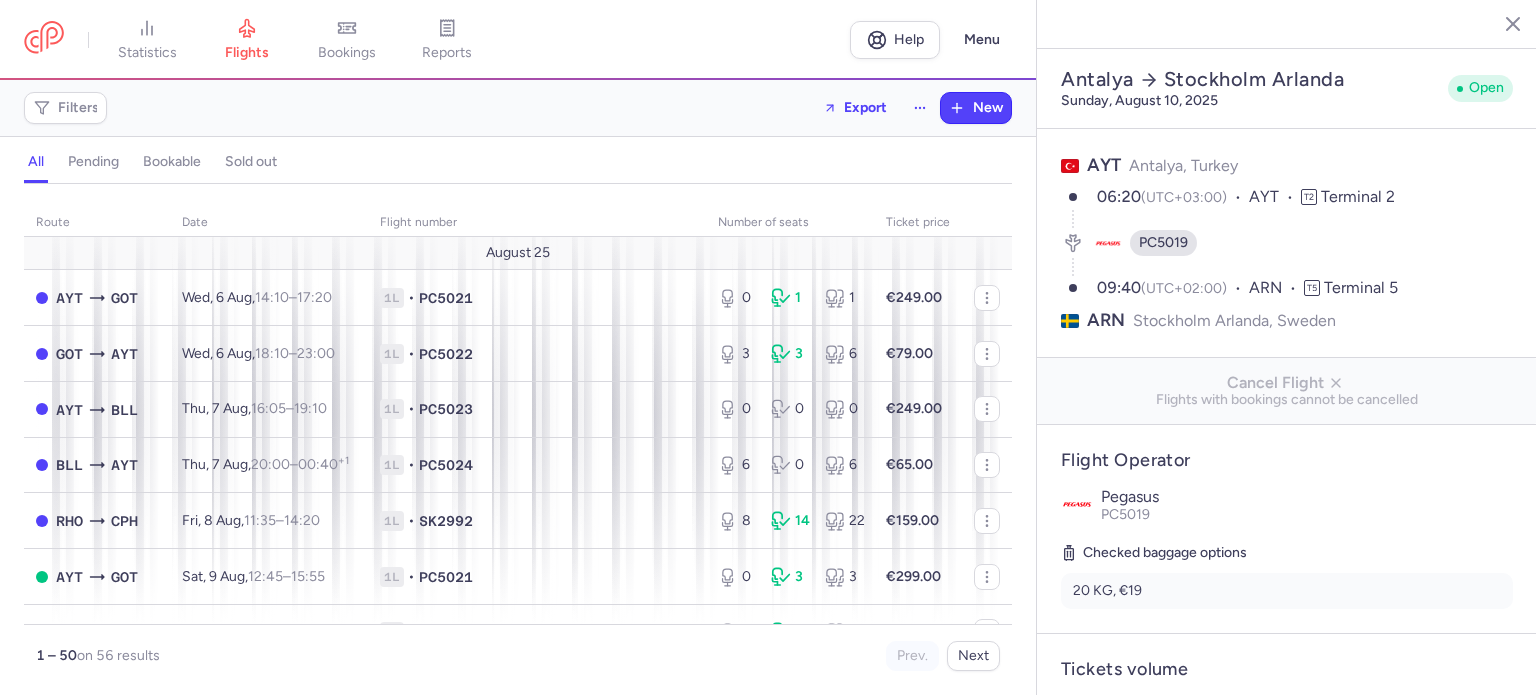 select on "days" 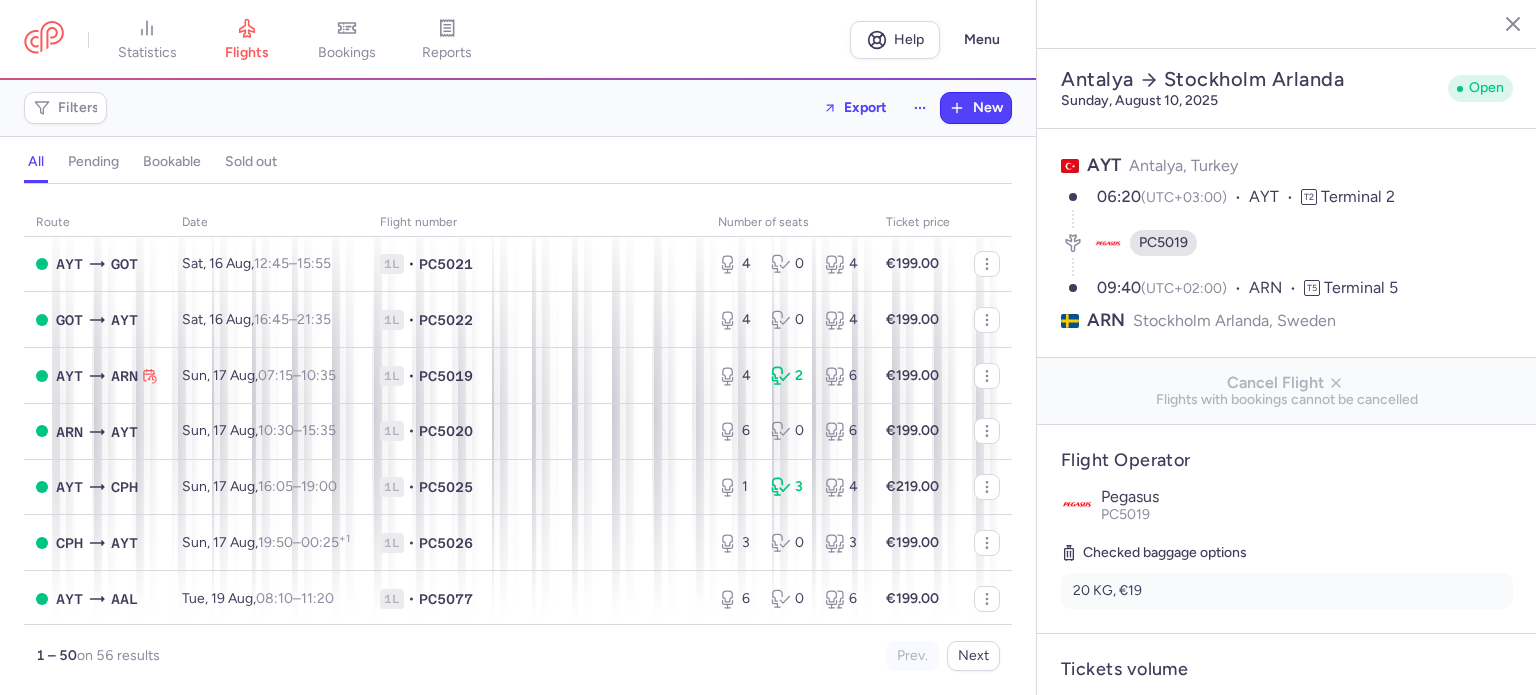 scroll, scrollTop: 1096, scrollLeft: 0, axis: vertical 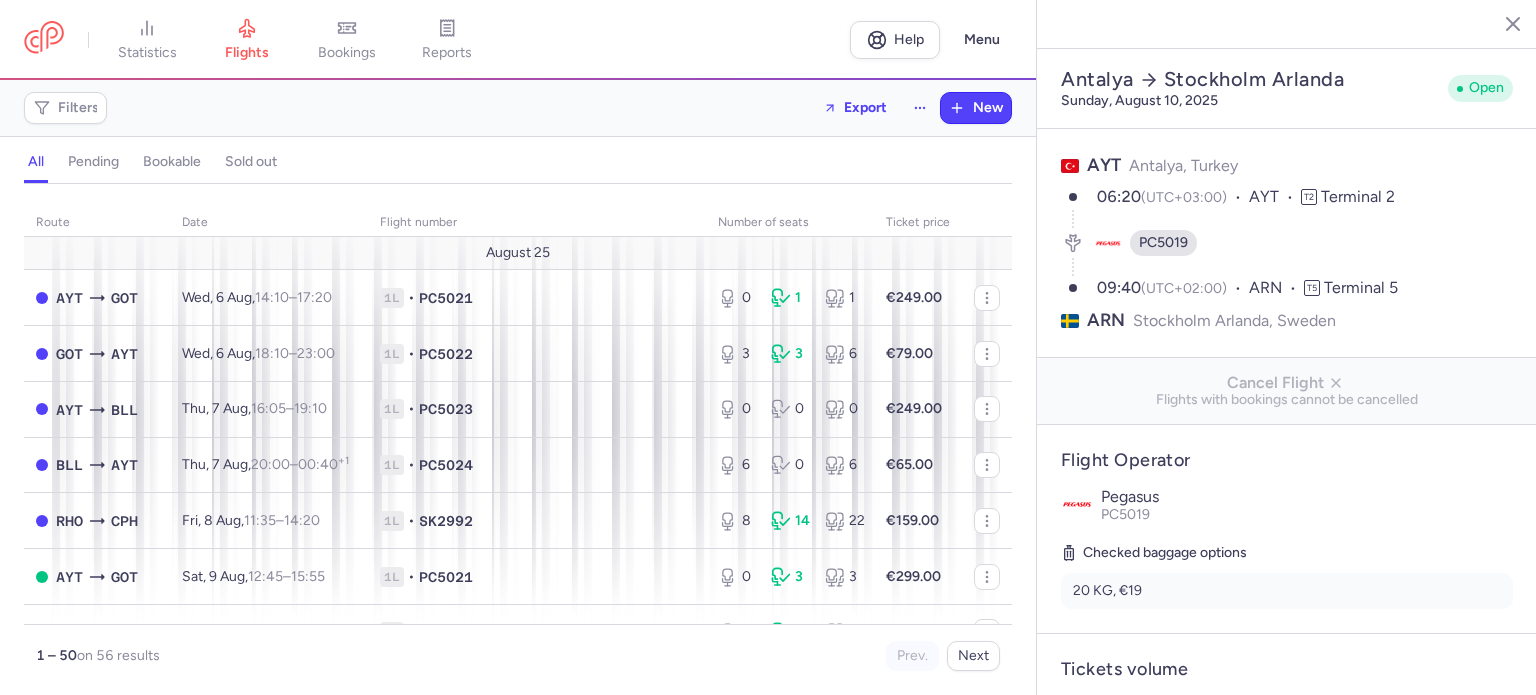 select on "days" 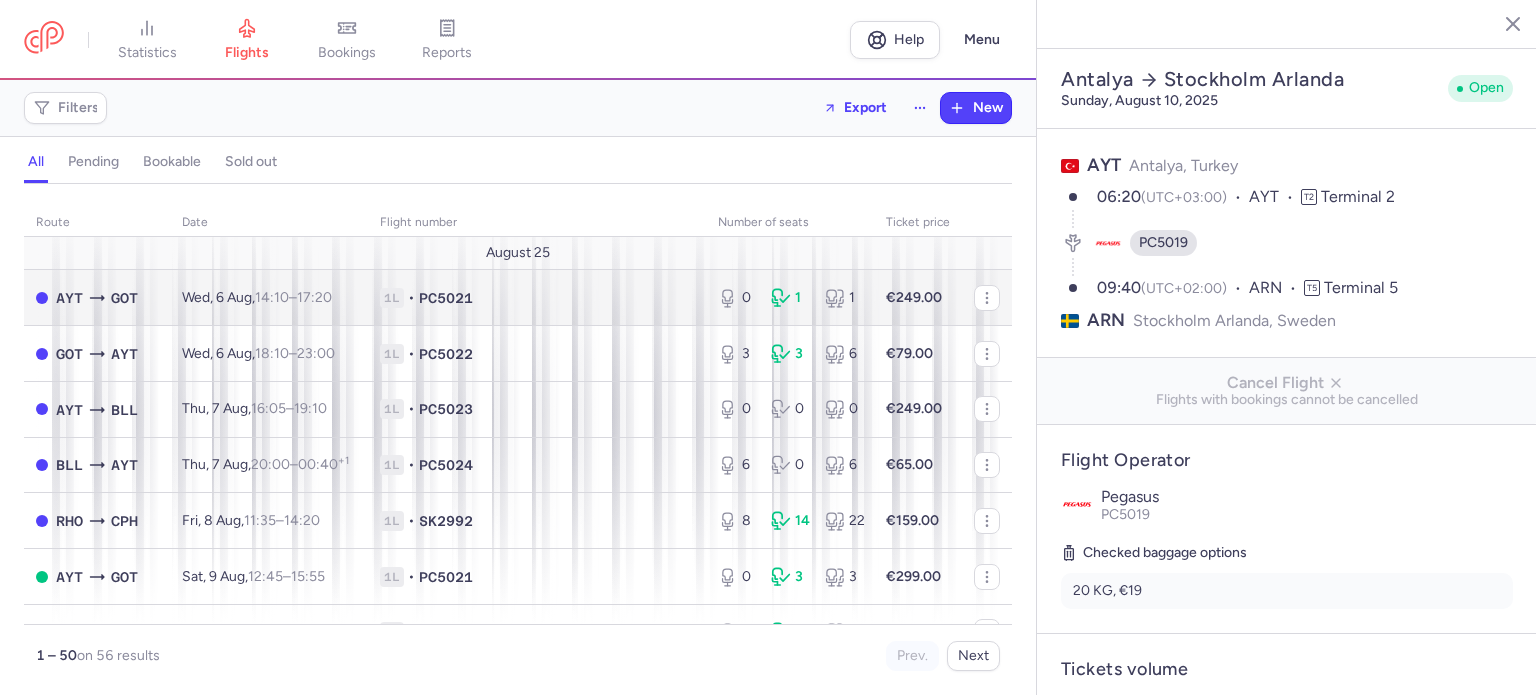 scroll, scrollTop: 0, scrollLeft: 0, axis: both 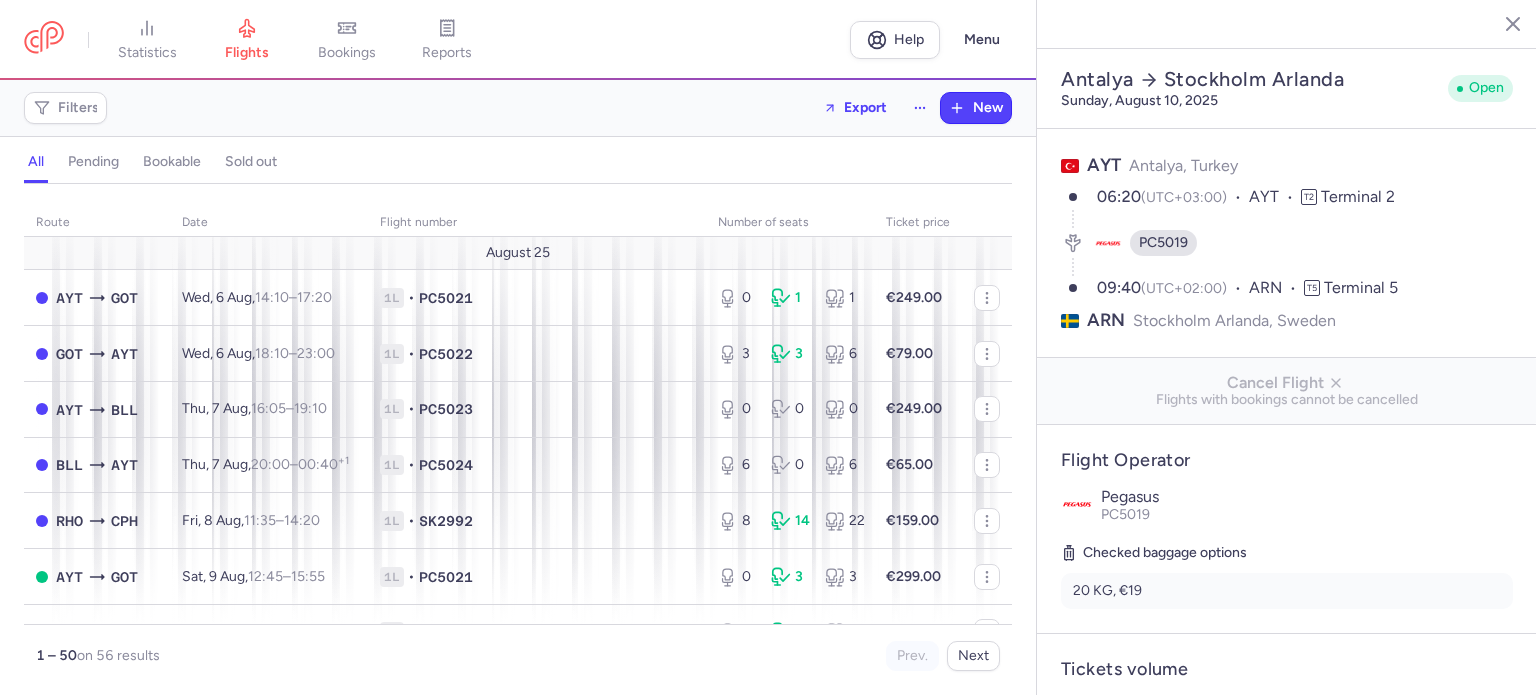 select on "days" 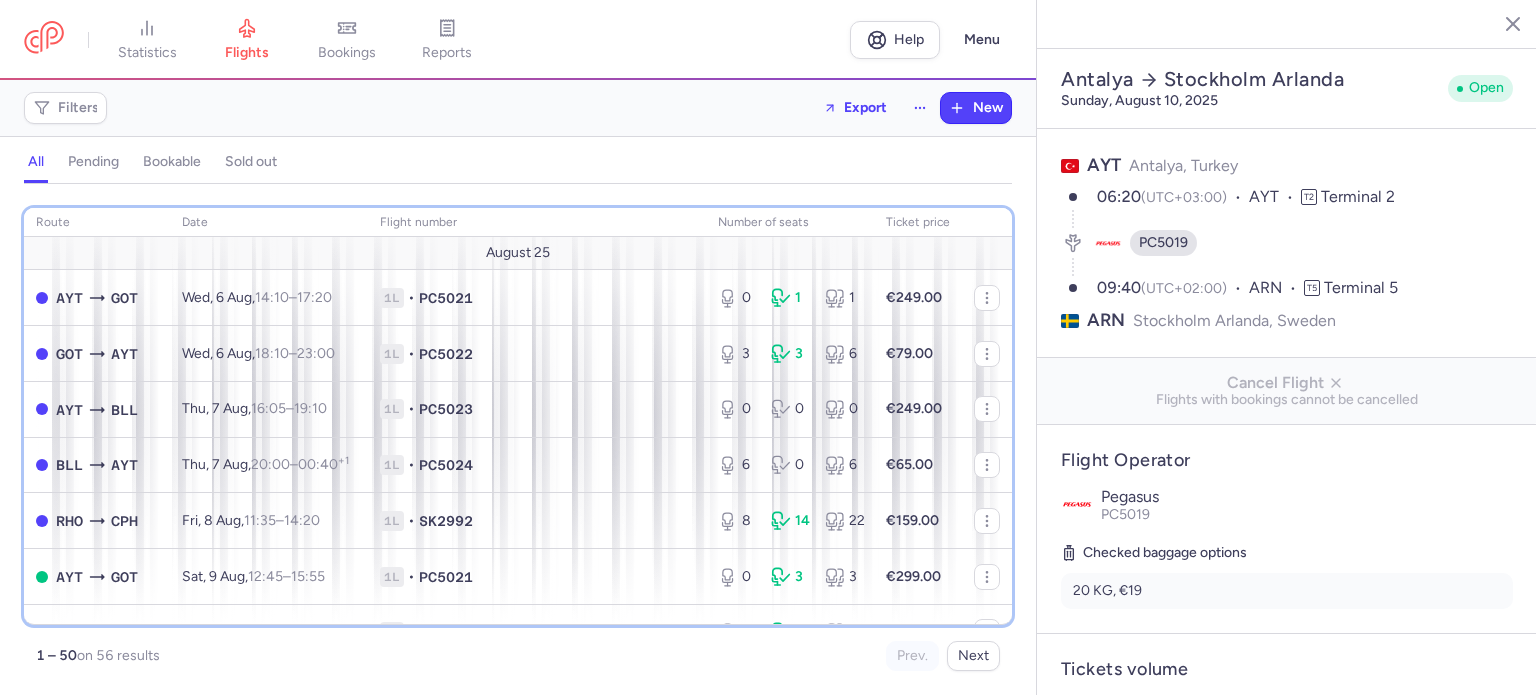 scroll, scrollTop: 364, scrollLeft: 0, axis: vertical 